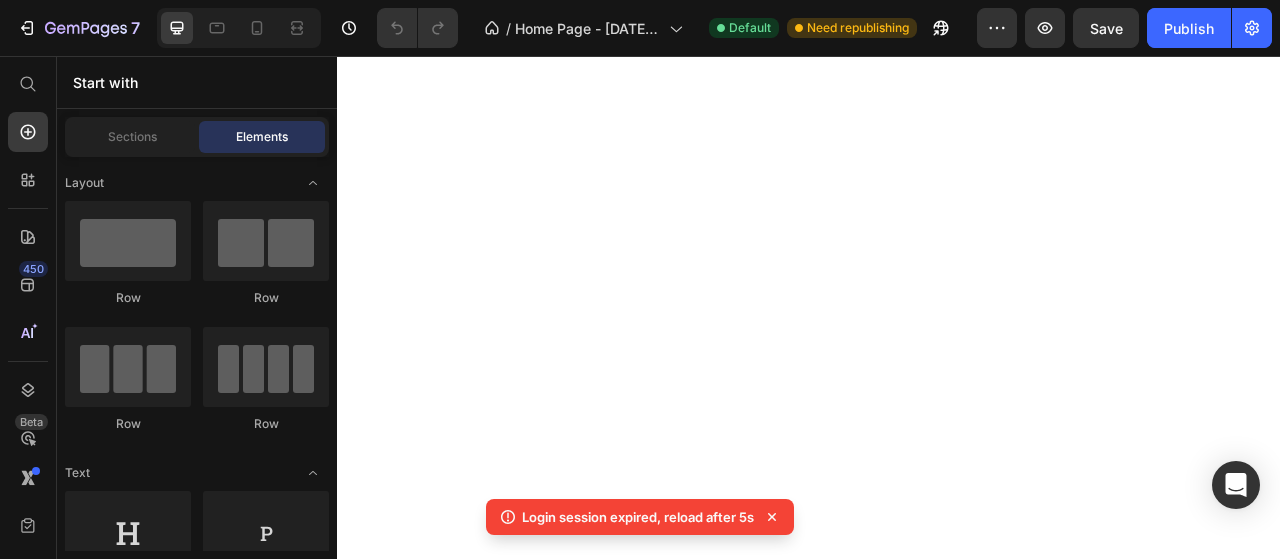 scroll, scrollTop: 0, scrollLeft: 0, axis: both 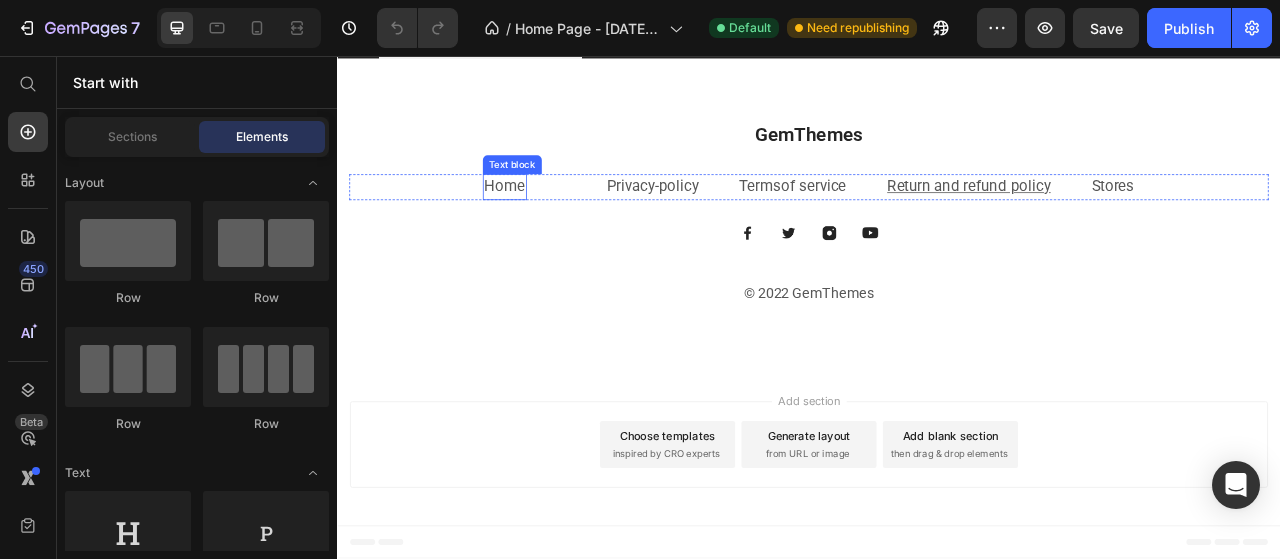 click on "Home" at bounding box center (550, 223) 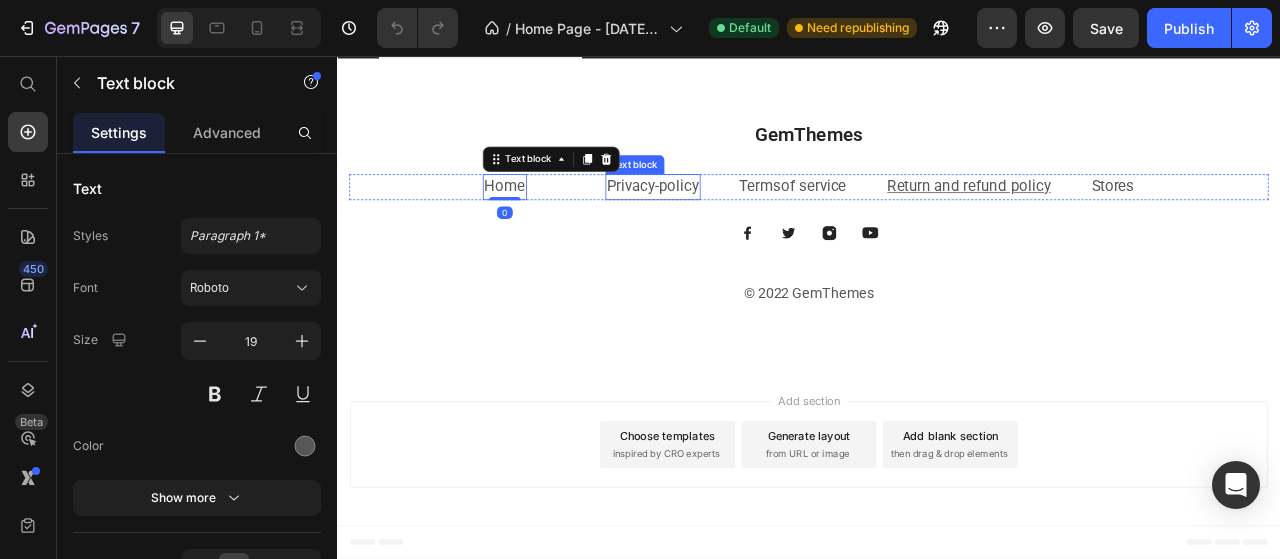 click on "GemThemes Heading Home Text block   0 Text Block Privacy-policy Text block Terms  of service Text block Return and refund policy Text block Stores Text block Row Image Image Image Image Row © 2022 GemThemes Text block" at bounding box center [937, 258] 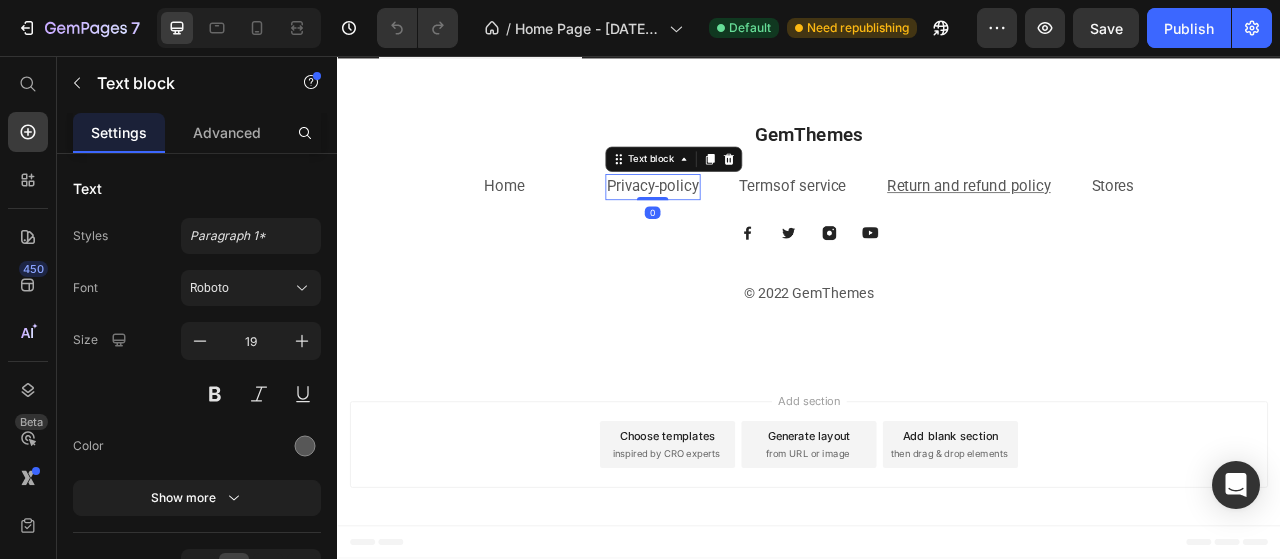 click on "GemThemes Heading Home Text block Text Block Privacy-policy Text block   0 Terms  of service Text block Return and refund policy Text block Stores Text block Row Image Image Image Image Row © 2022 GemThemes Text block" at bounding box center (937, 258) 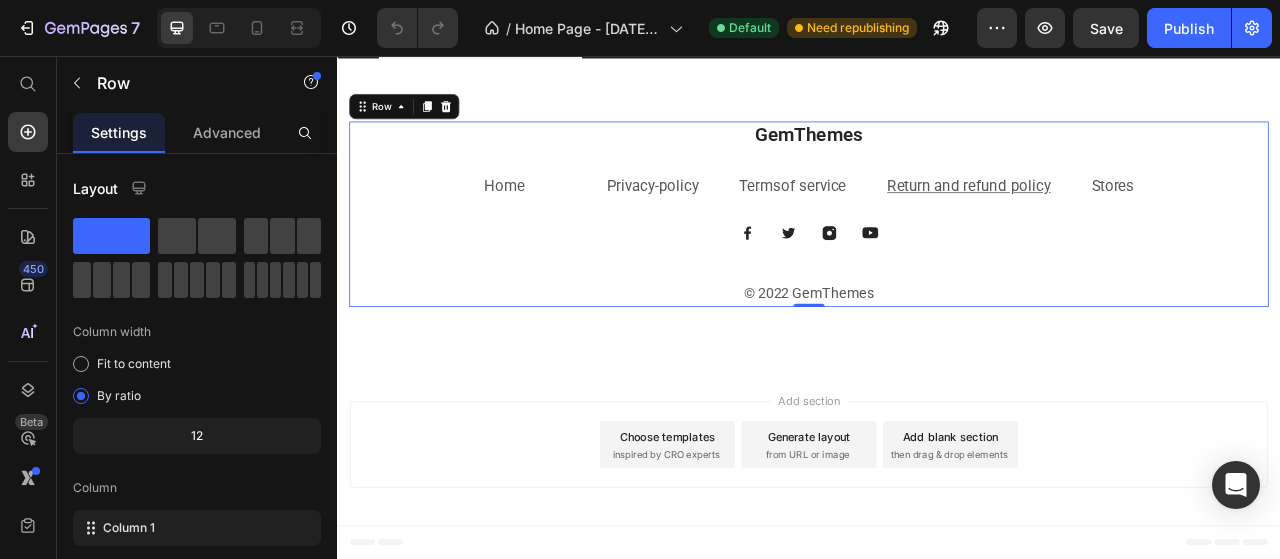 scroll, scrollTop: 3398, scrollLeft: 0, axis: vertical 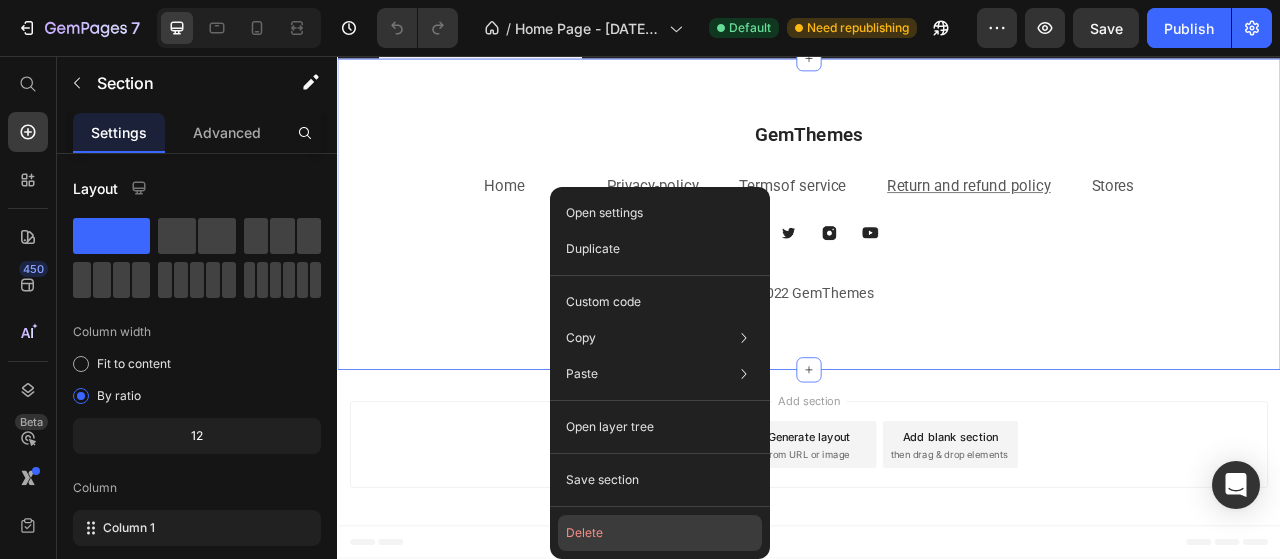 click on "Delete" 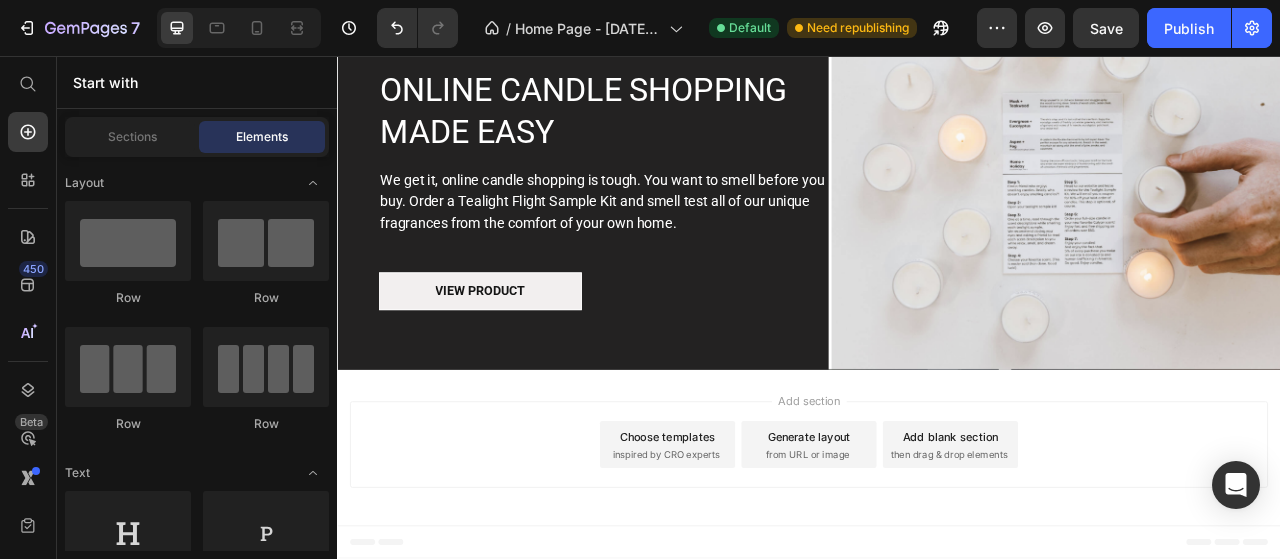 scroll, scrollTop: 3102, scrollLeft: 0, axis: vertical 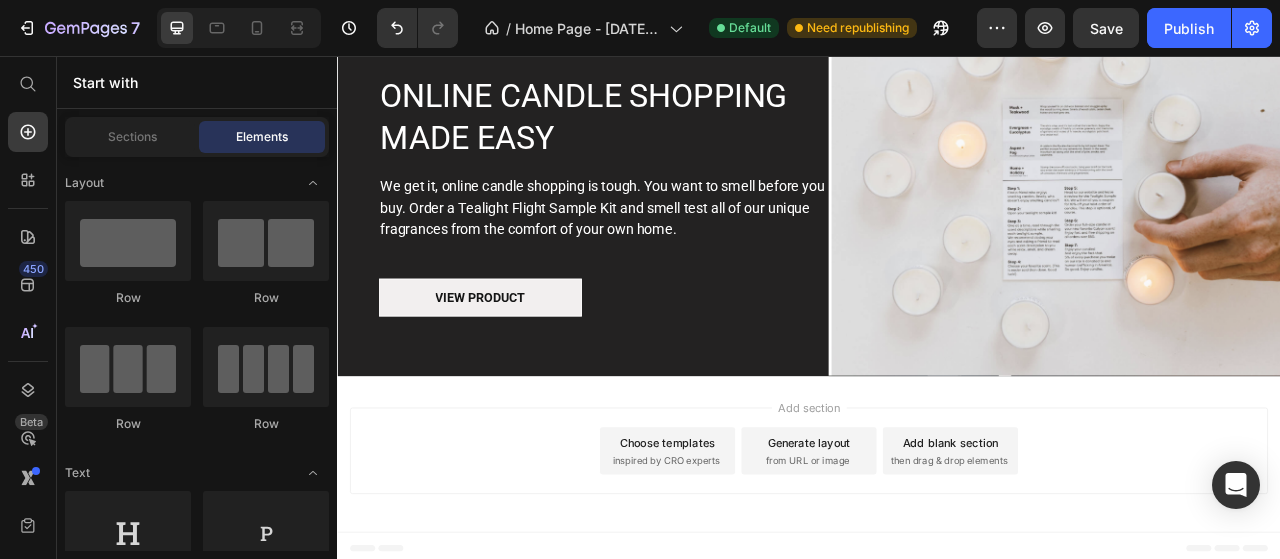 click on "Choose templates" at bounding box center (757, 548) 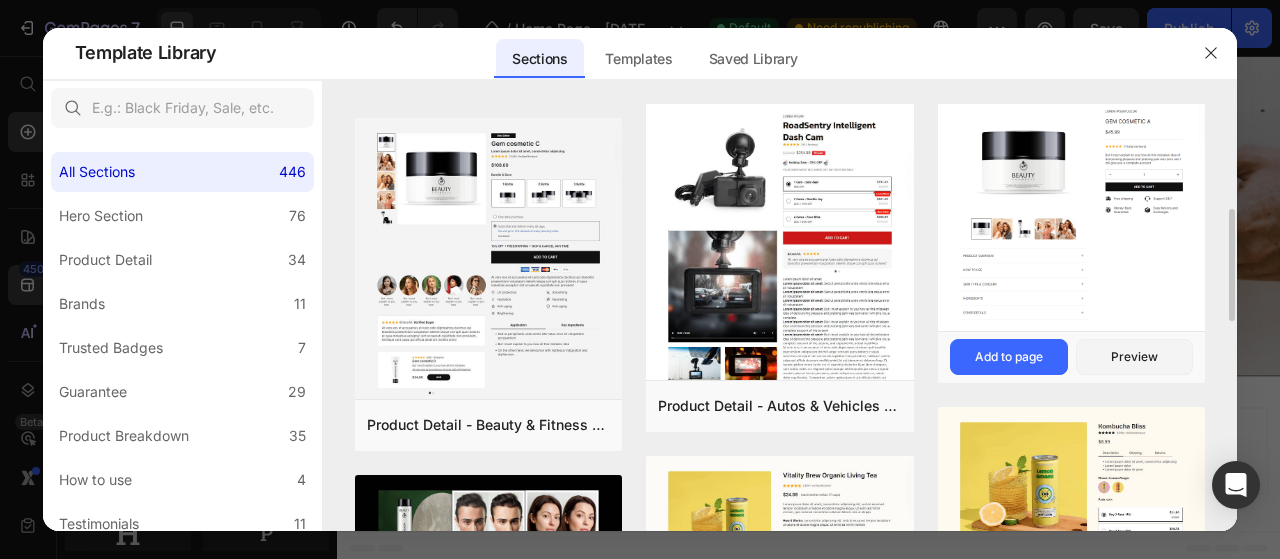 scroll, scrollTop: 600, scrollLeft: 0, axis: vertical 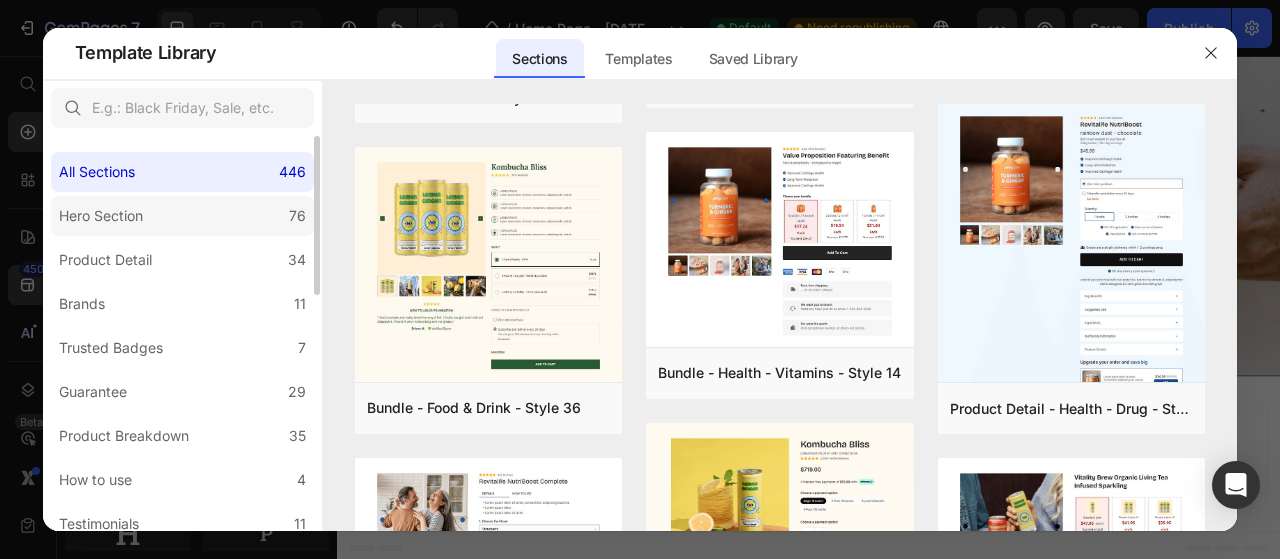 click on "Hero Section 76" 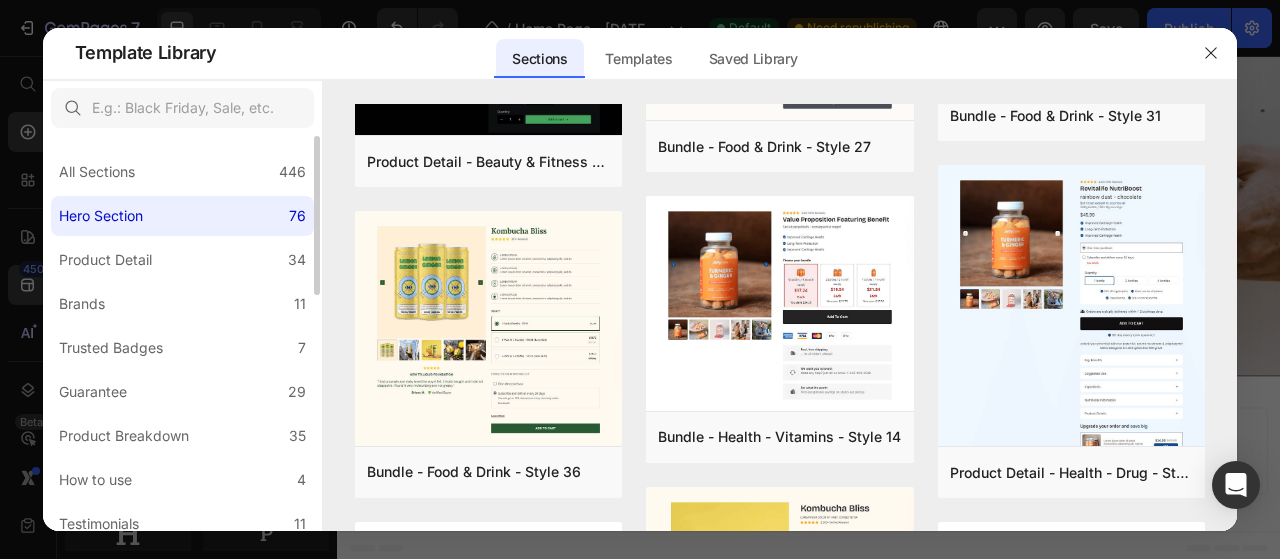 scroll, scrollTop: 0, scrollLeft: 0, axis: both 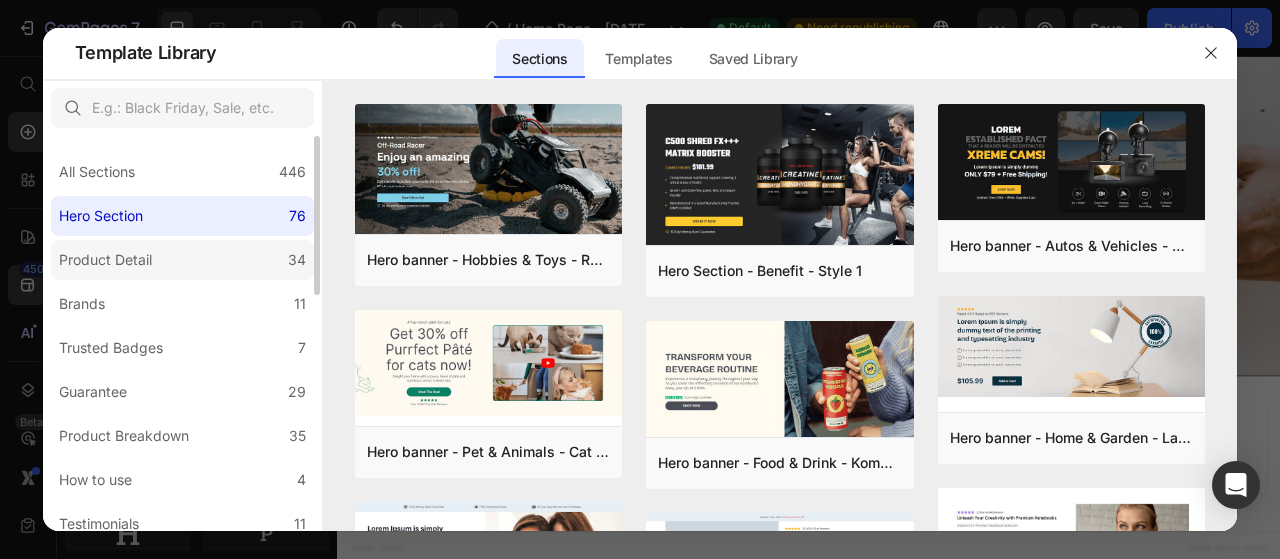 click on "Product Detail" at bounding box center (105, 260) 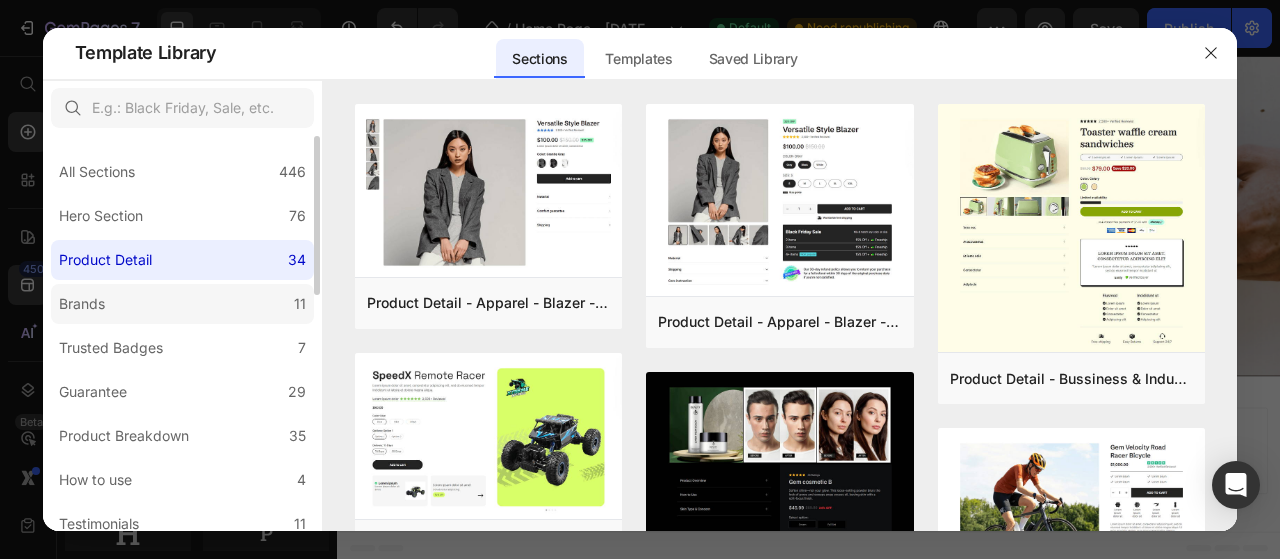 click on "Brands 11" 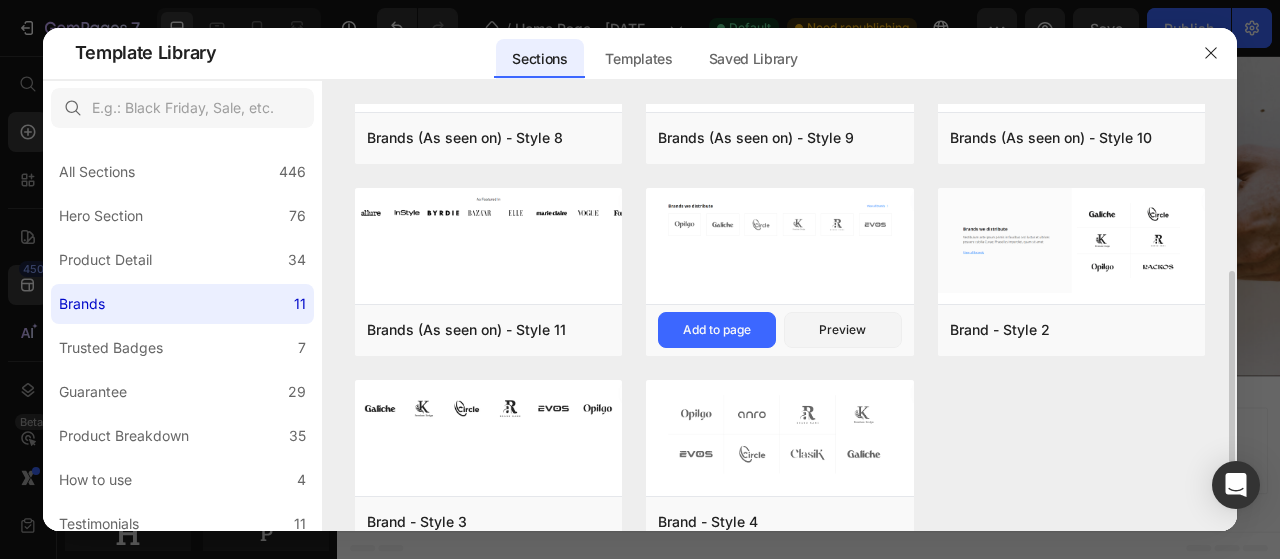 scroll, scrollTop: 340, scrollLeft: 0, axis: vertical 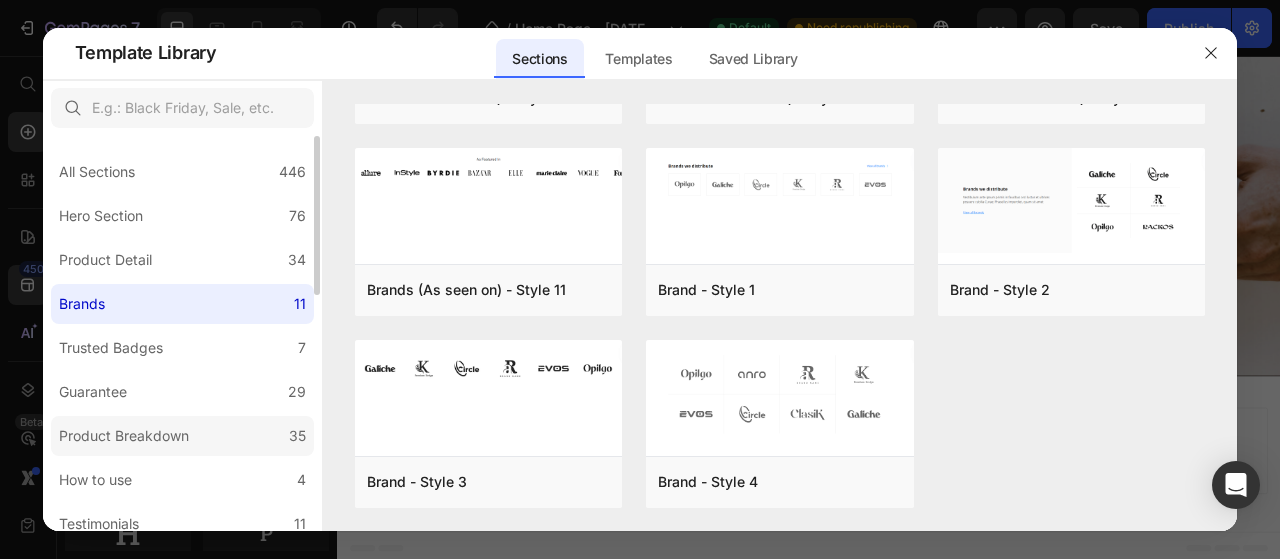 click on "Product Breakdown" at bounding box center [124, 436] 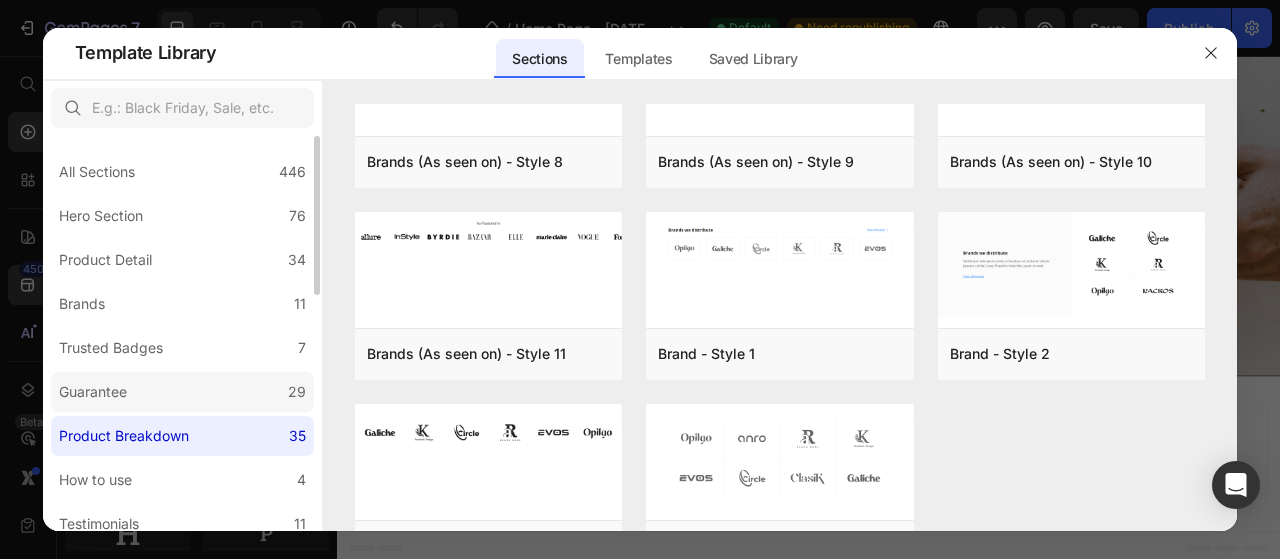 scroll, scrollTop: 0, scrollLeft: 0, axis: both 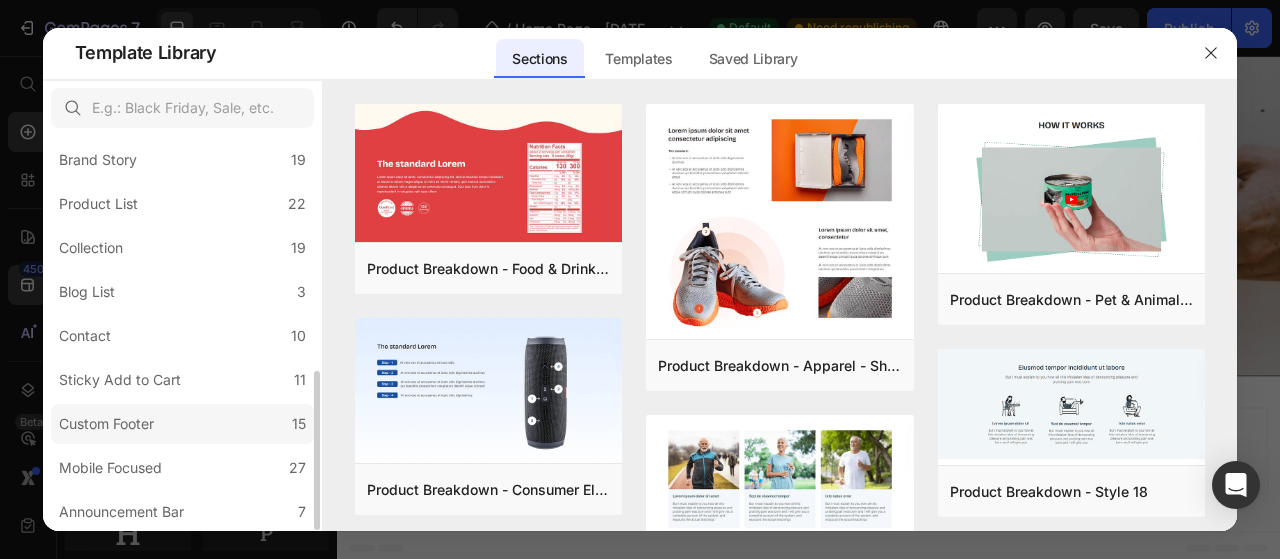 click on "Custom Footer" at bounding box center [106, 424] 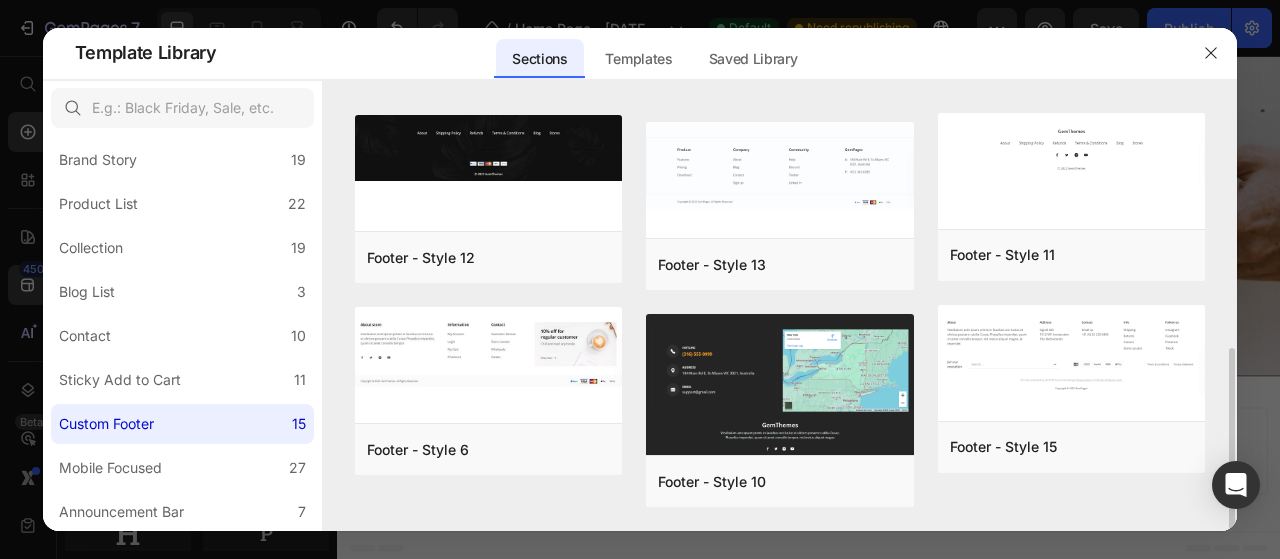 scroll, scrollTop: 367, scrollLeft: 0, axis: vertical 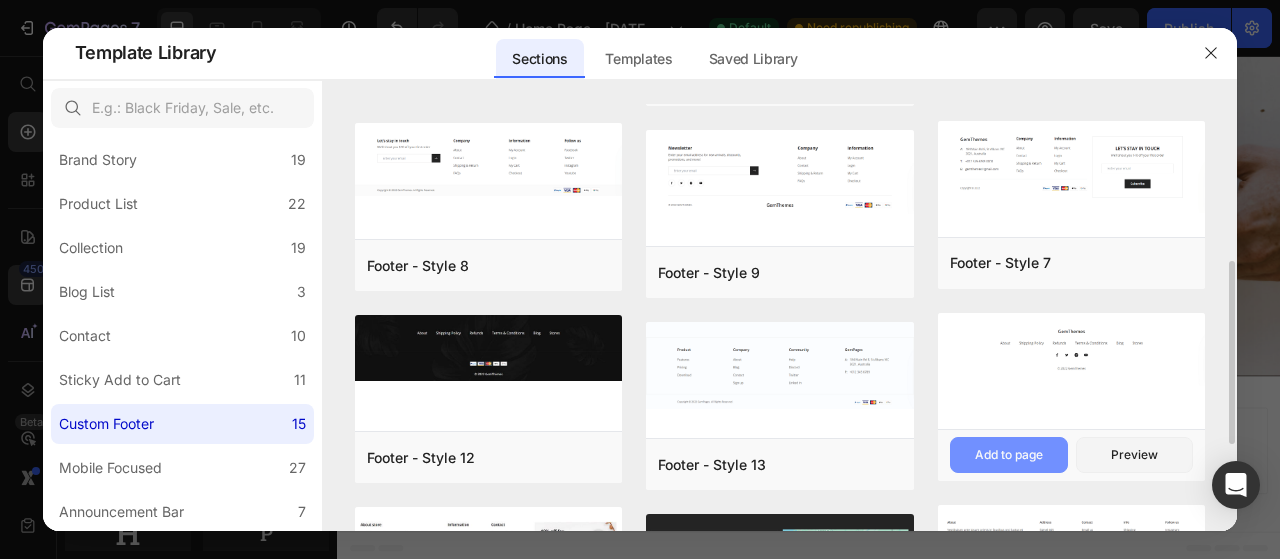 click on "Add to page" at bounding box center (1009, 455) 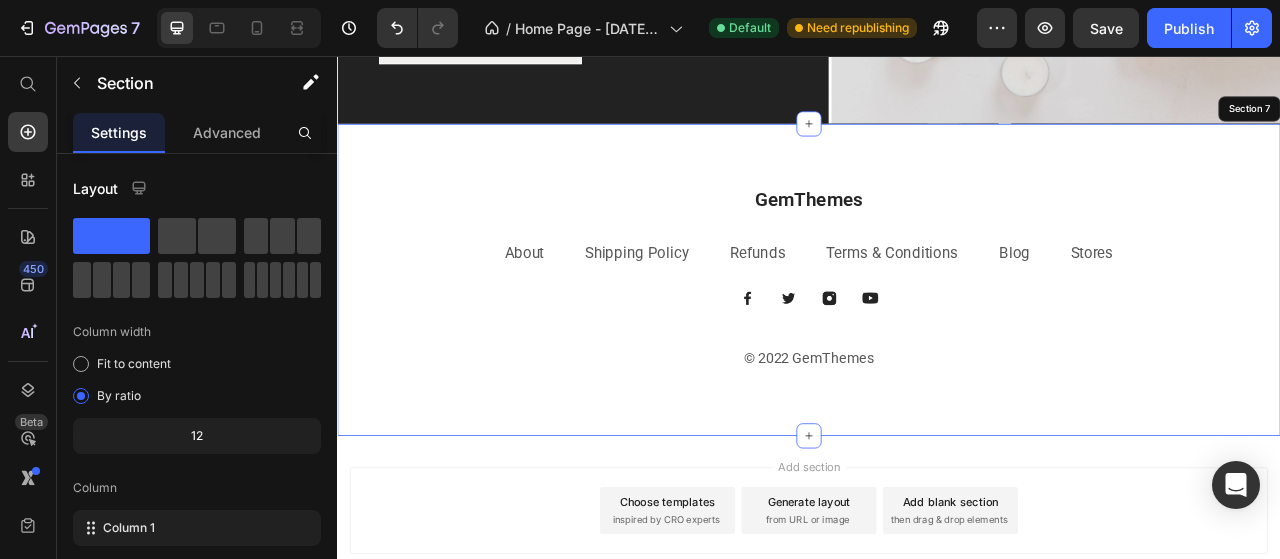 scroll, scrollTop: 3498, scrollLeft: 0, axis: vertical 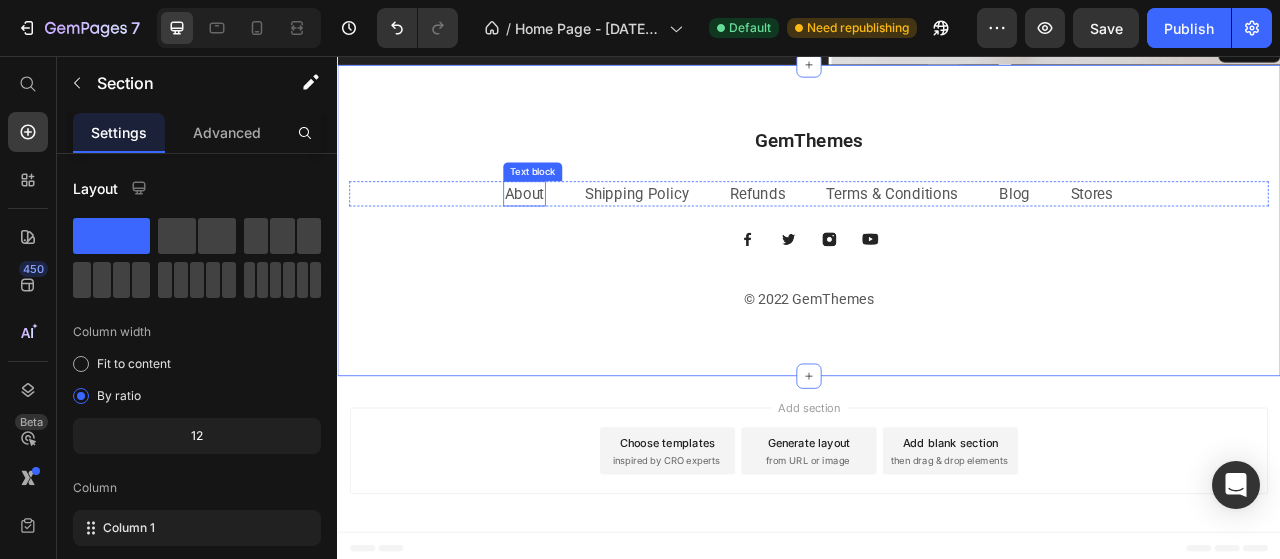 click on "About" at bounding box center [575, 231] 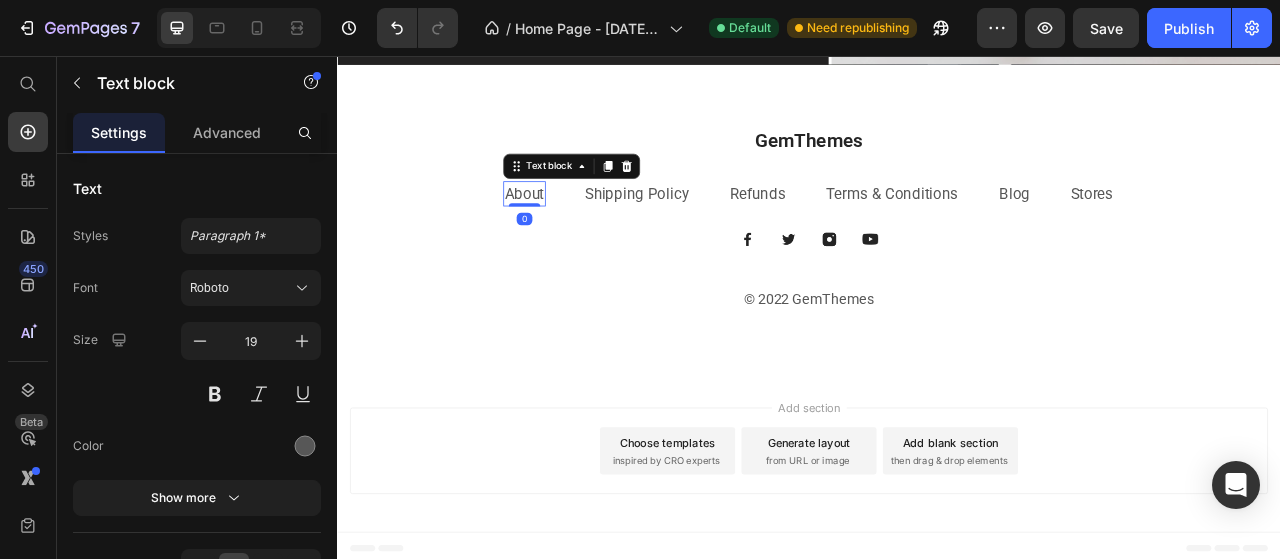 click on "About" at bounding box center (575, 231) 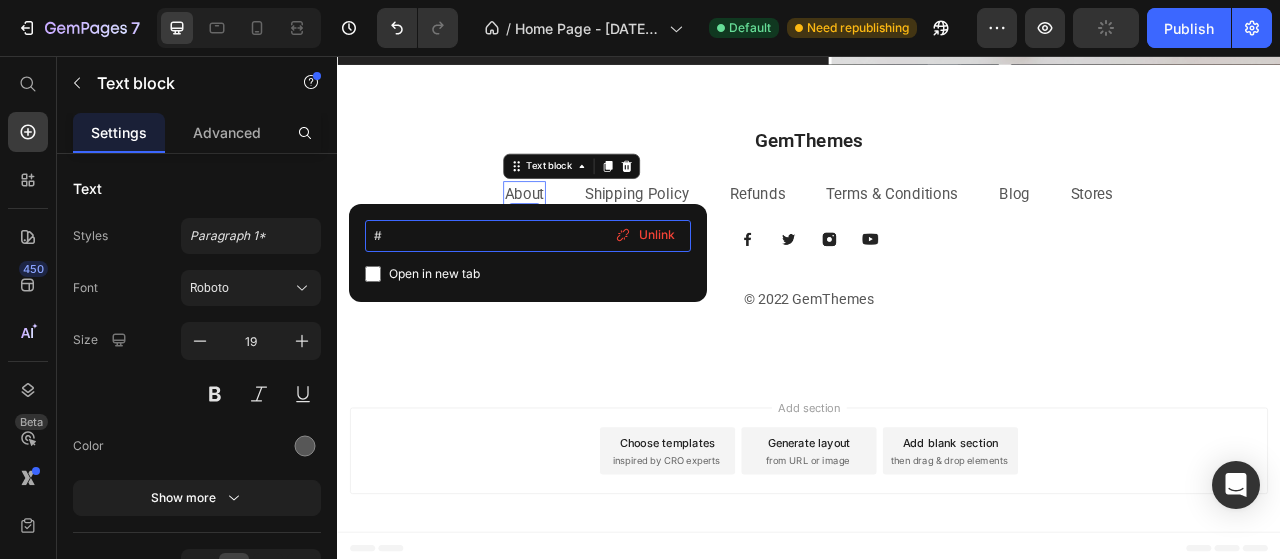 click on "#" at bounding box center (528, 236) 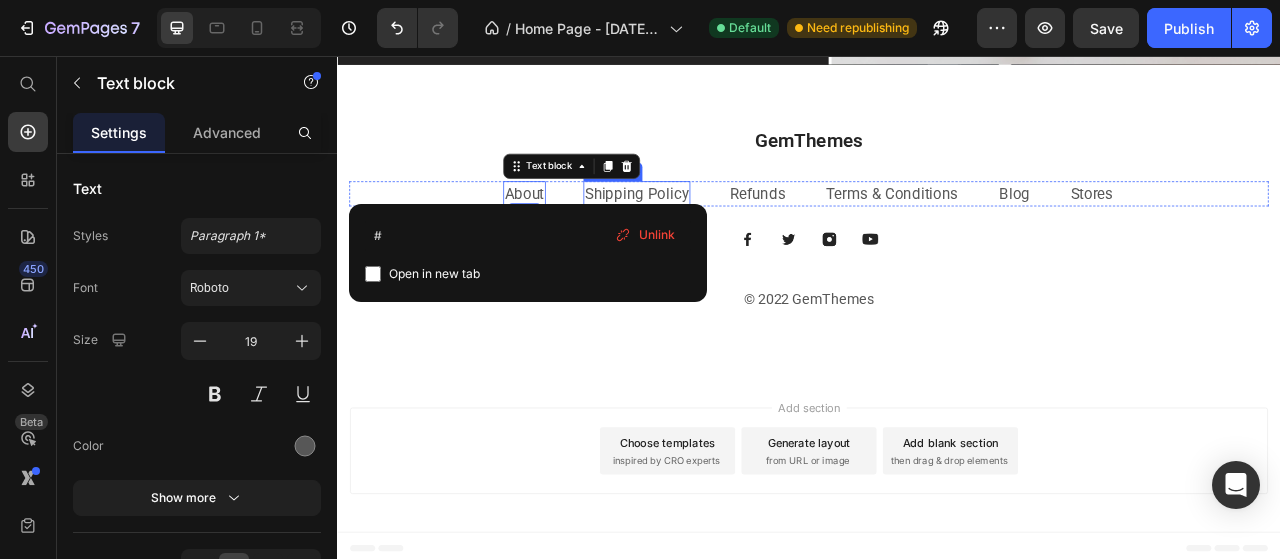 click on "Shipping Policy" at bounding box center [718, 231] 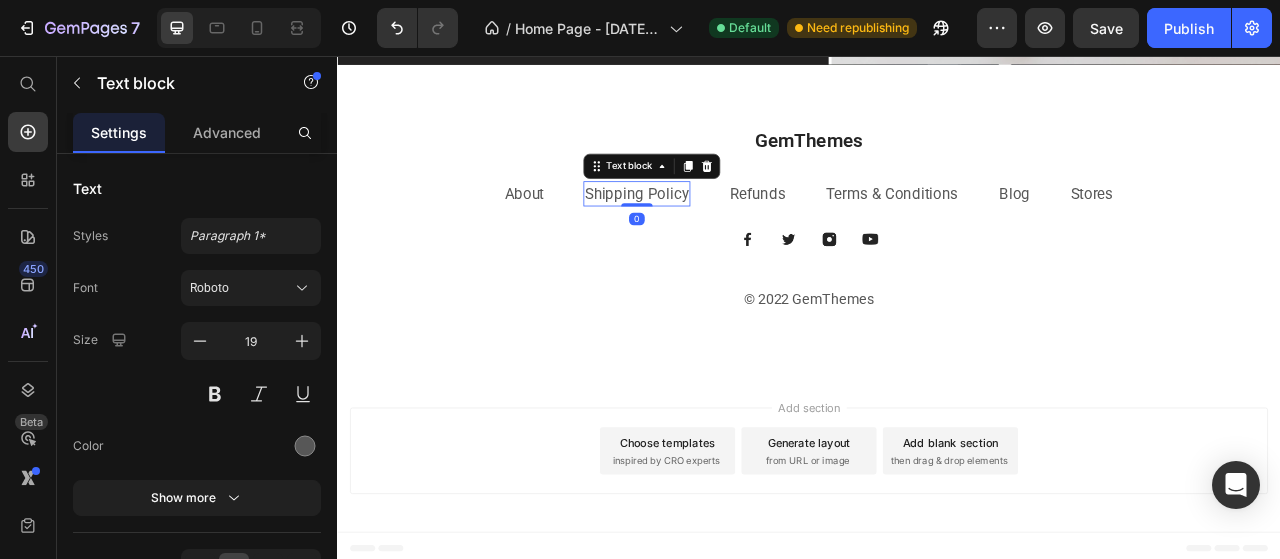 click on "Shipping Policy" at bounding box center [718, 231] 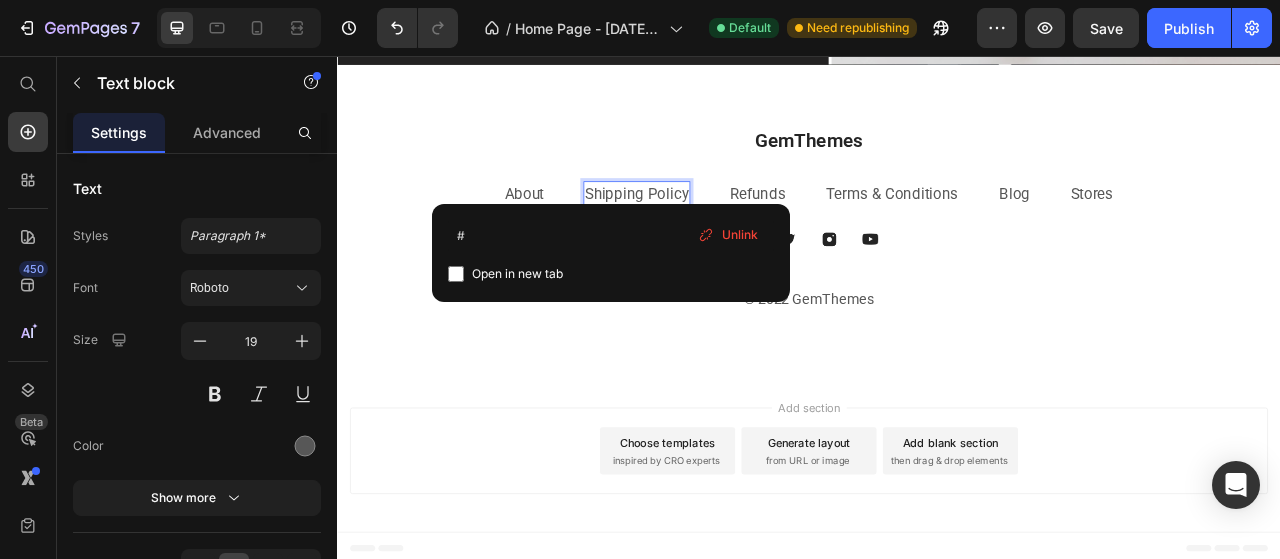 click on "Shipping Policy" at bounding box center (718, 231) 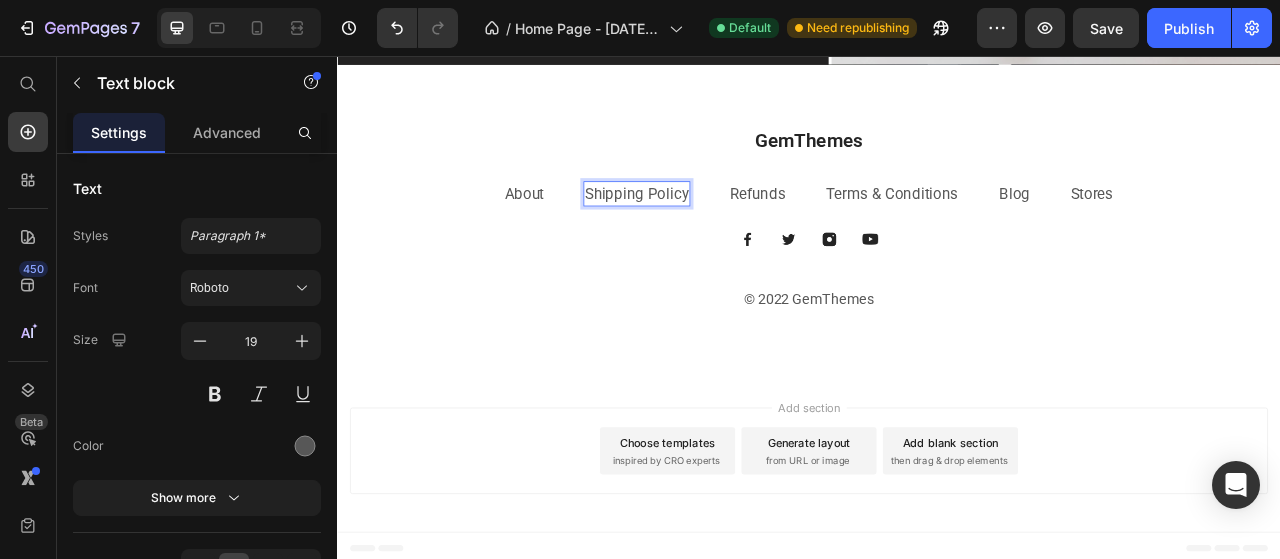 click on "Shipping Policy" at bounding box center [718, 231] 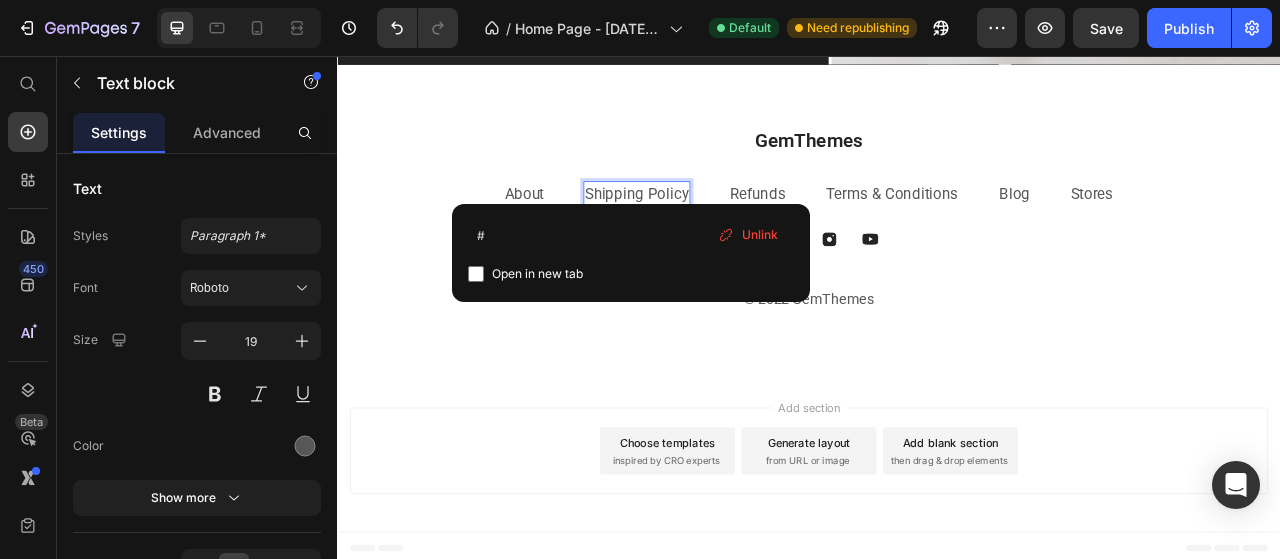 click on "Shipping Policy" at bounding box center [718, 231] 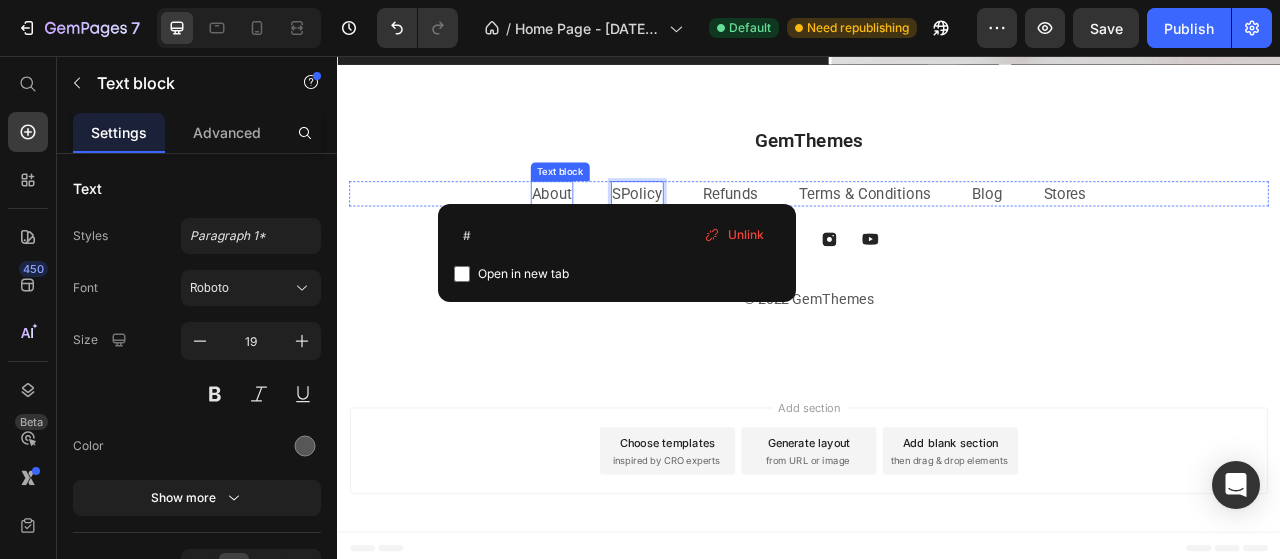 click on "About" at bounding box center [610, 231] 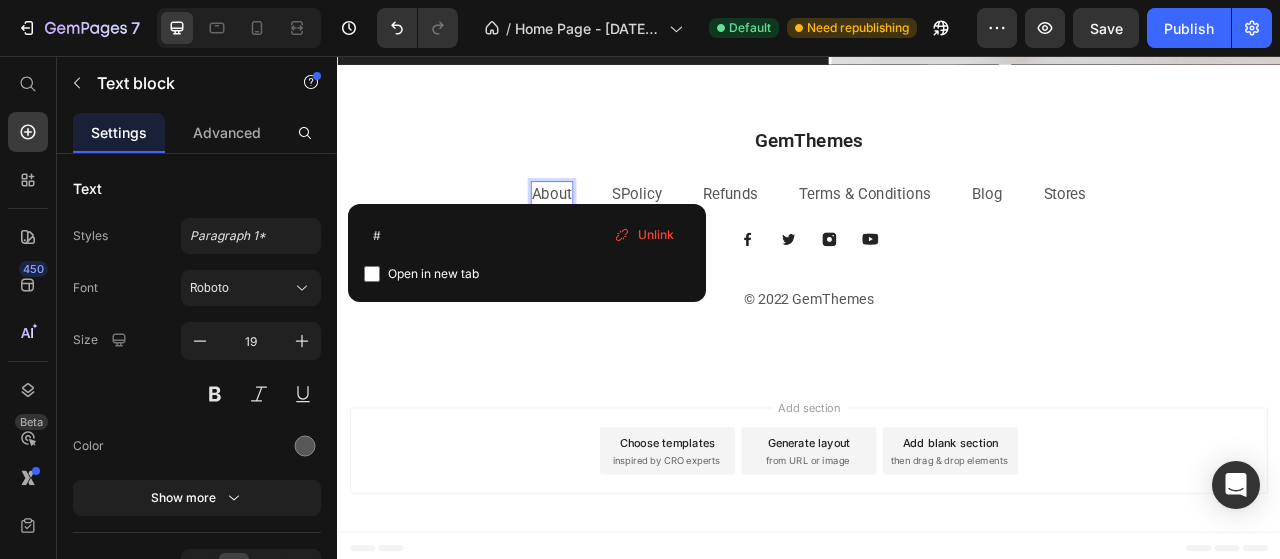 click on "About" at bounding box center (610, 231) 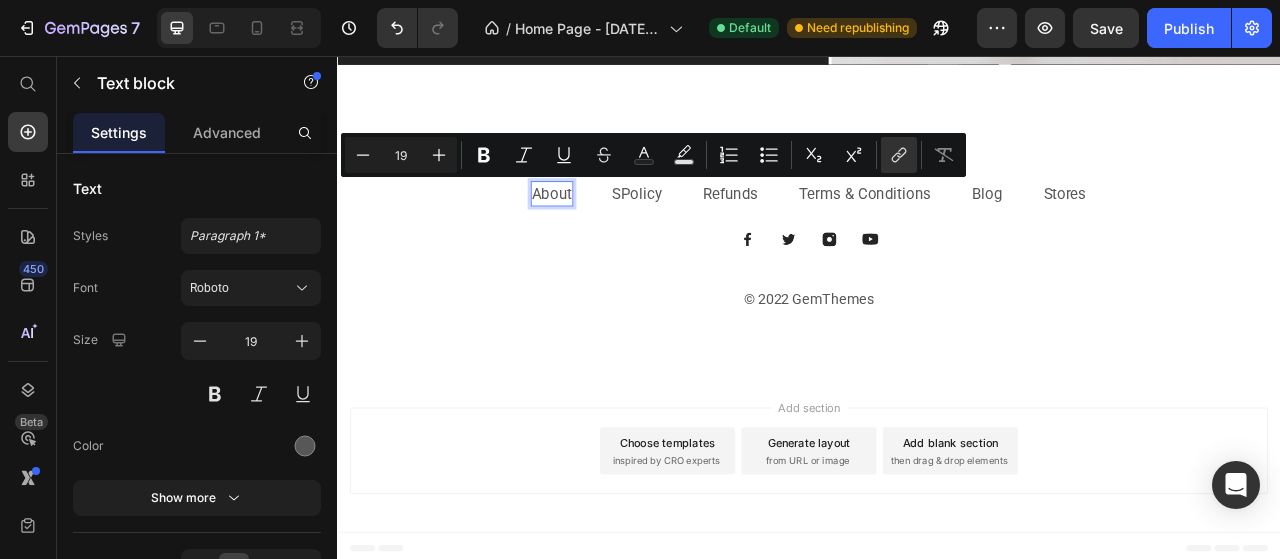 click on "About" at bounding box center [610, 231] 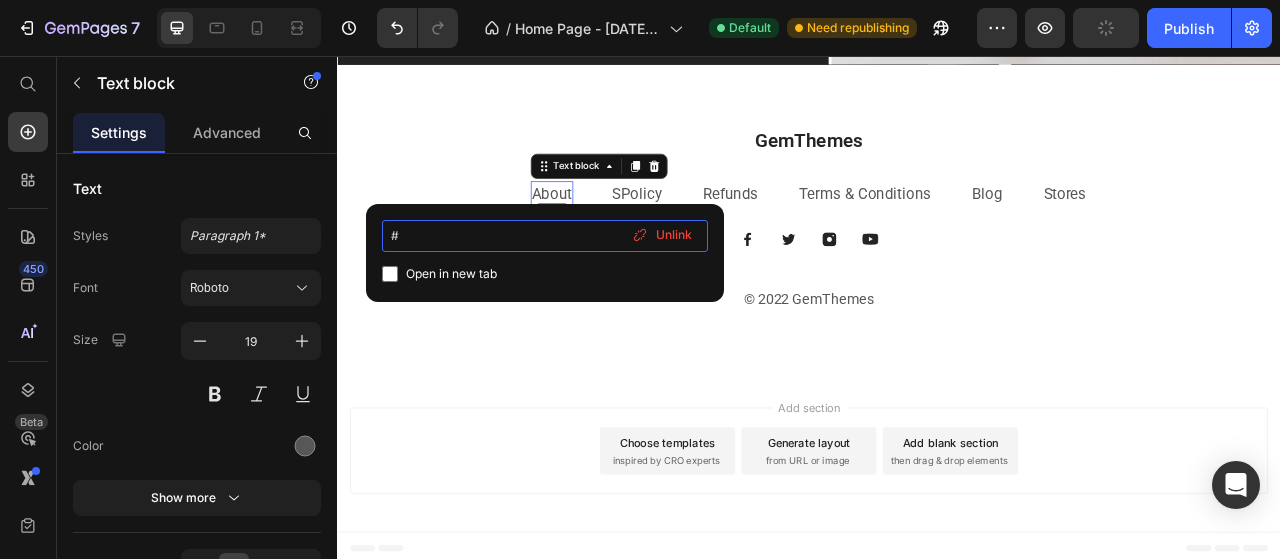 click on "#" at bounding box center [545, 236] 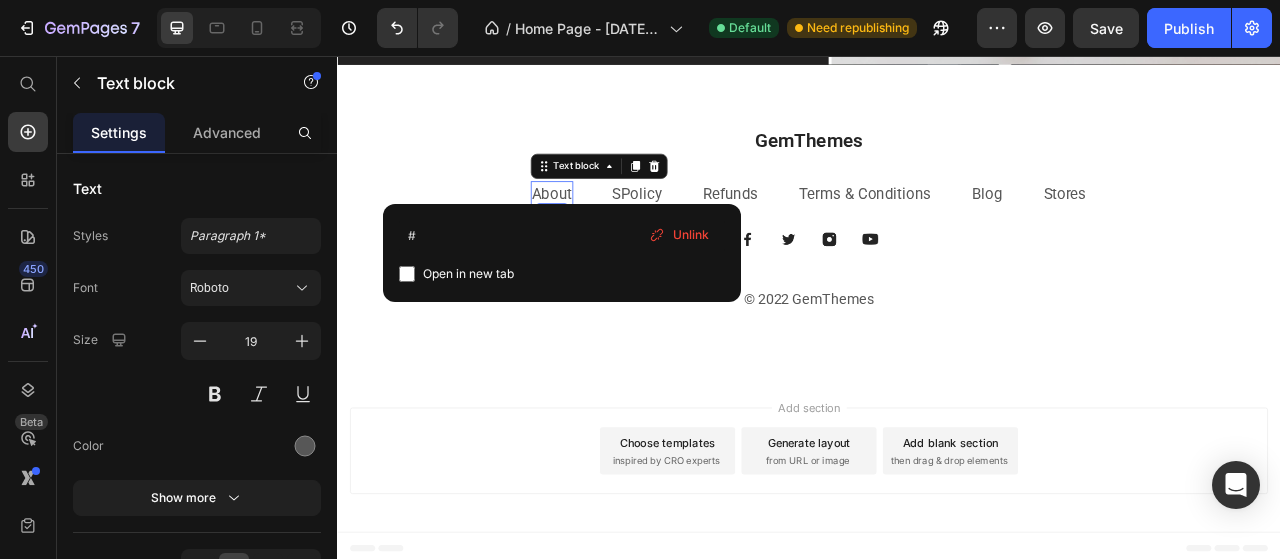 click on "About" at bounding box center [610, 231] 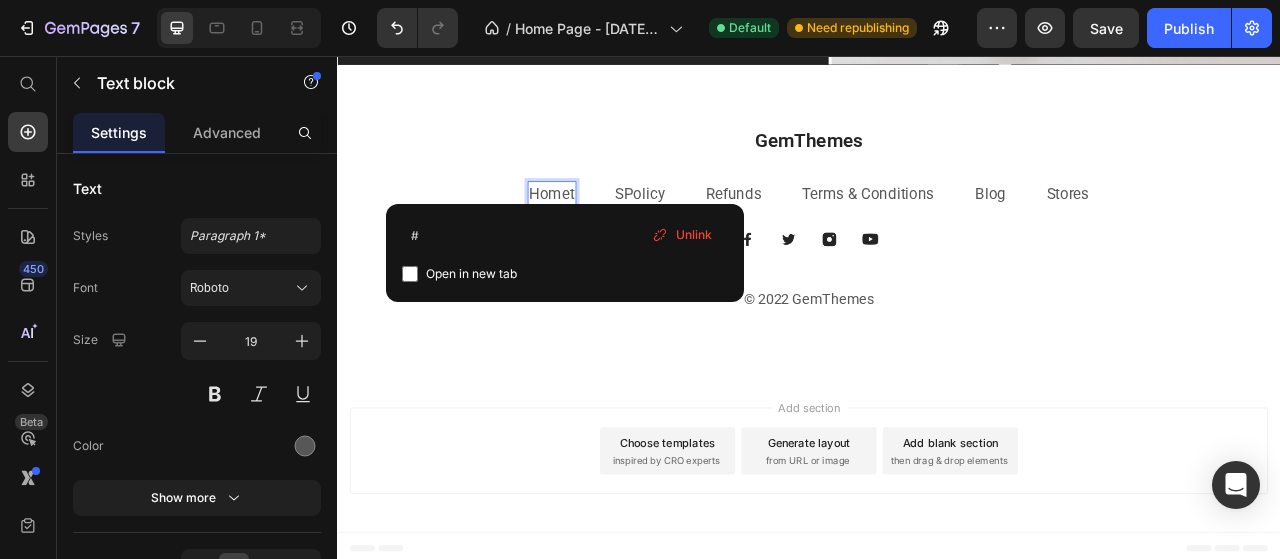 click on "Homet" at bounding box center (610, 231) 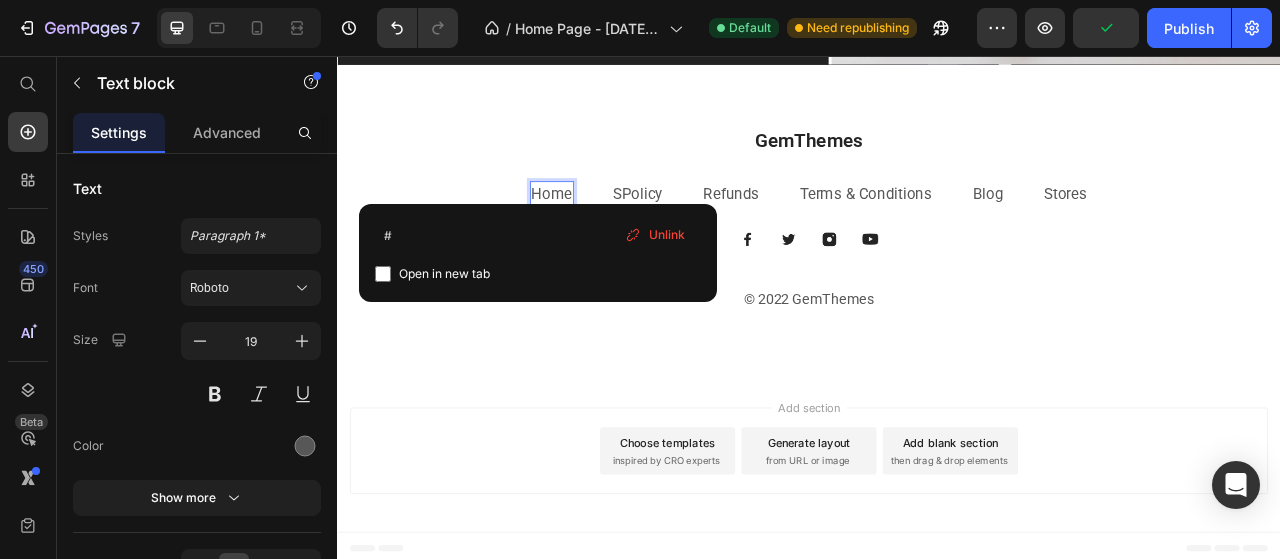 click on "Home" at bounding box center (610, 231) 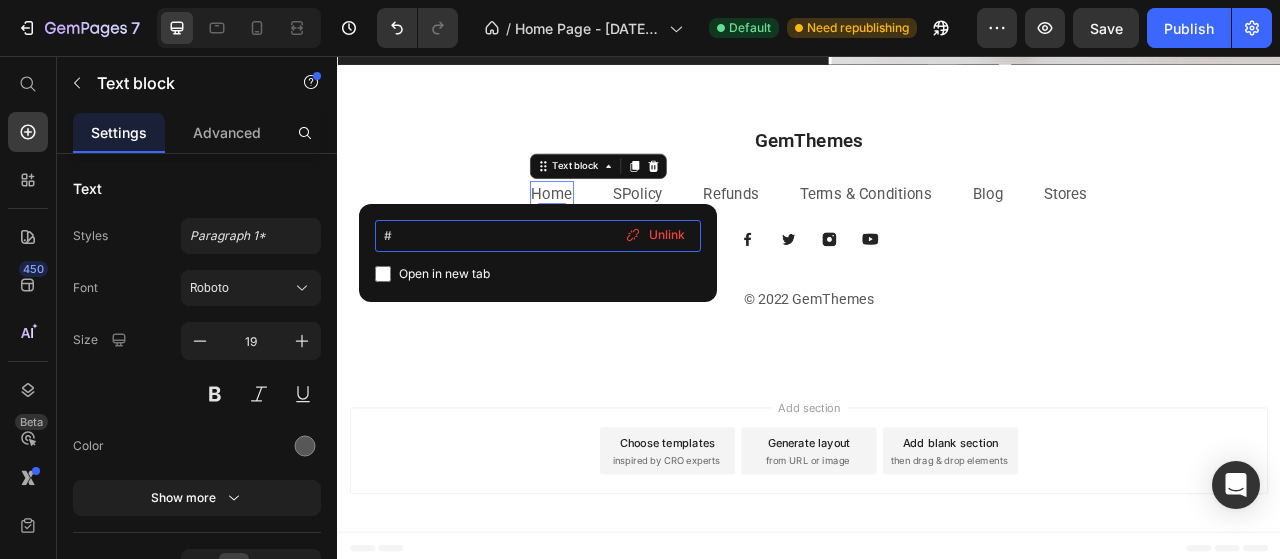 click on "#" at bounding box center [538, 236] 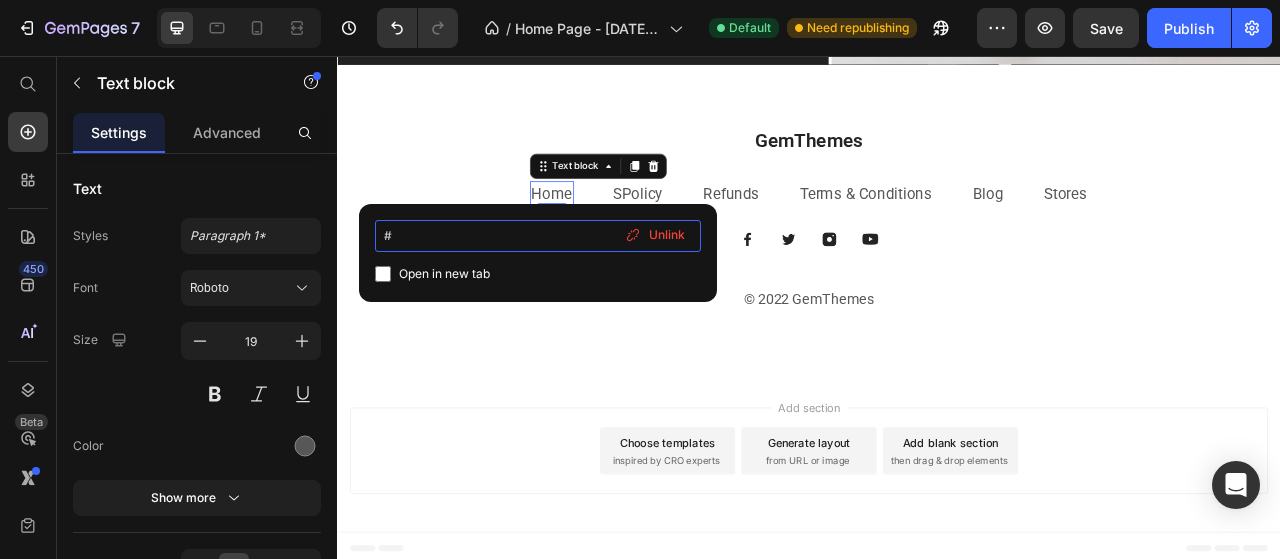 click on "#" at bounding box center [538, 236] 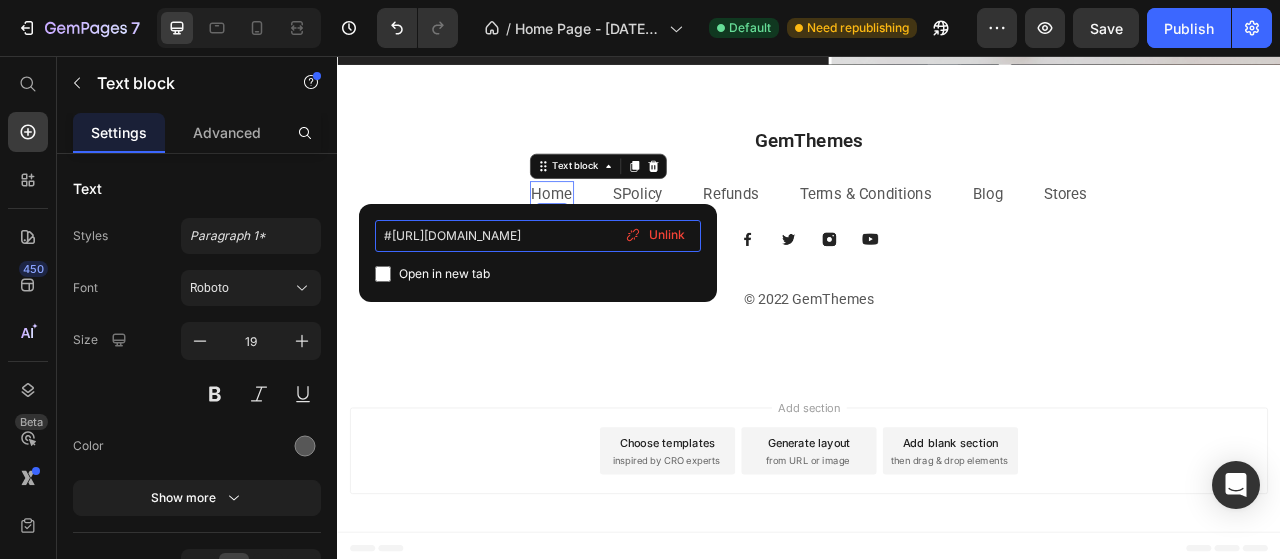scroll, scrollTop: 0, scrollLeft: 1672, axis: horizontal 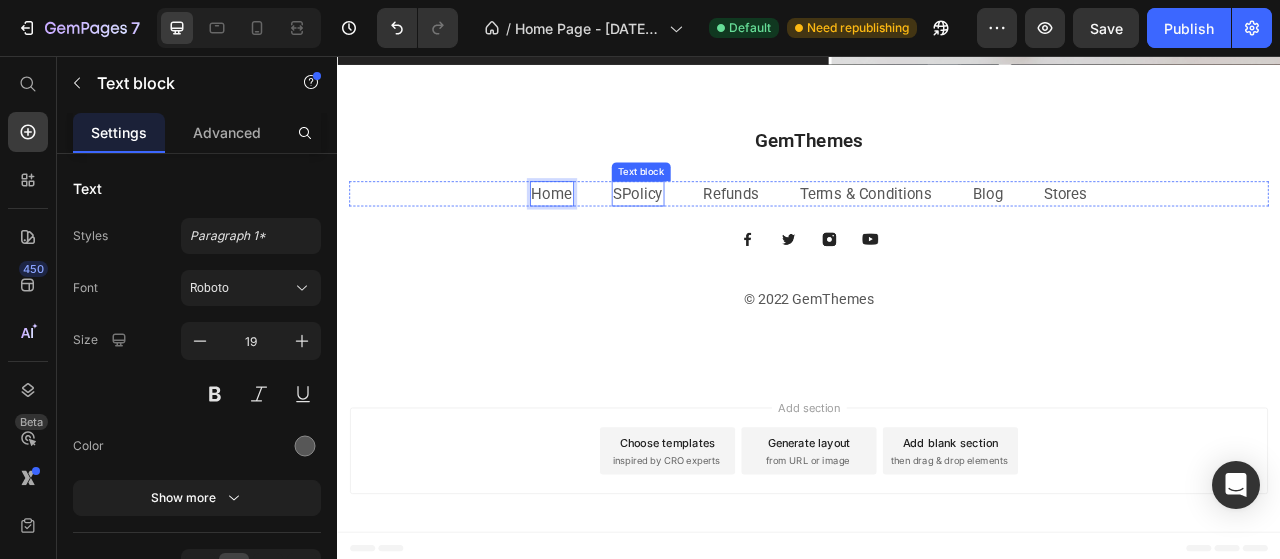 click on "SPolicy" at bounding box center [719, 231] 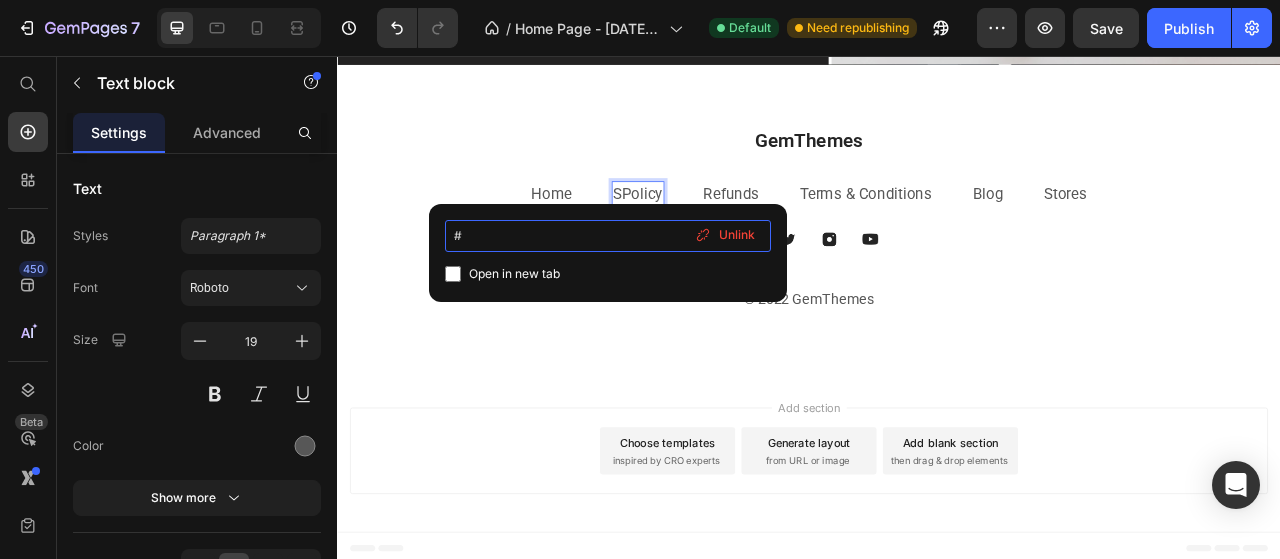 click on "#" at bounding box center (608, 236) 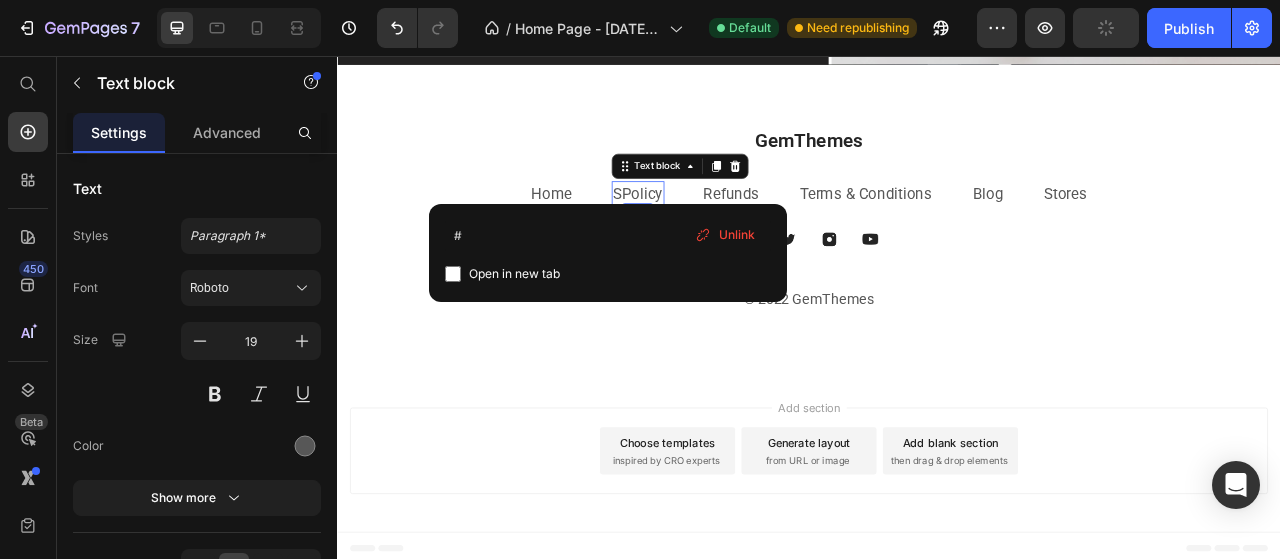 click on "SPolicy" at bounding box center (719, 231) 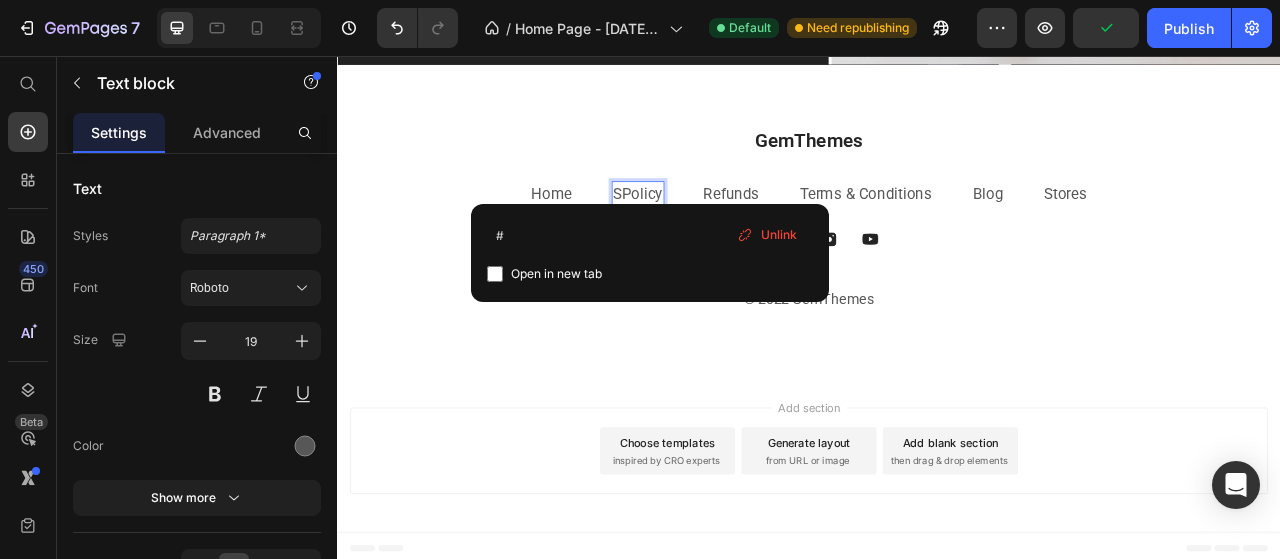 click on "SPolicy" at bounding box center [719, 231] 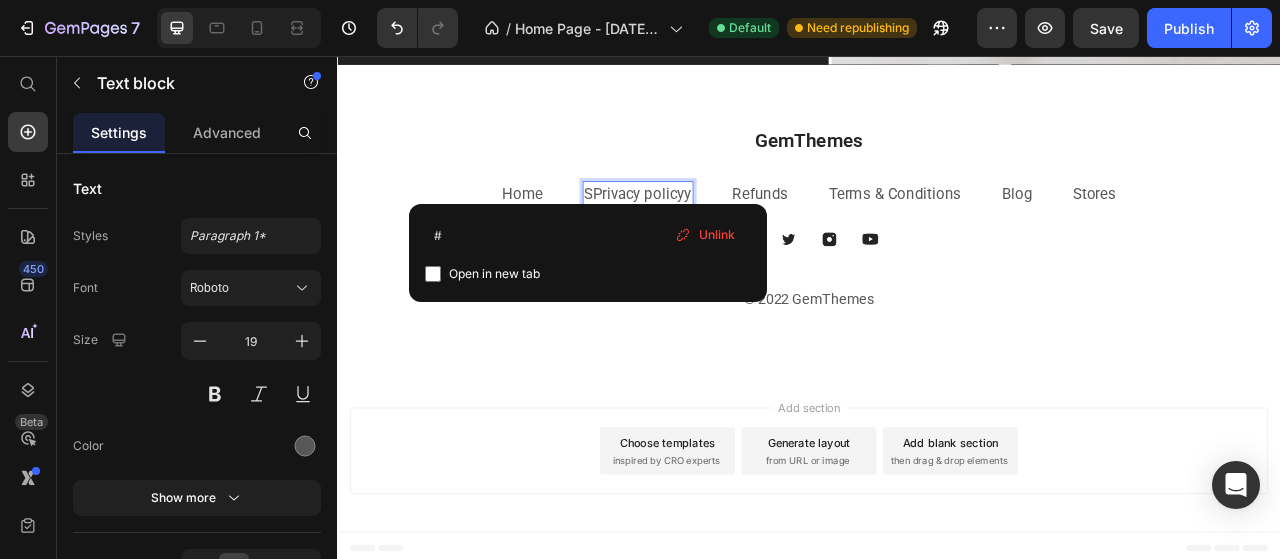 click on "SPrivacy policyy" at bounding box center [719, 231] 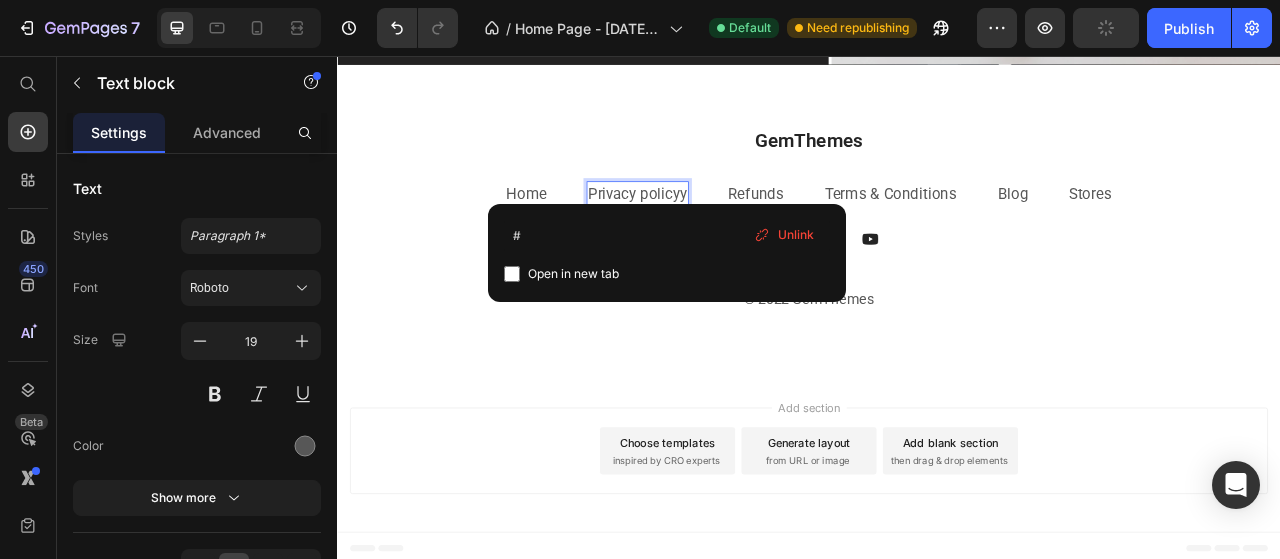 click on "Privacy policyy" at bounding box center (719, 231) 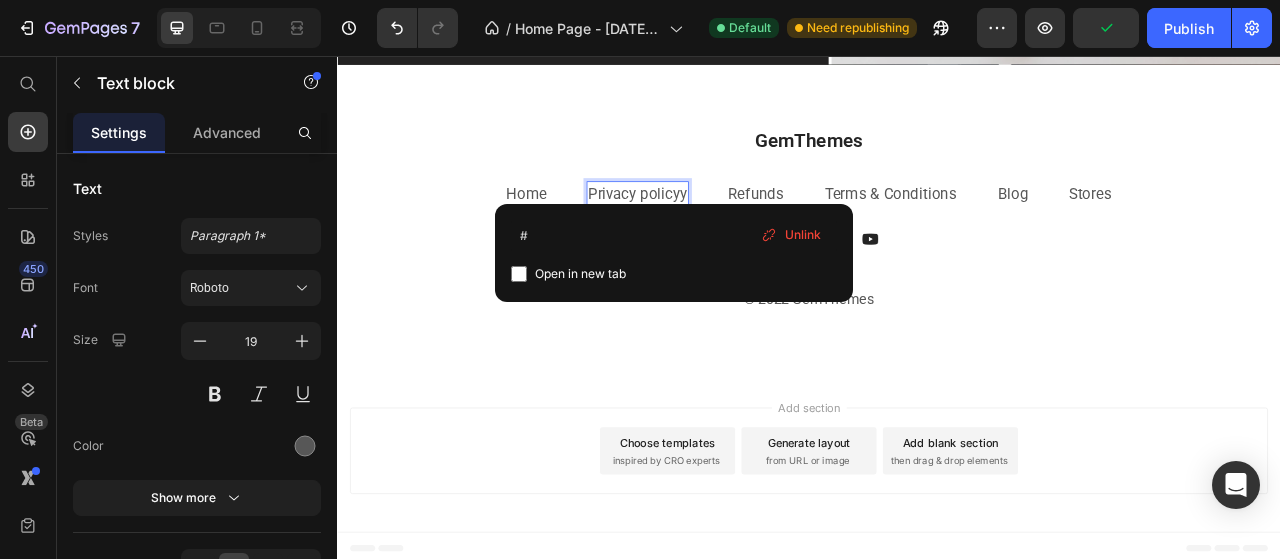click on "Privacy policyy" at bounding box center (719, 231) 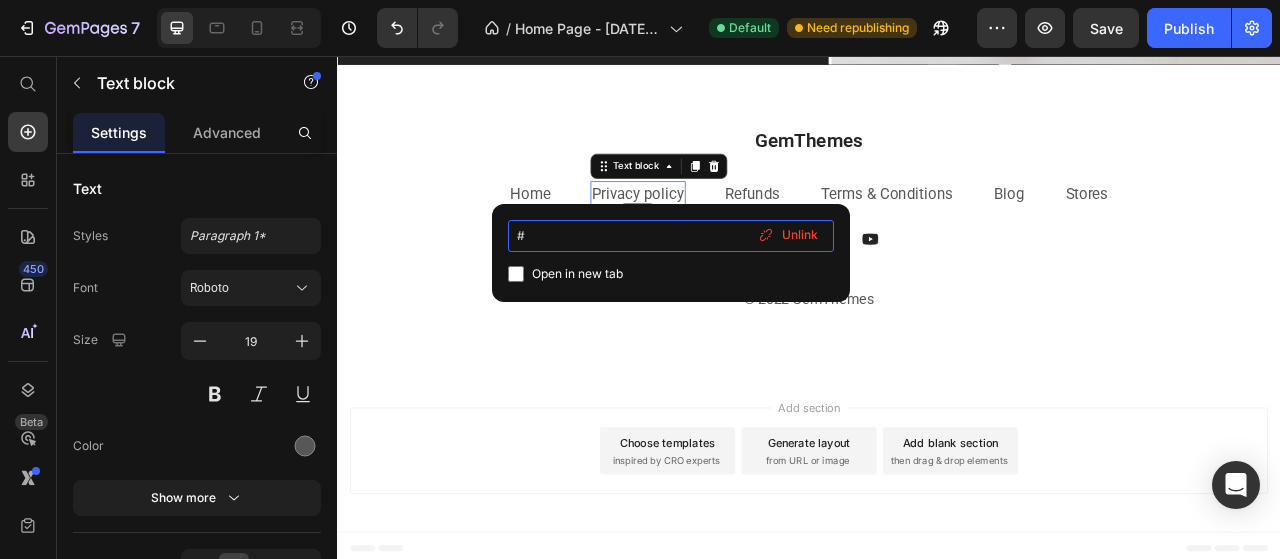 click on "#" at bounding box center (671, 236) 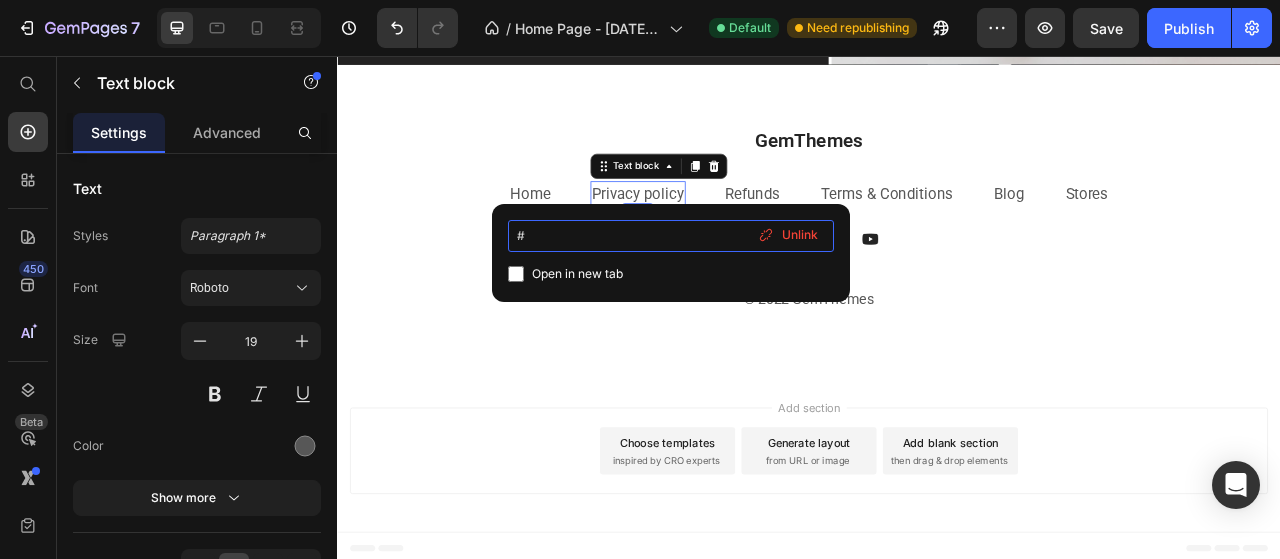 paste on "https://cmbd314-josna.myshopify.com/pages/privacy-policy" 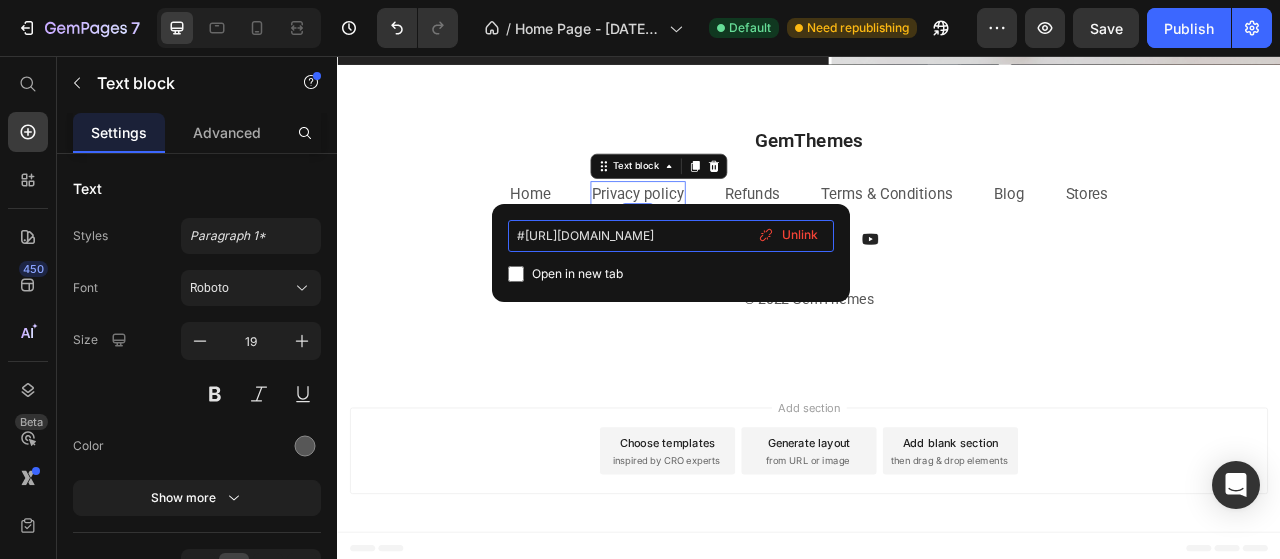 scroll, scrollTop: 0, scrollLeft: 125, axis: horizontal 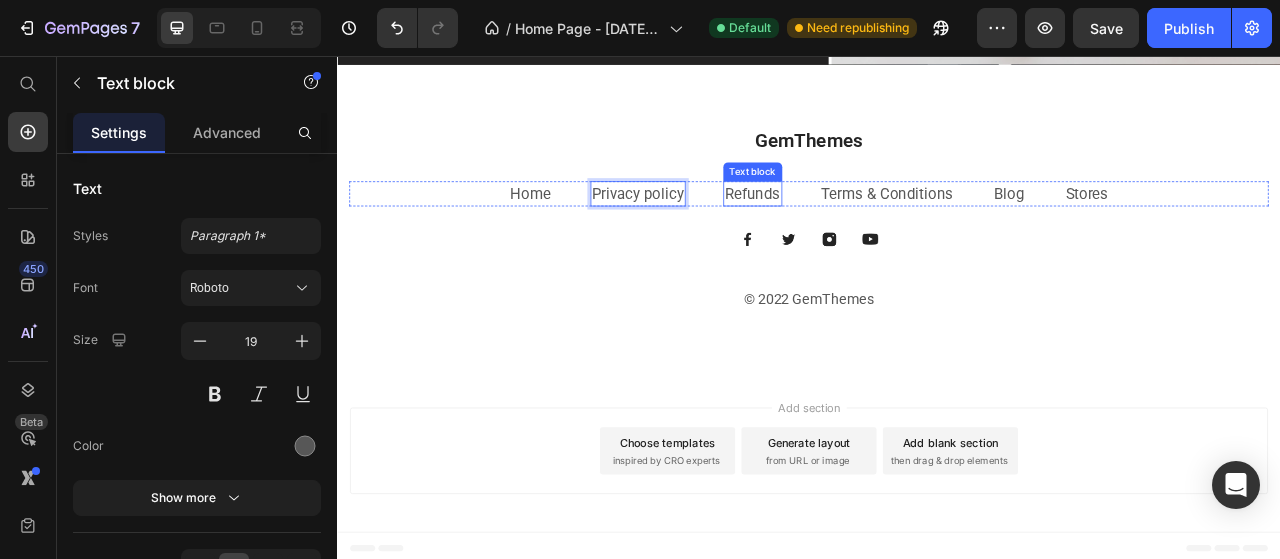 click on "Refunds" at bounding box center [865, 231] 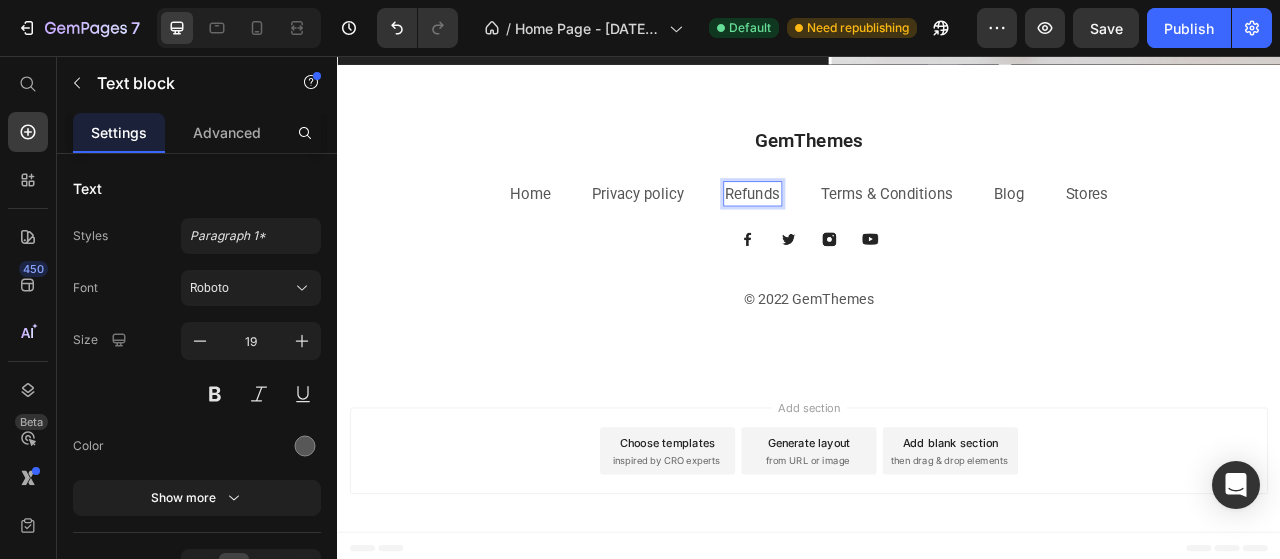 click on "Refunds" at bounding box center (865, 231) 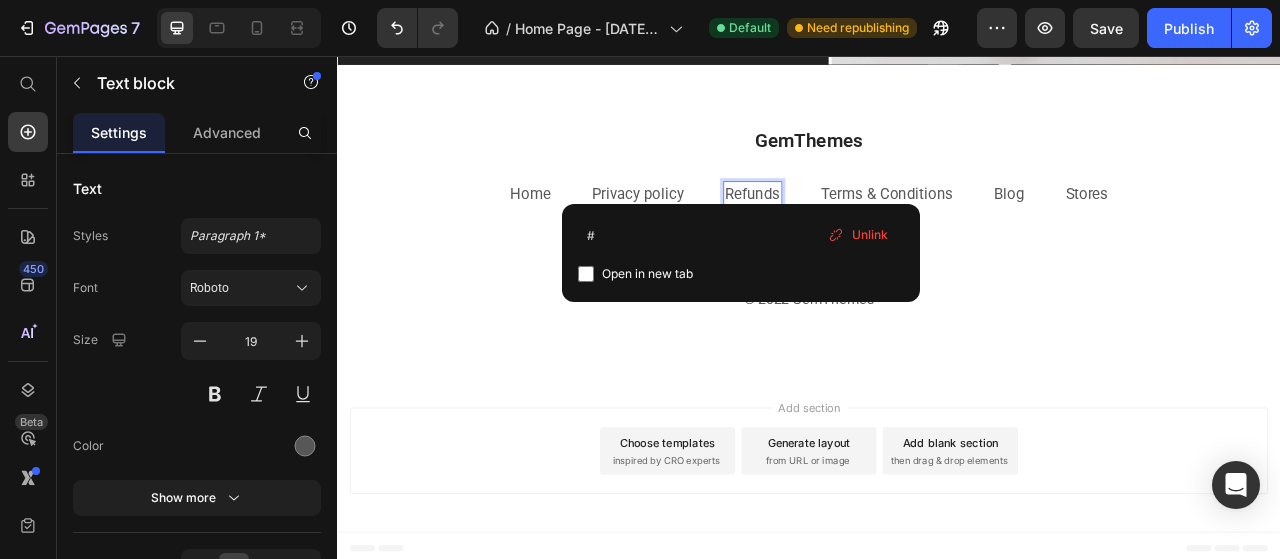 click on "Refunds" at bounding box center [865, 231] 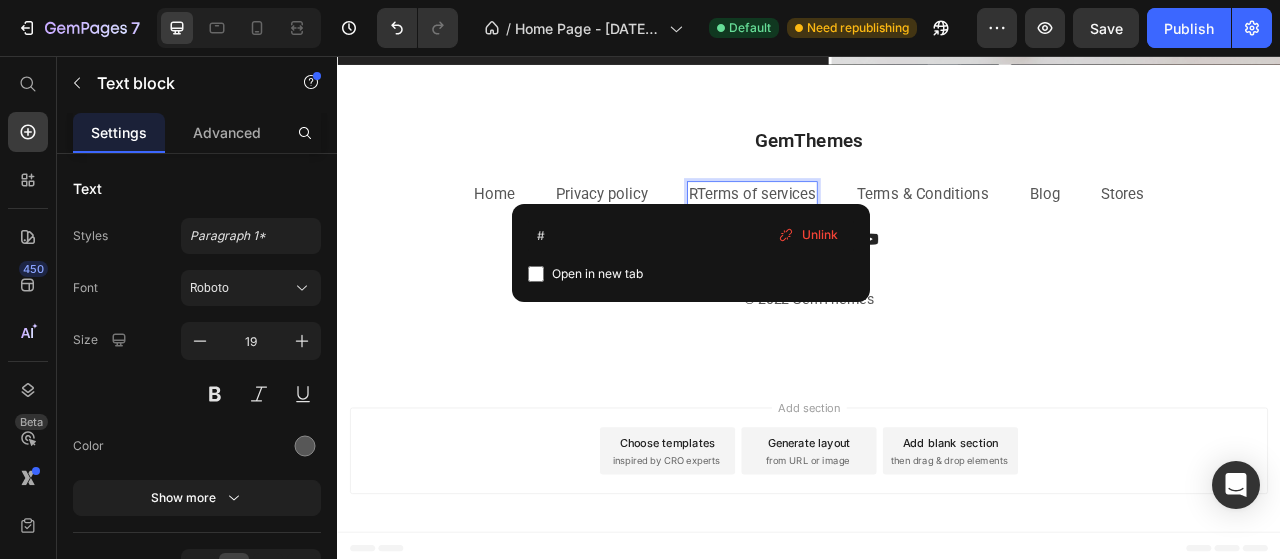 click on "RTerms of services" at bounding box center [865, 231] 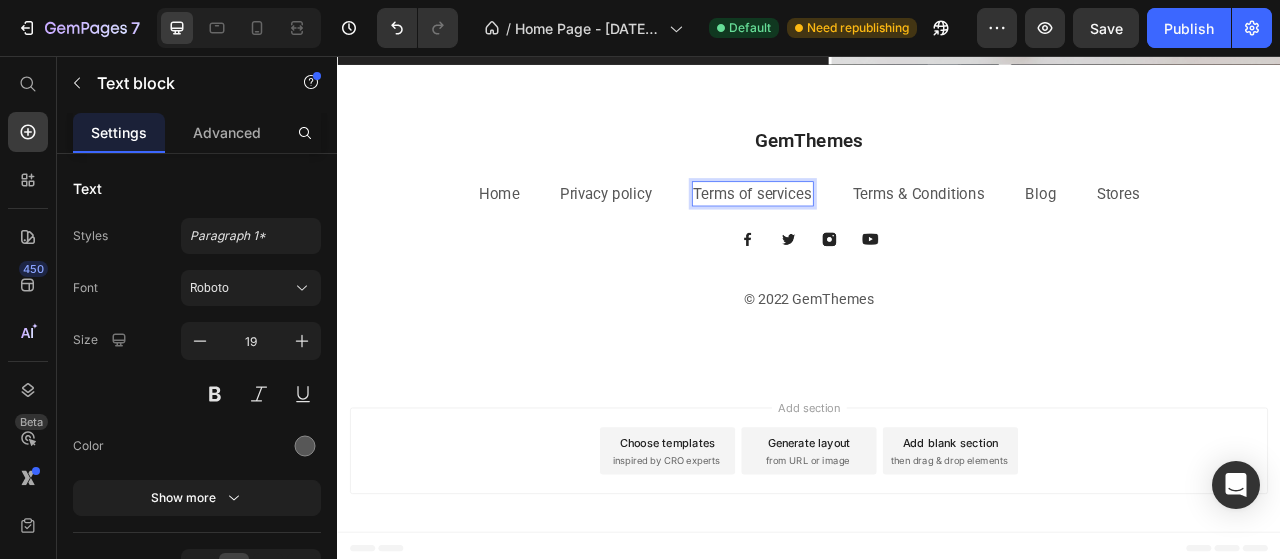 click on "Terms of services" at bounding box center (865, 231) 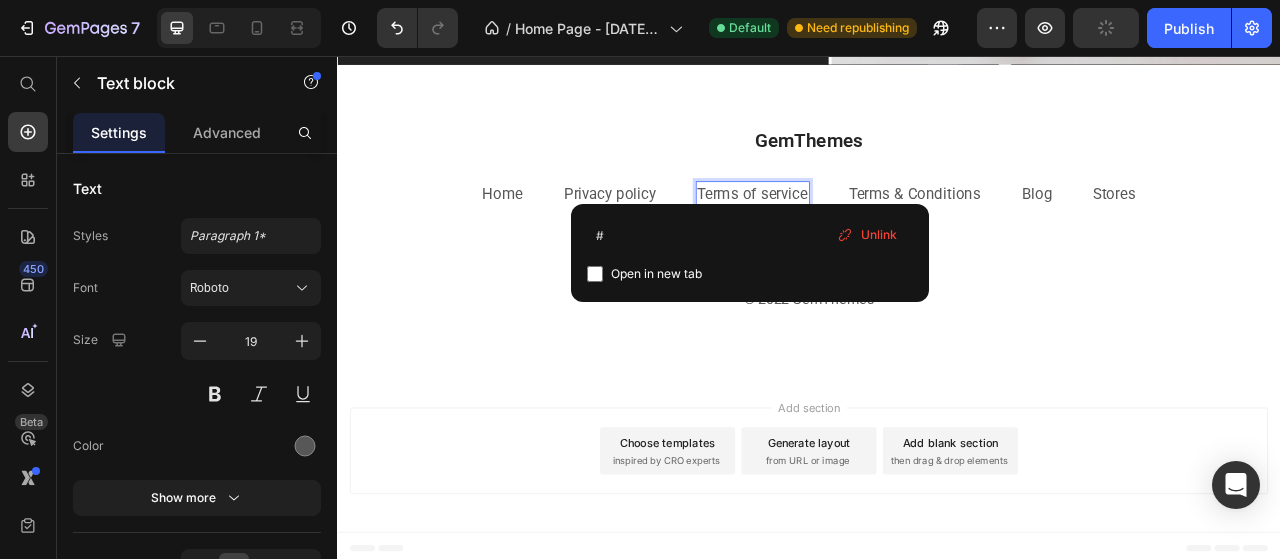 click on "Terms of service" at bounding box center (865, 231) 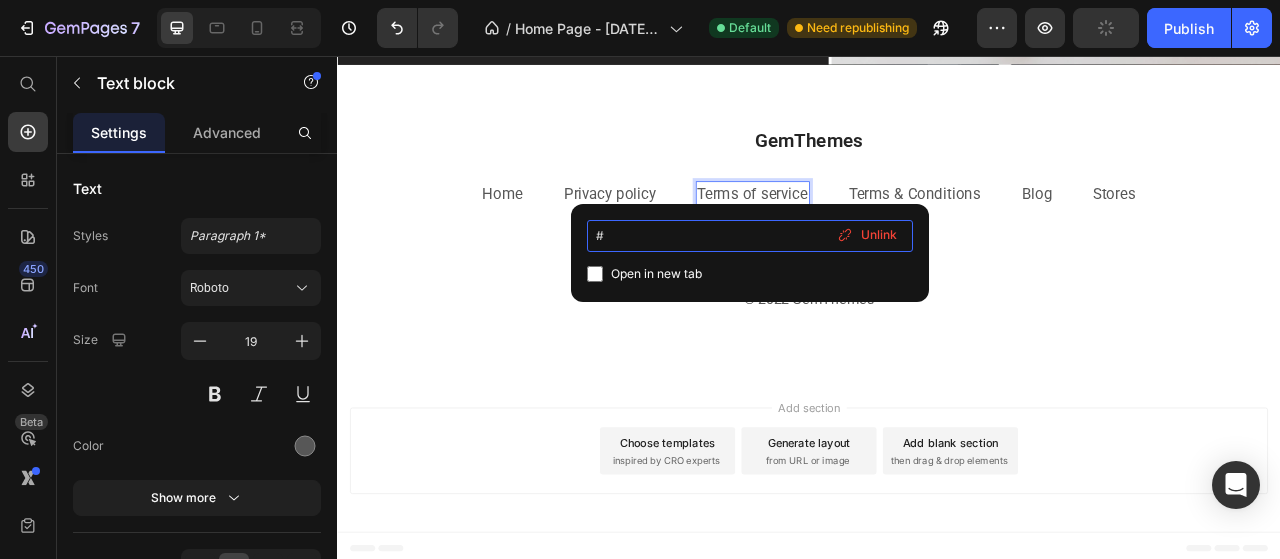 click on "#" at bounding box center [750, 236] 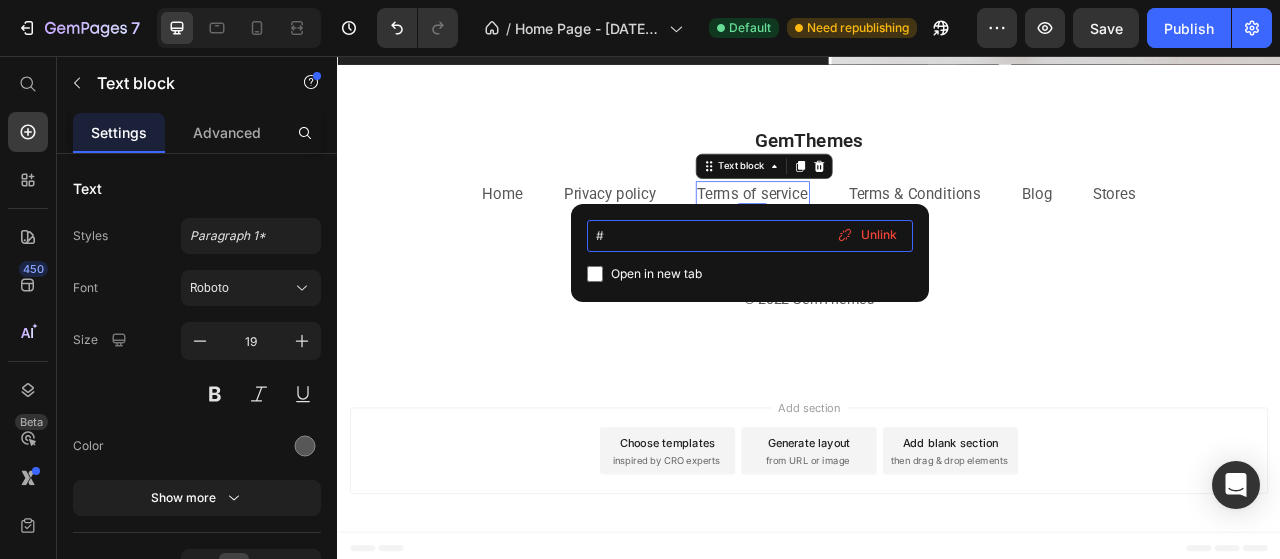 paste on "https://cmbd314-josna.myshopify.com/pages/terms-of-service" 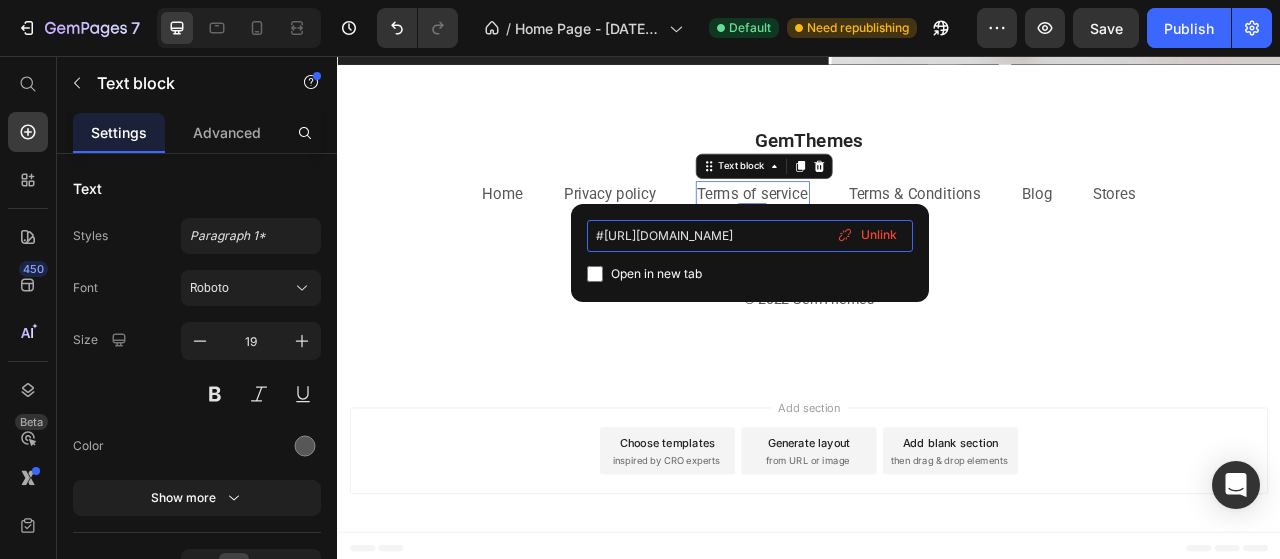scroll, scrollTop: 0, scrollLeft: 141, axis: horizontal 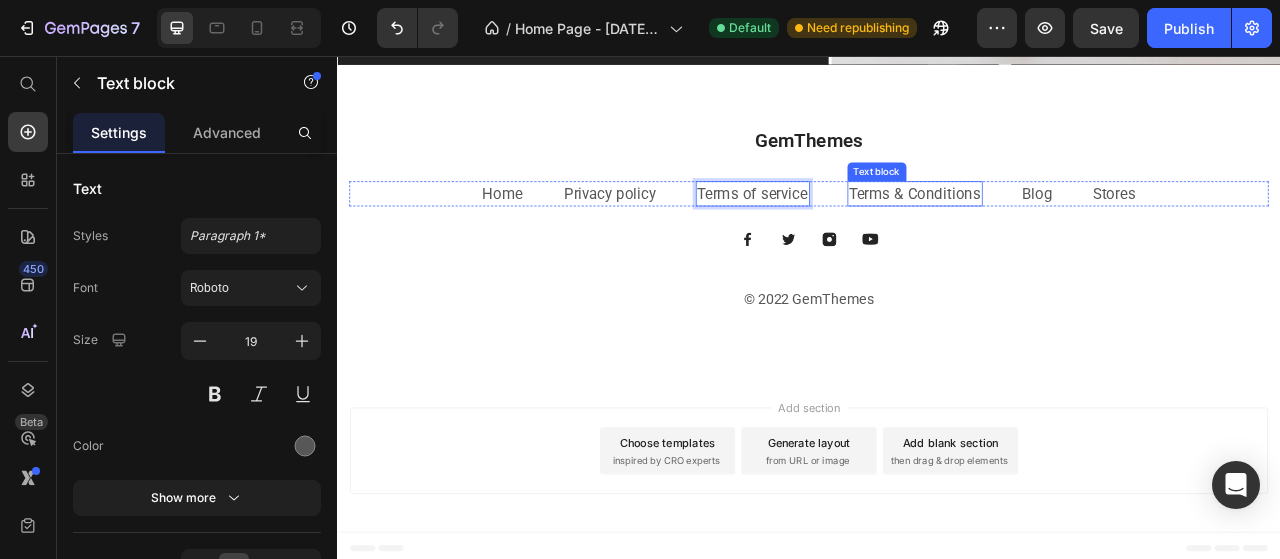 click on "Terms & Conditions" at bounding box center [1072, 231] 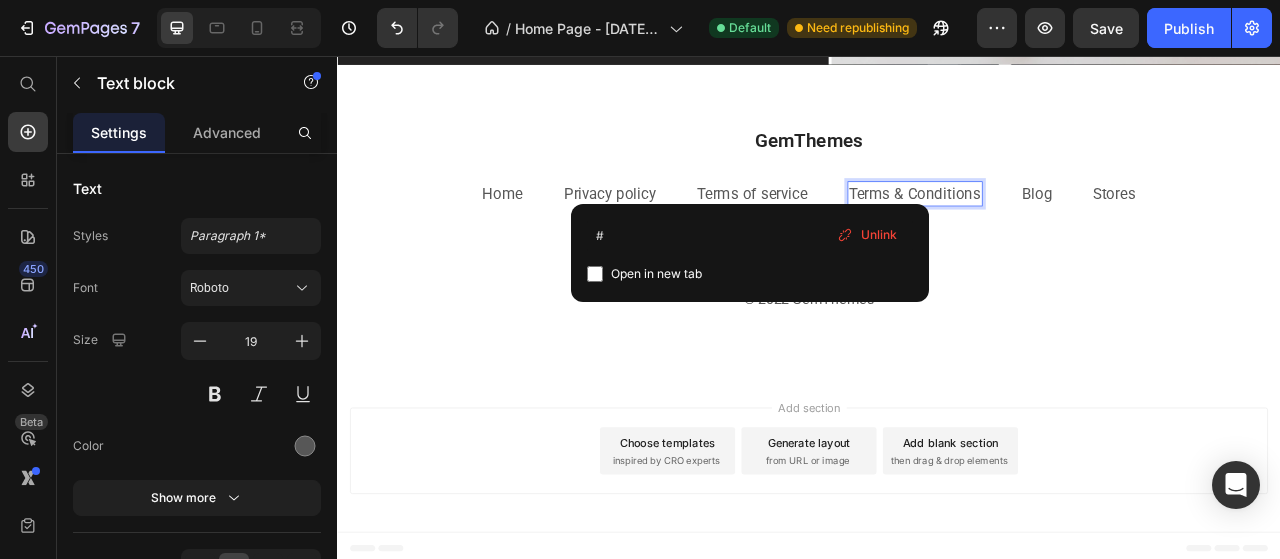 click on "Terms & Conditions" at bounding box center [1072, 231] 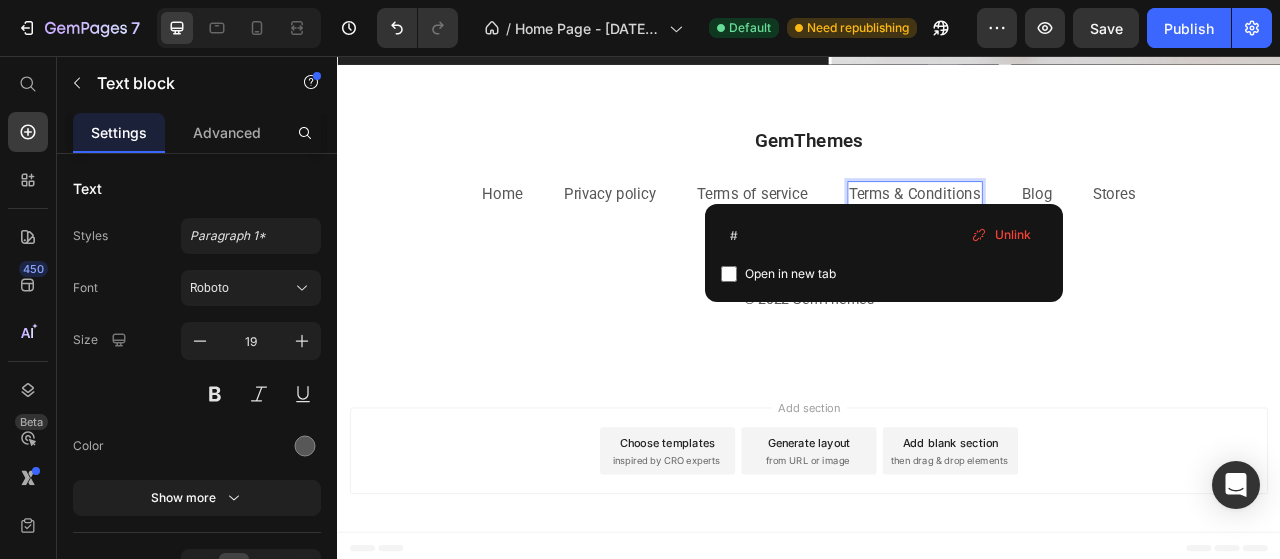 click on "Terms & Conditions" at bounding box center [1072, 231] 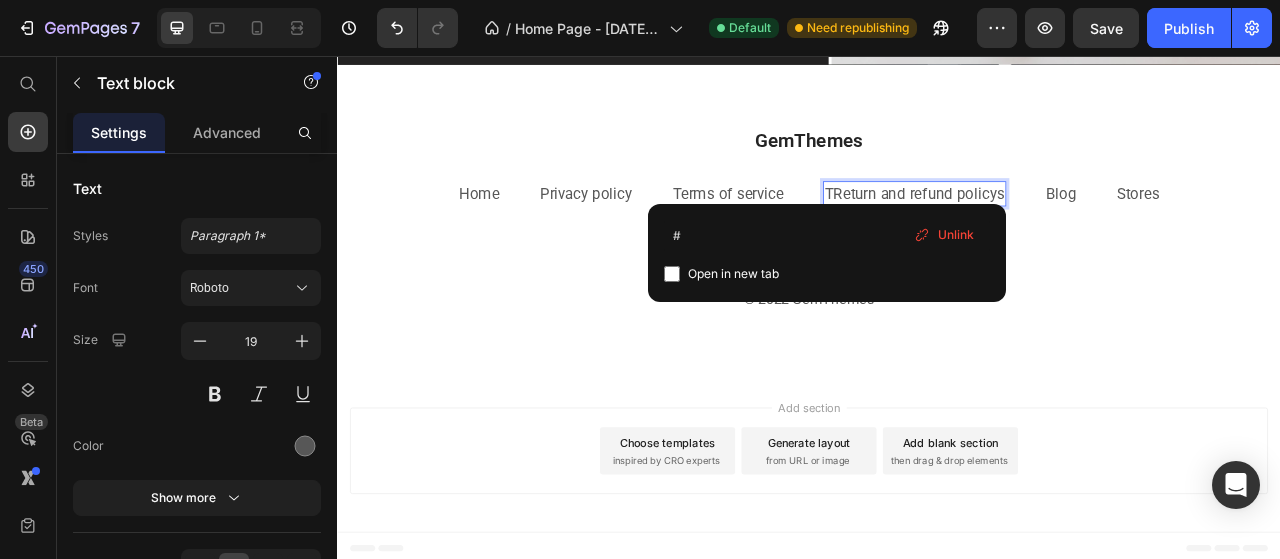 click on "TReturn and refund policys" at bounding box center (1071, 231) 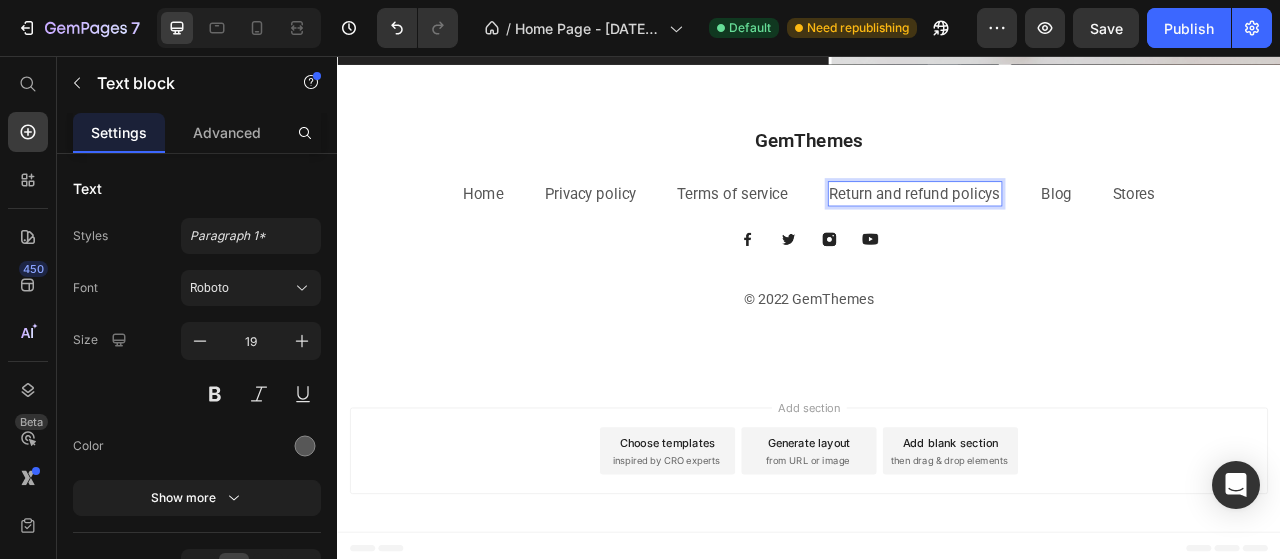 click on "Return and refund policys" at bounding box center (1072, 231) 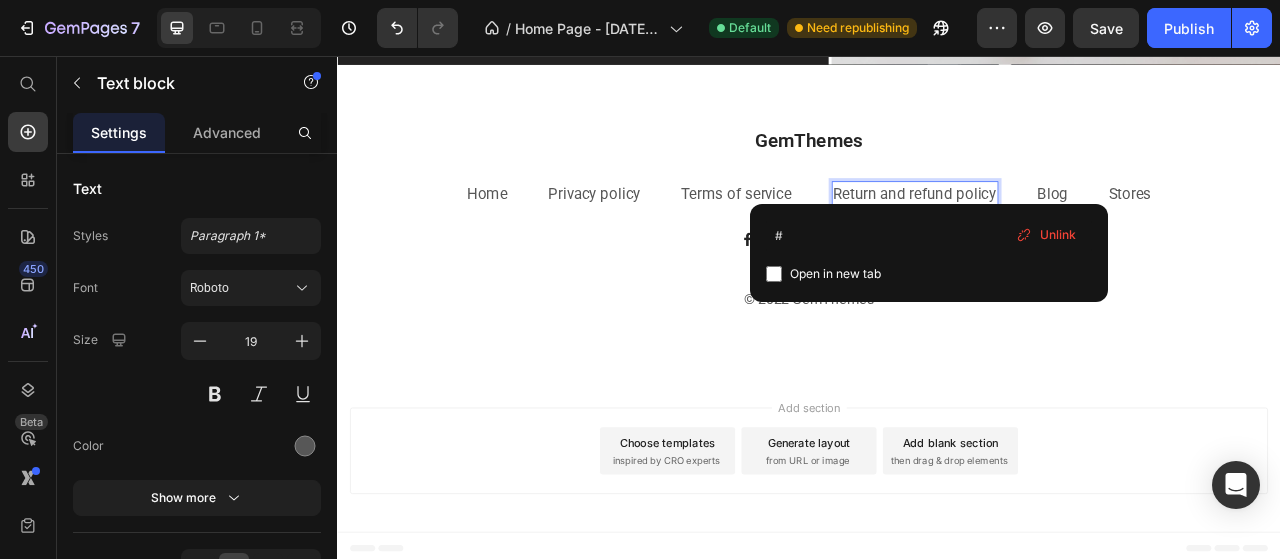 click on "Return and refund policy" at bounding box center [1072, 231] 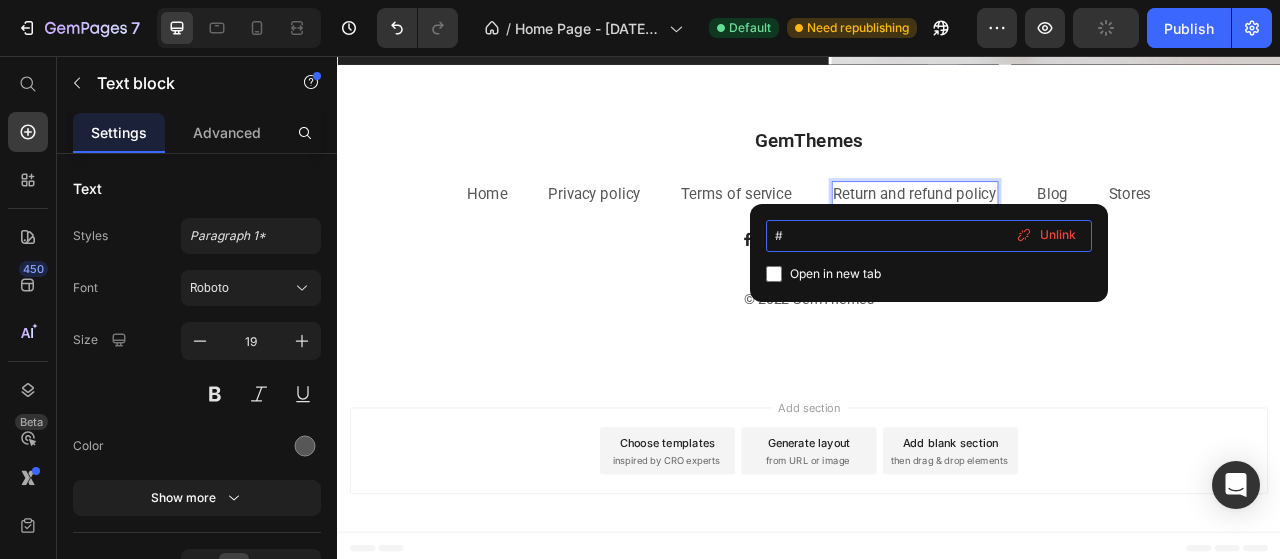 click on "#" at bounding box center (929, 236) 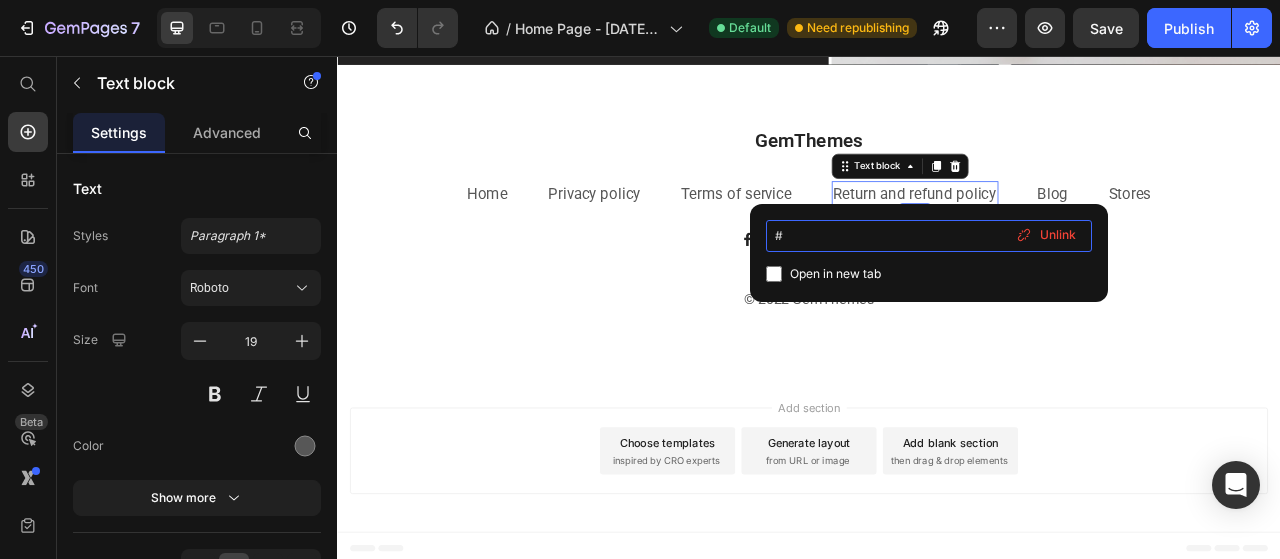 paste on "https://cmbd314-josna.myshopify.com/pages/return-and-refund-policy" 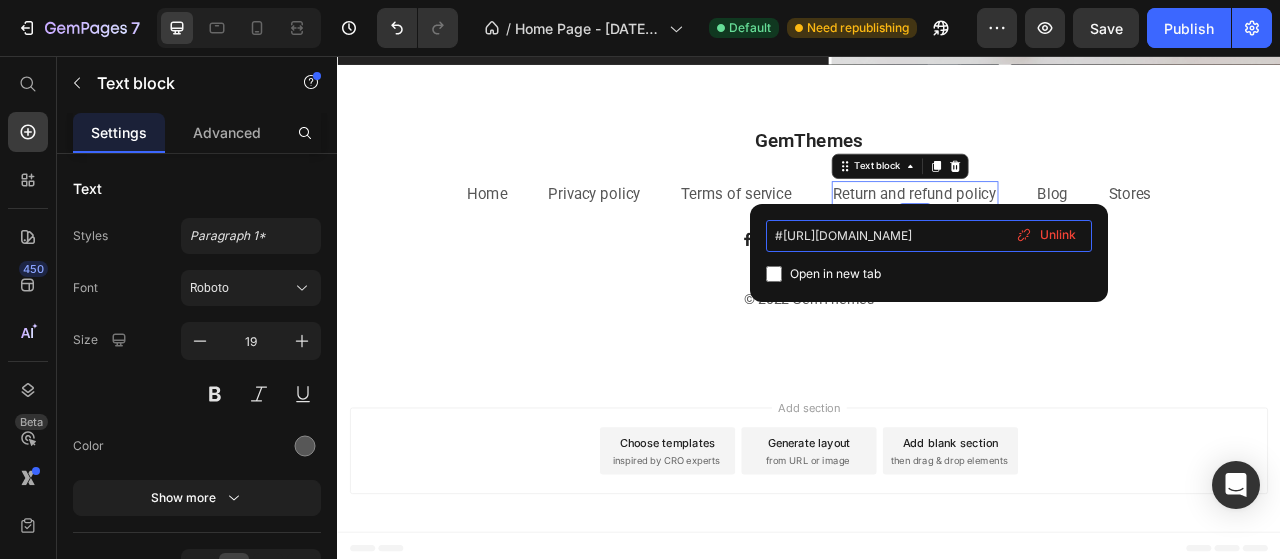 scroll, scrollTop: 0, scrollLeft: 188, axis: horizontal 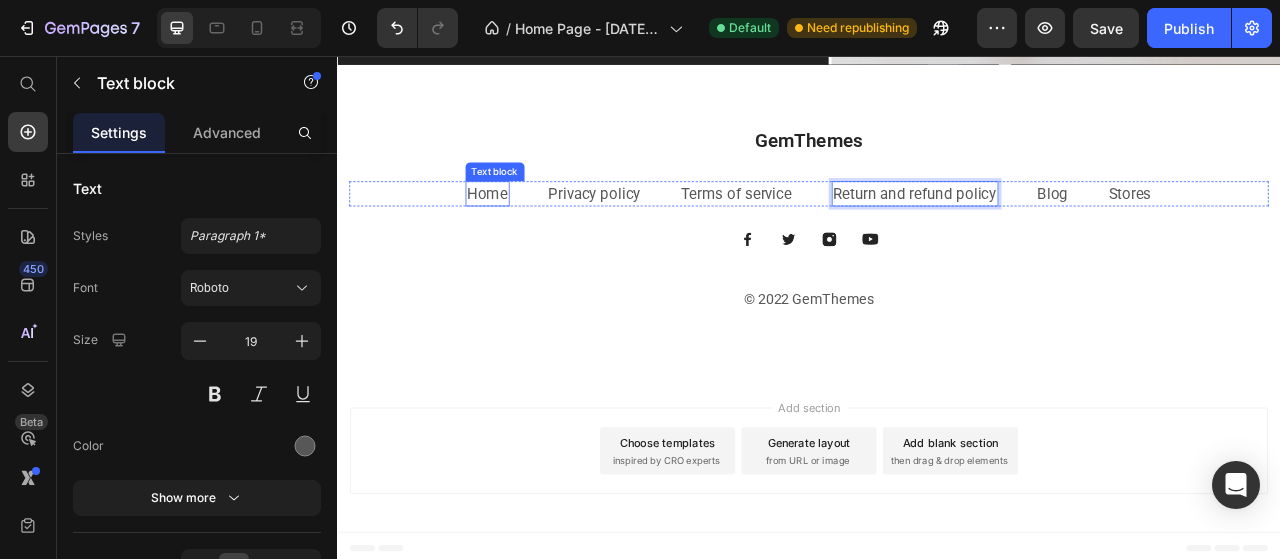 click on "Home" at bounding box center [528, 231] 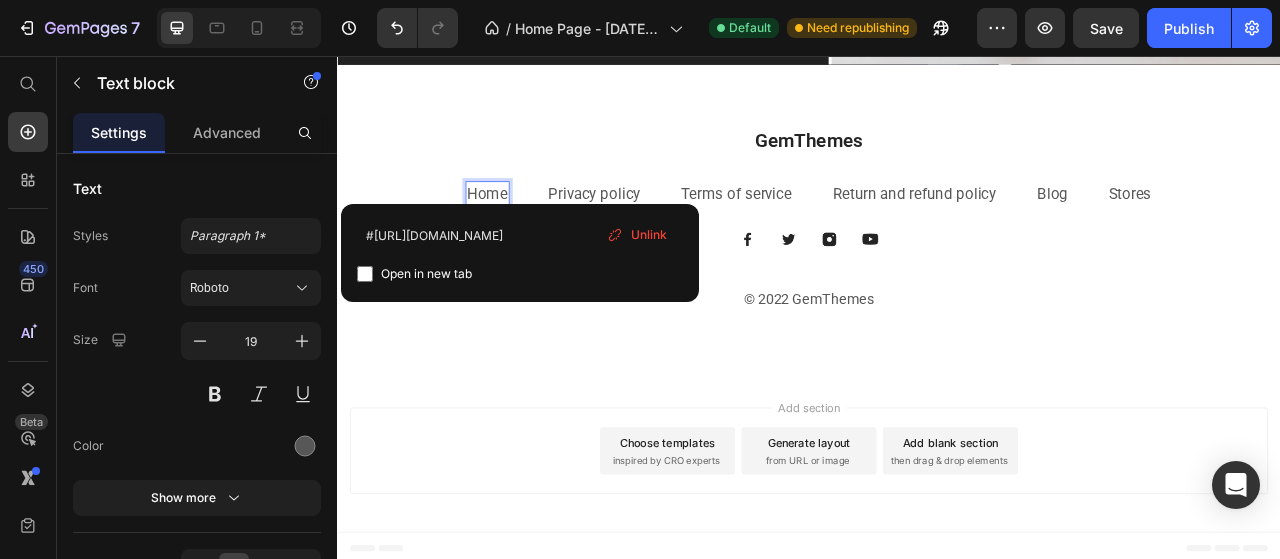 click on "Home" at bounding box center (528, 231) 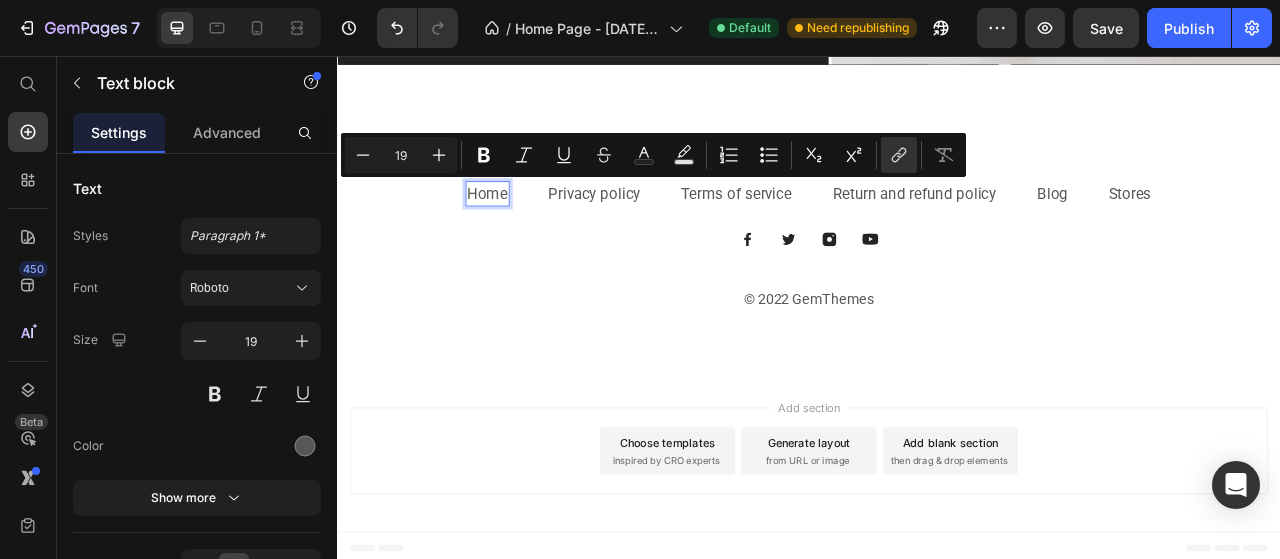 click on "Home" at bounding box center [528, 231] 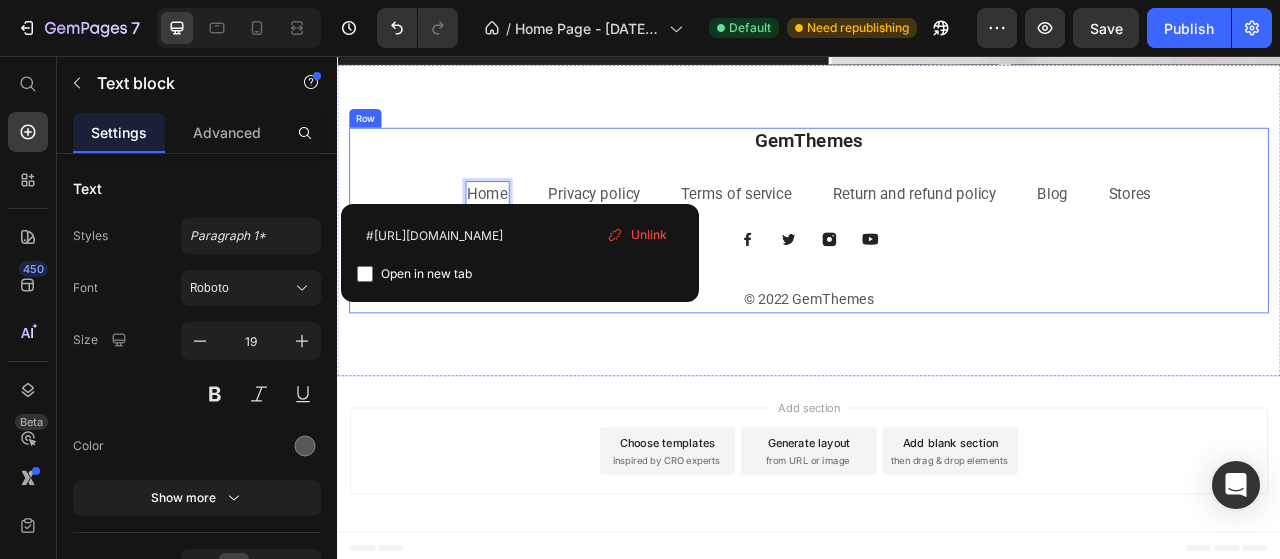 click on "GemThemes Heading Home Text block   0 Privacy policy ⁠⁠⁠⁠⁠⁠⁠ Text block Terms of service ⁠⁠⁠⁠⁠⁠⁠ Text block Return and refund policy ⁠⁠⁠⁠⁠⁠⁠ Text block Blog Text block Stores Text block Row Image Image Image Image Row © 2022 GemThemes Text block" at bounding box center (937, 266) 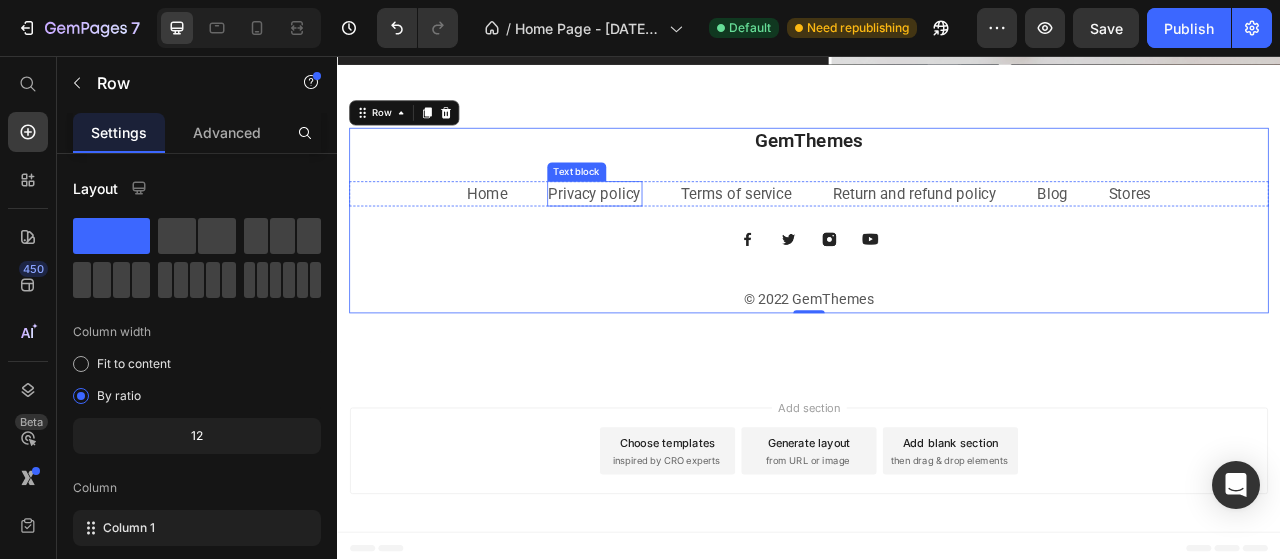 click on "Privacy policy ⁠⁠⁠⁠⁠⁠⁠" at bounding box center (664, 232) 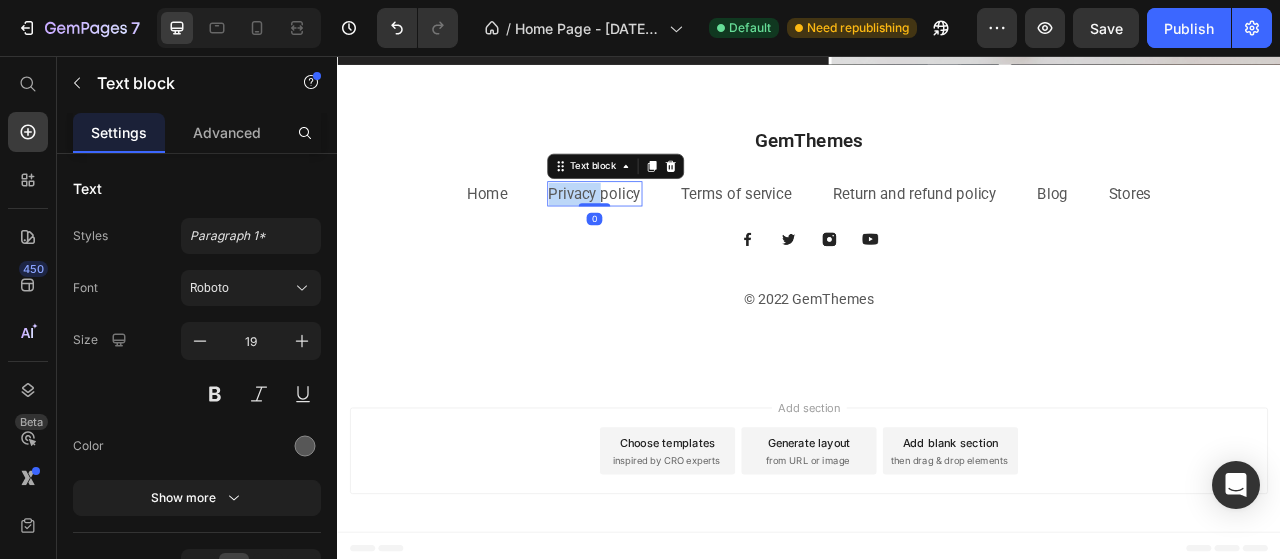 click on "Privacy policy" at bounding box center (664, 232) 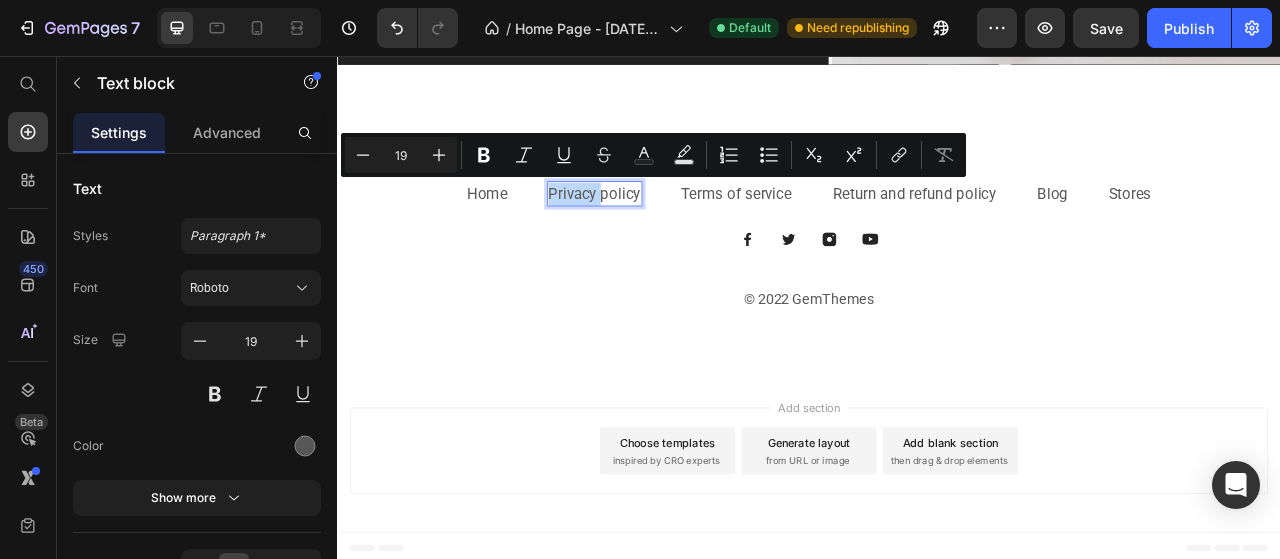 drag, startPoint x: 638, startPoint y: 214, endPoint x: 648, endPoint y: 232, distance: 20.59126 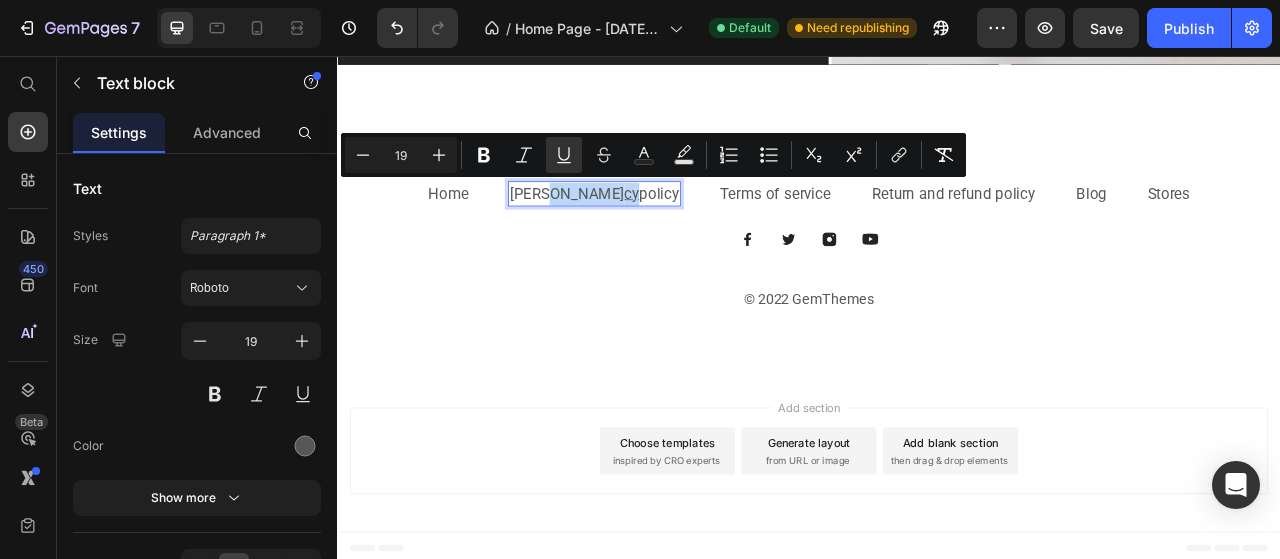 click on "Terms of service" at bounding box center [894, 231] 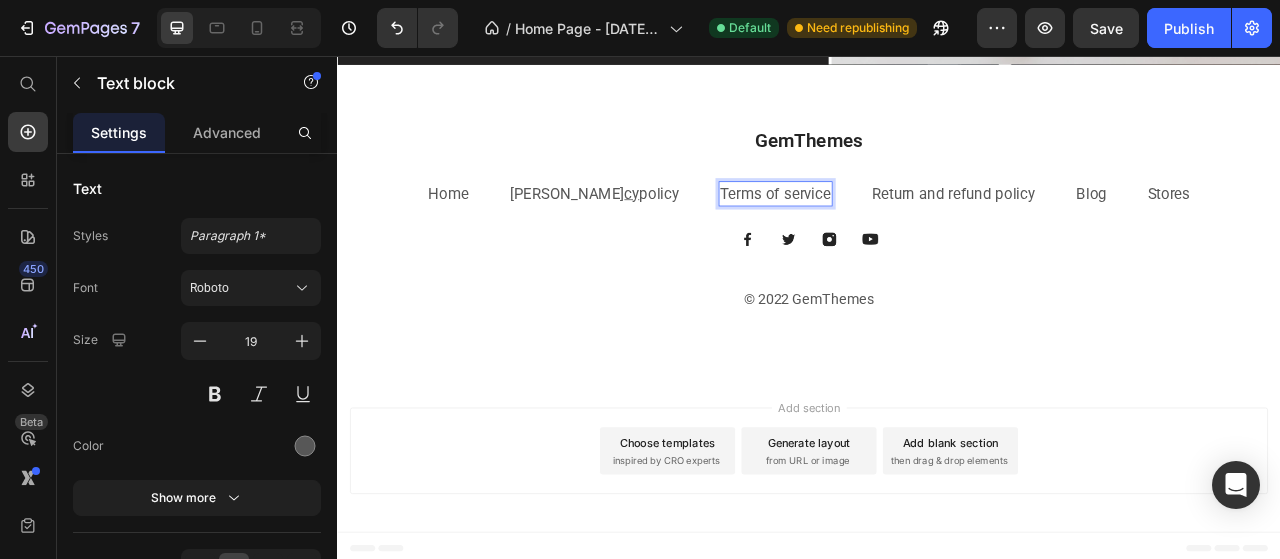 click on "Terms of service" at bounding box center [894, 231] 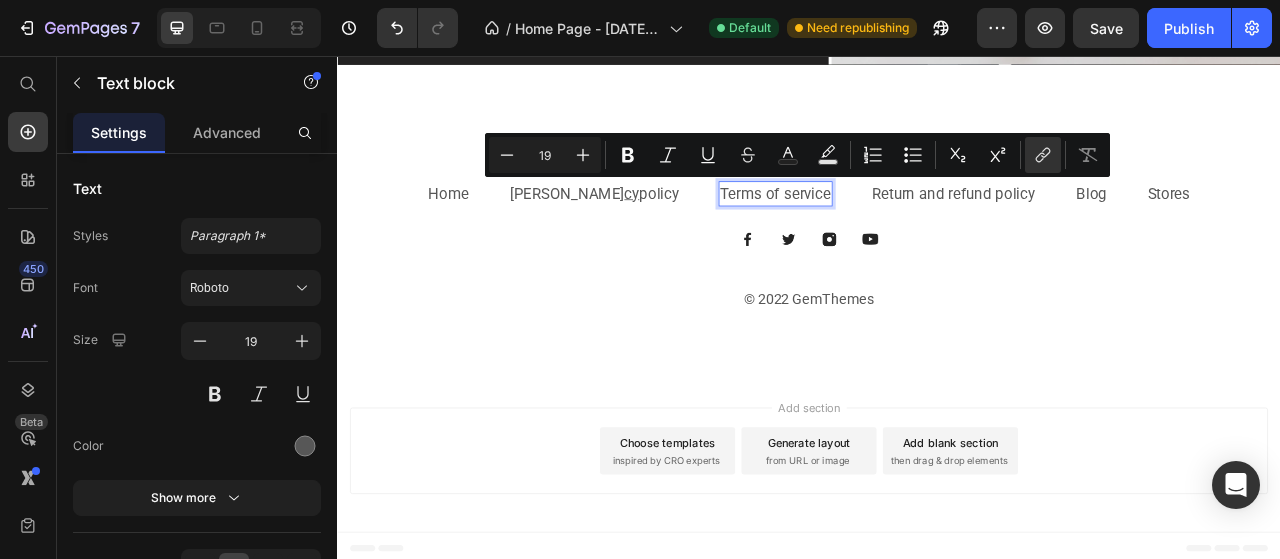 click on "Terms of service" at bounding box center (894, 231) 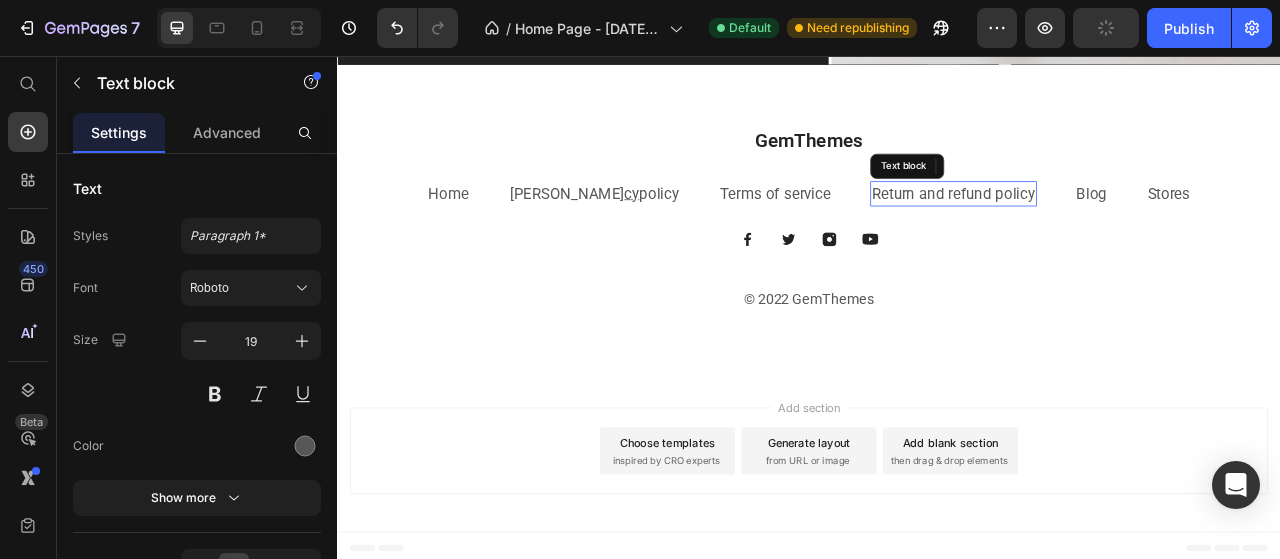 click on "Return and refund policy" at bounding box center [1121, 231] 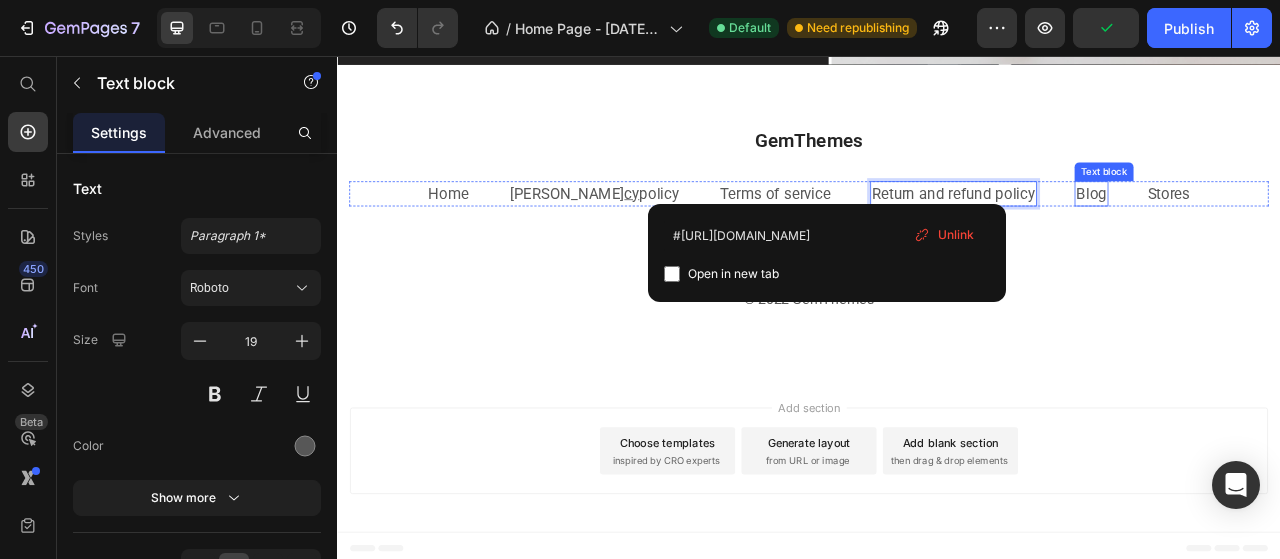 click on "Blog" at bounding box center [1296, 231] 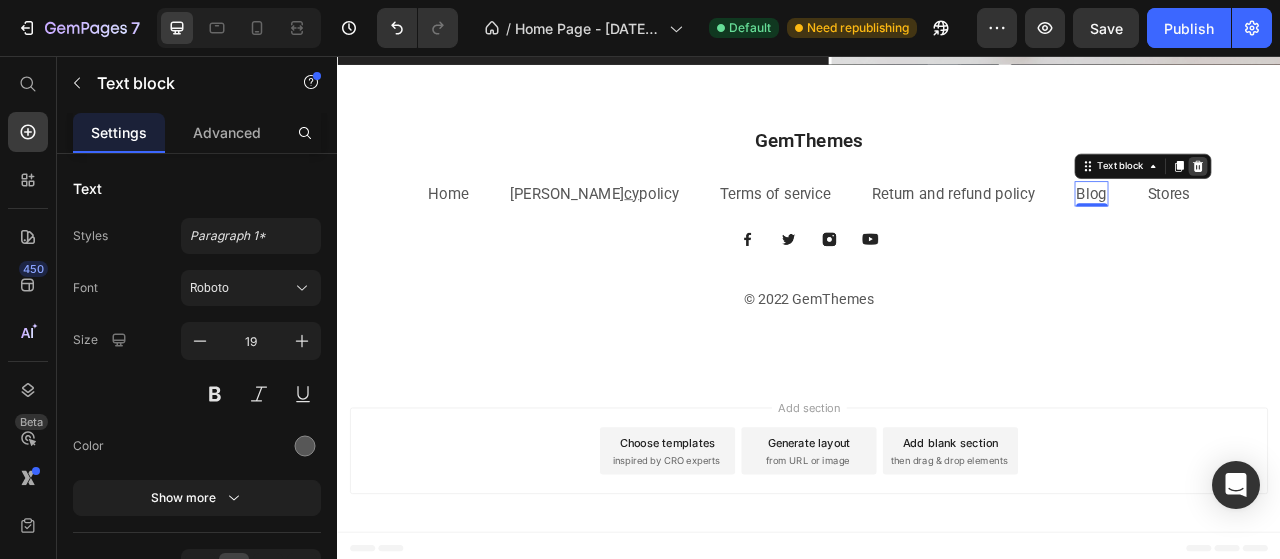 click 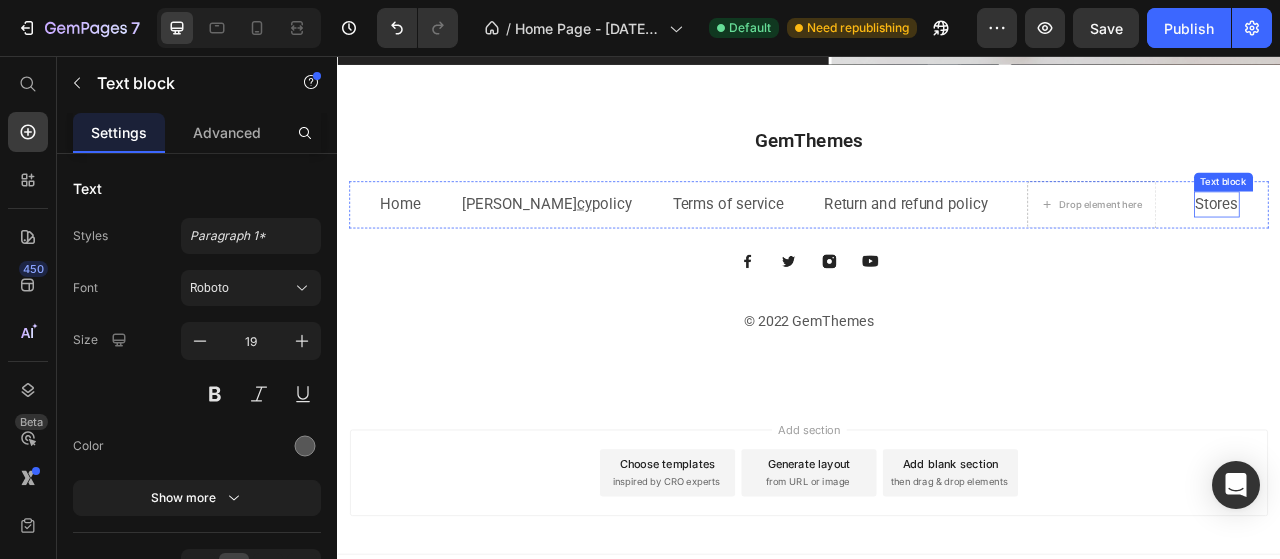 click on "Stores" at bounding box center [1456, 244] 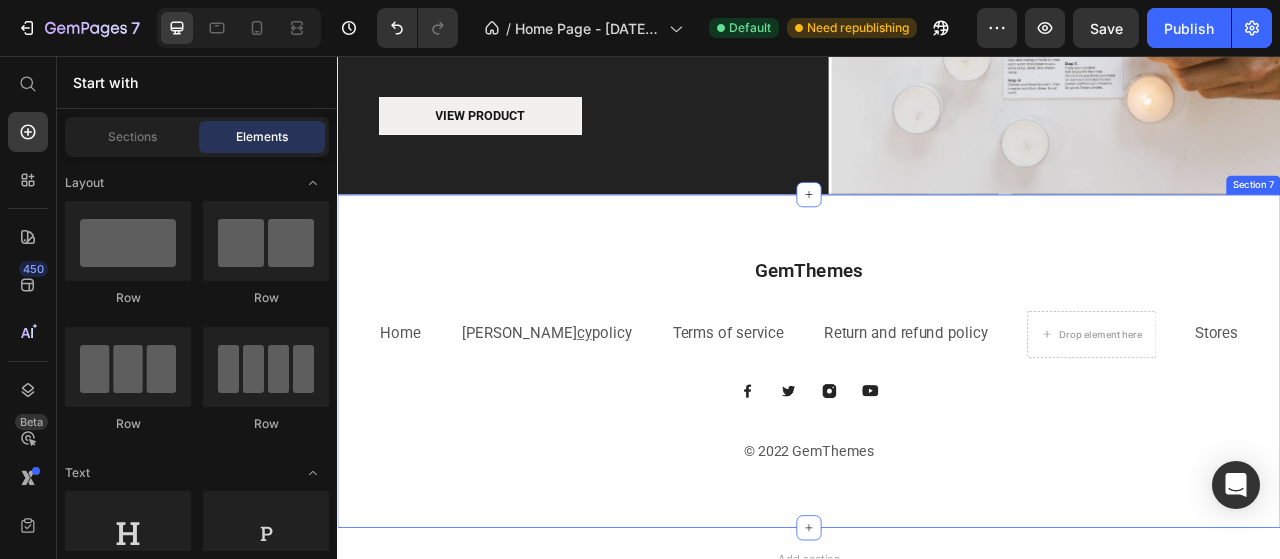 scroll, scrollTop: 3410, scrollLeft: 0, axis: vertical 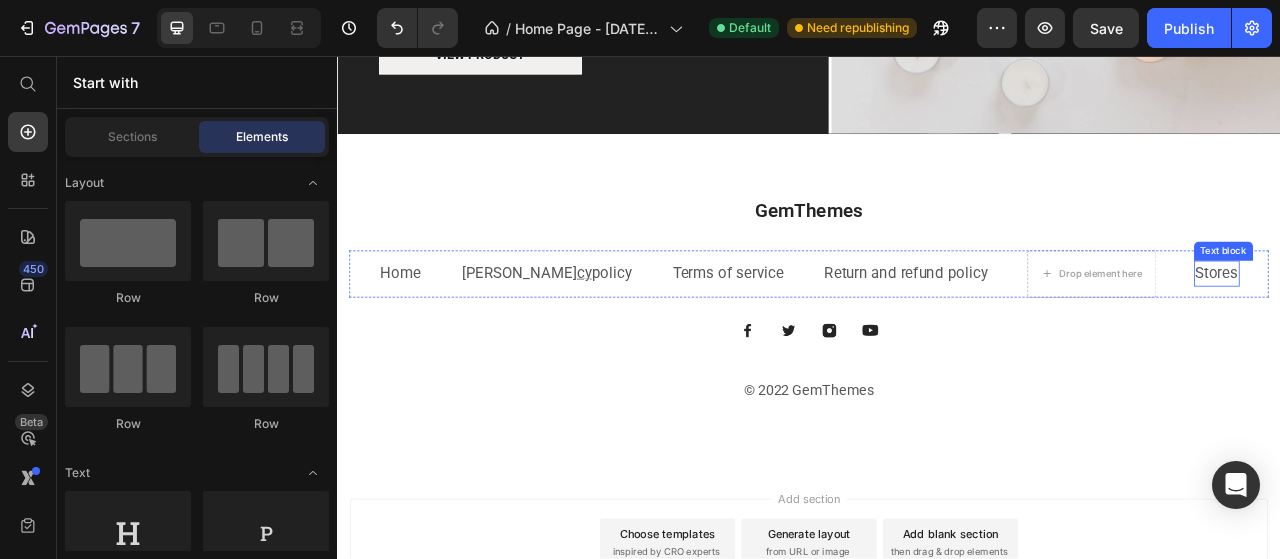 click on "Stores" at bounding box center [1456, 332] 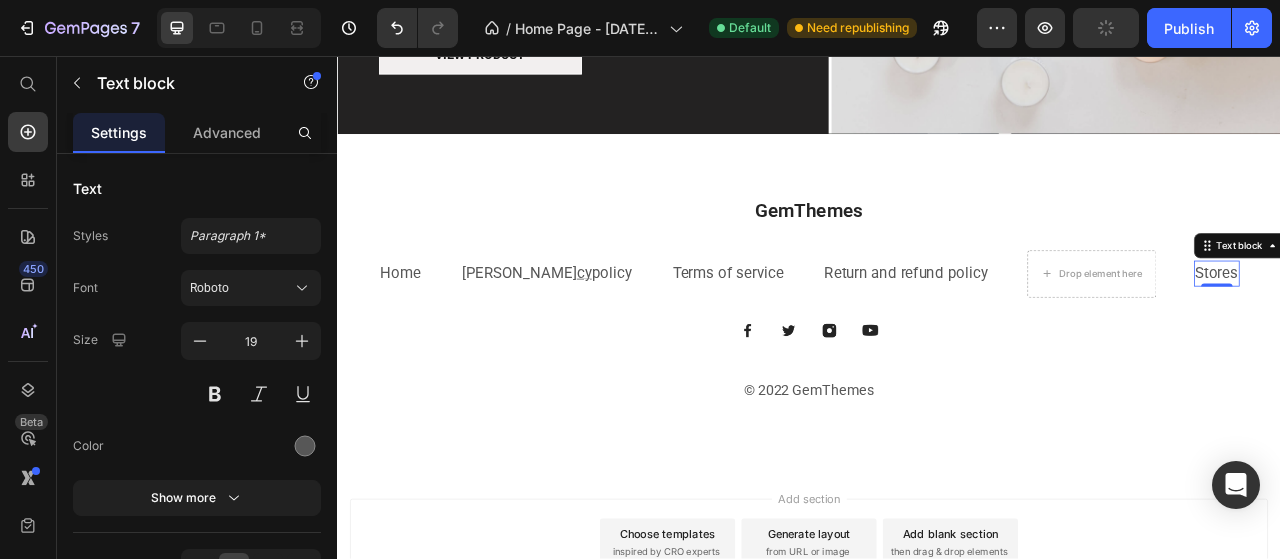 click 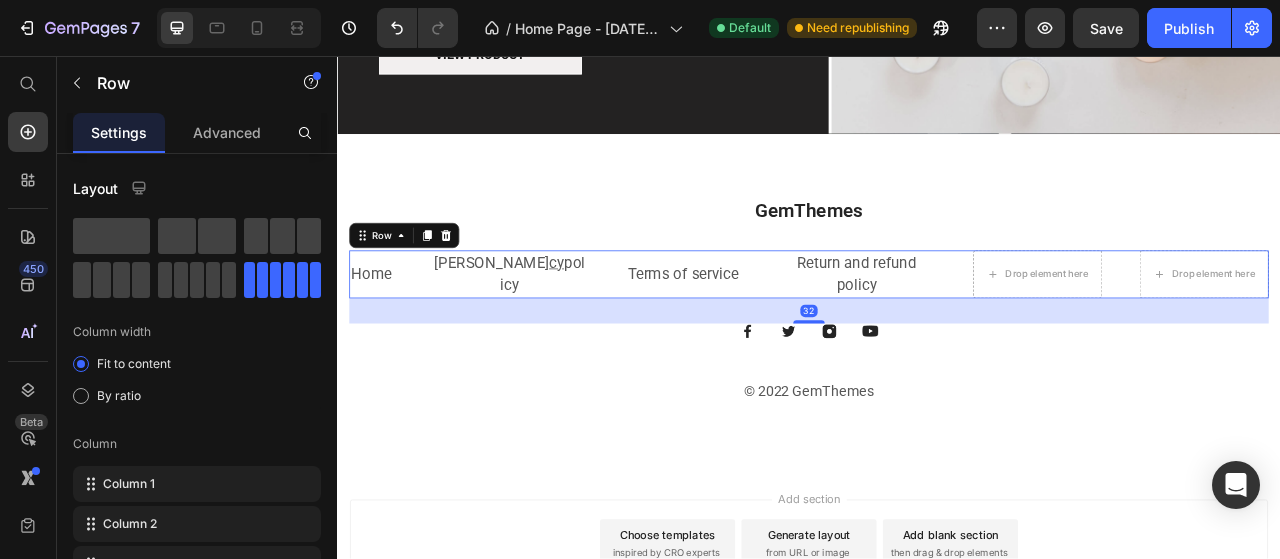 click on "Home Text block Priva cy  policy Text block Terms of service Text block Return and refund policy Text block
Drop element here
Drop element here Row   32" at bounding box center (937, 334) 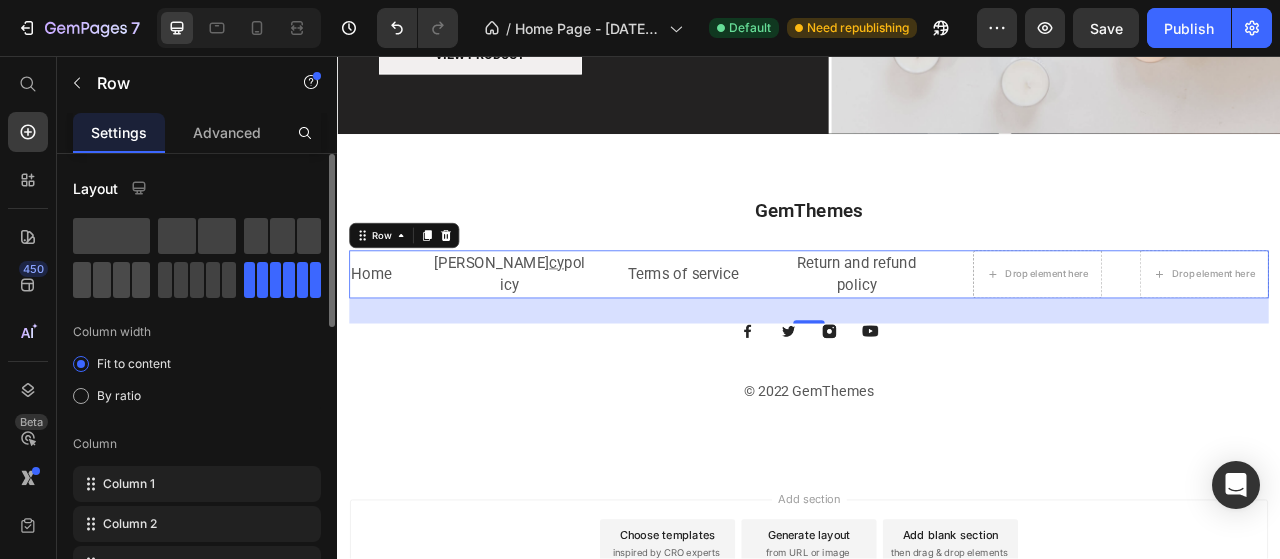 click 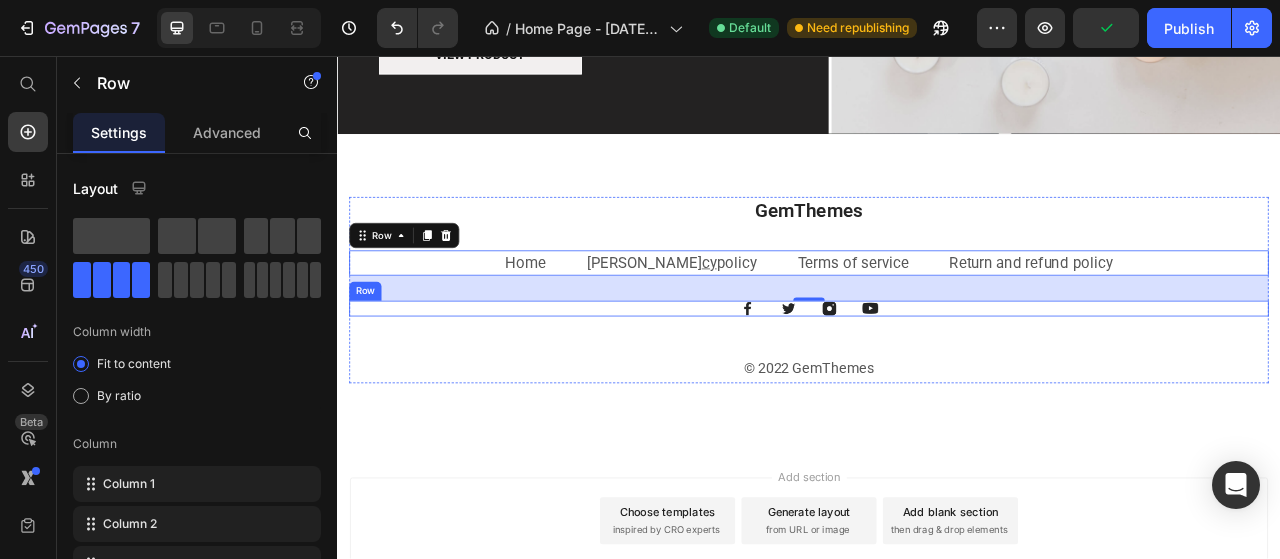 click on "Image Image Image Image Row" at bounding box center (937, 378) 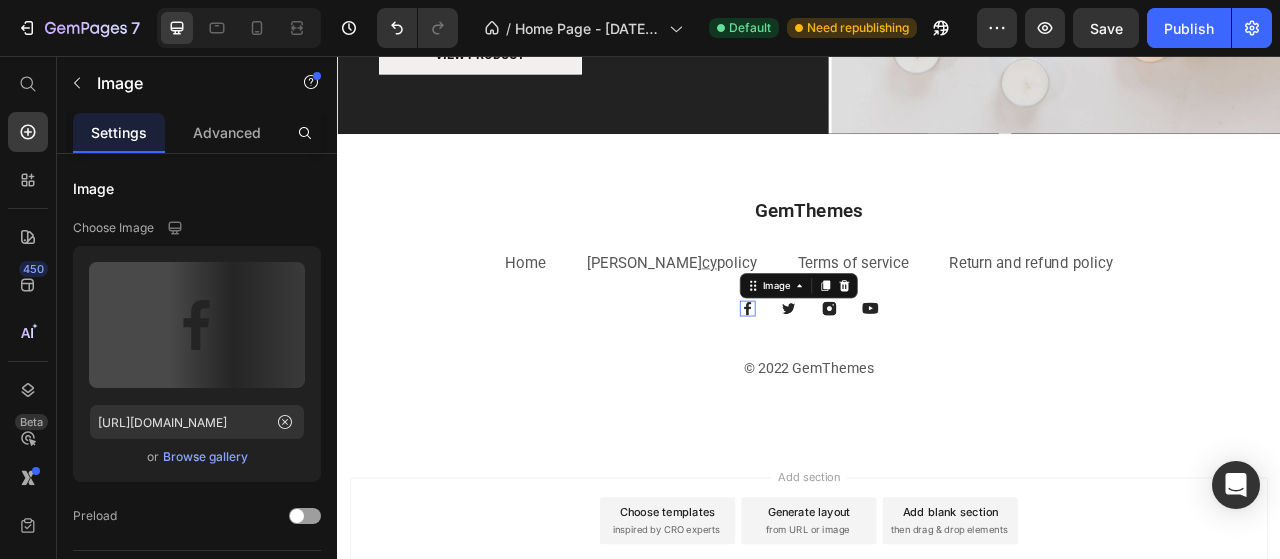 click at bounding box center [859, 378] 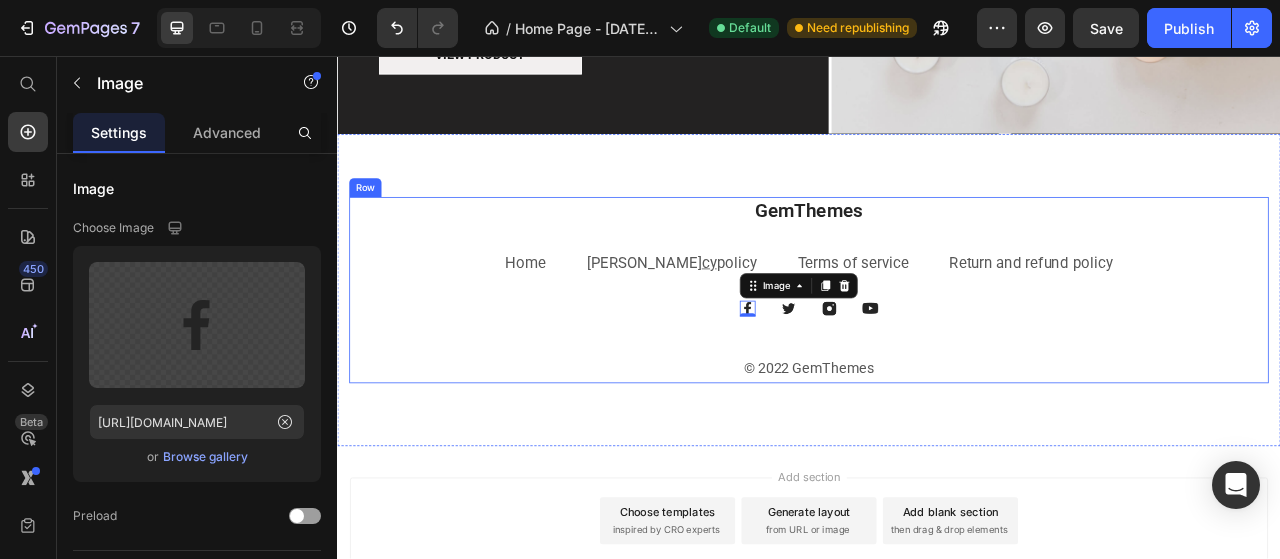click on "GemThemes Heading Home Text block Priva cy  policy Text block Terms of service Text block Return and refund policy Text block Row Image   0 Image Image Image Row © 2022 GemThemes Text block" at bounding box center (937, 354) 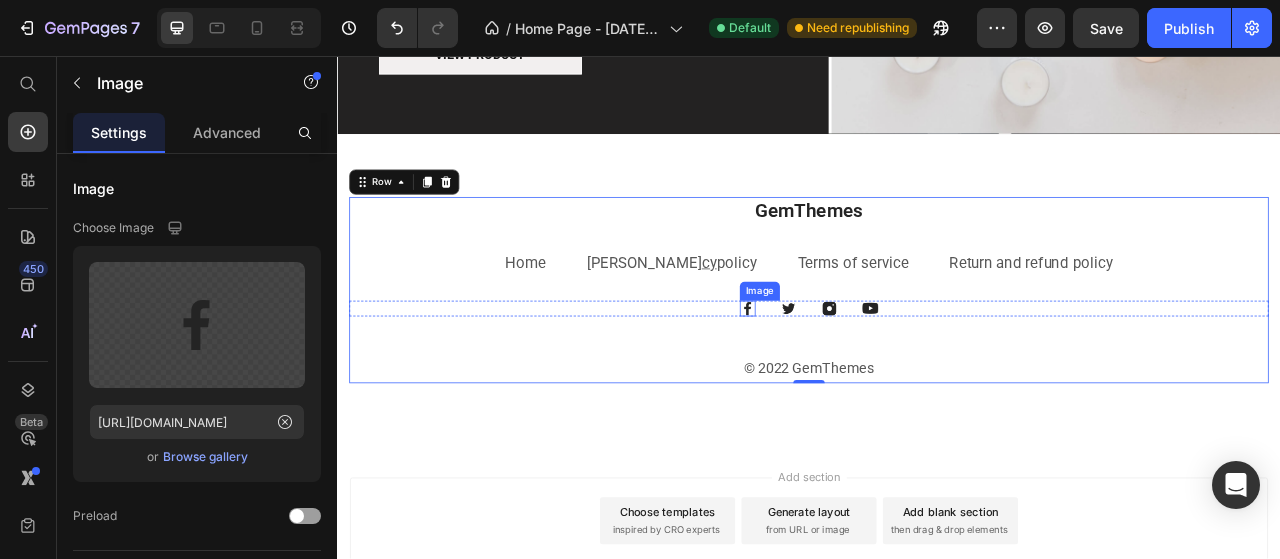 click at bounding box center (859, 378) 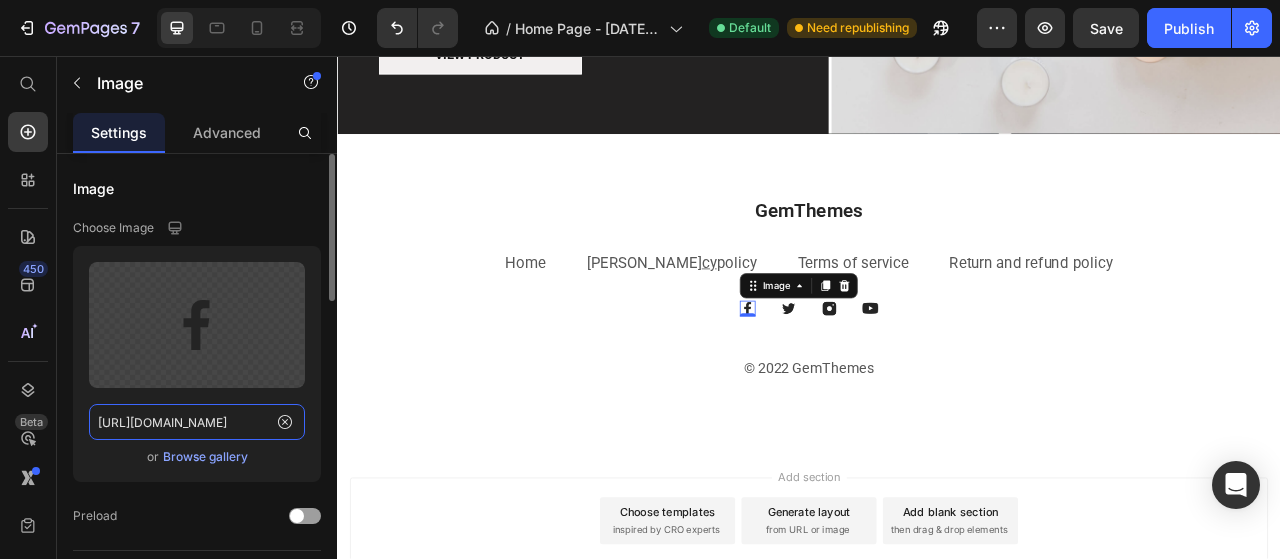 click on "https://cdn.shopify.com/s/files/1/0644/5465/6118/files/gempages_573961120042189870-91401d66-3654-4262-b9b4-4ce9ae8c069c.png" 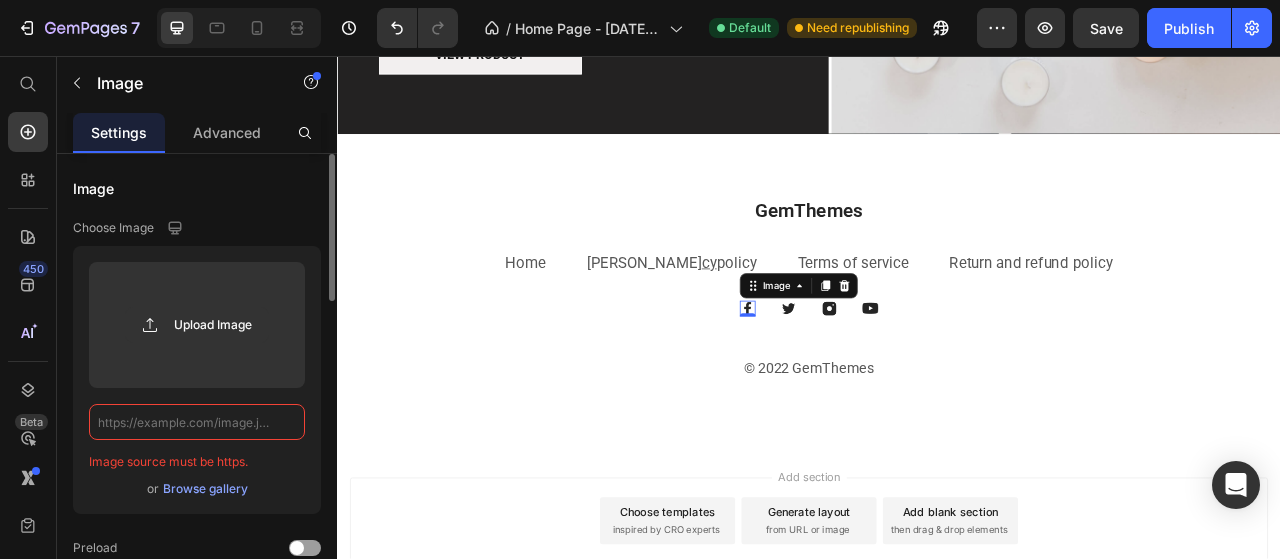 paste on "https://www.facebook.com/calyanwaxco/" 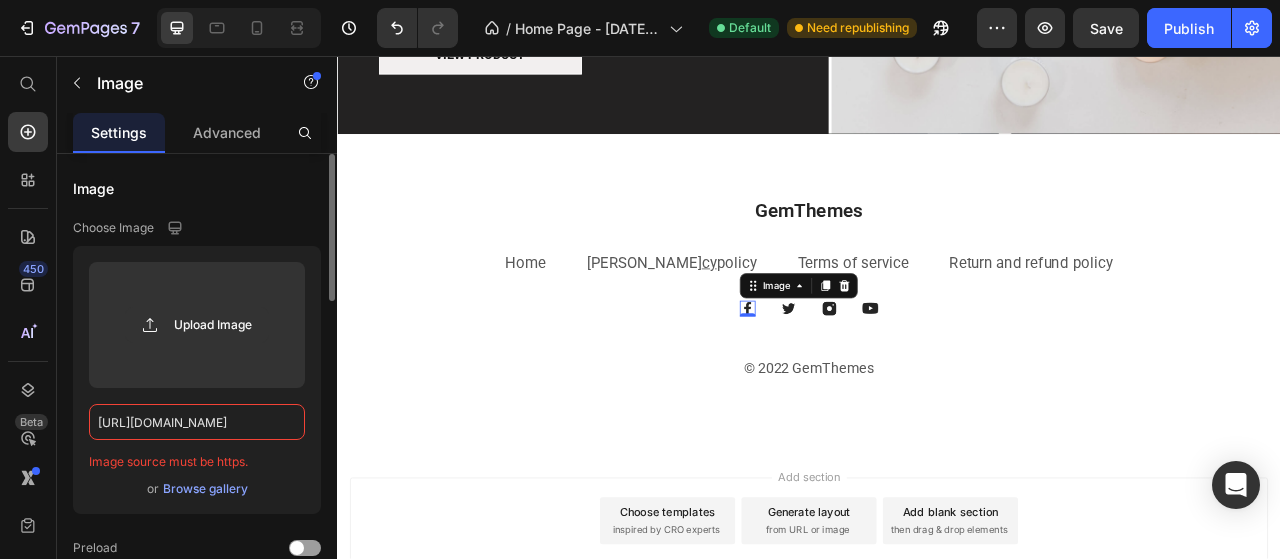 scroll, scrollTop: 0, scrollLeft: 62, axis: horizontal 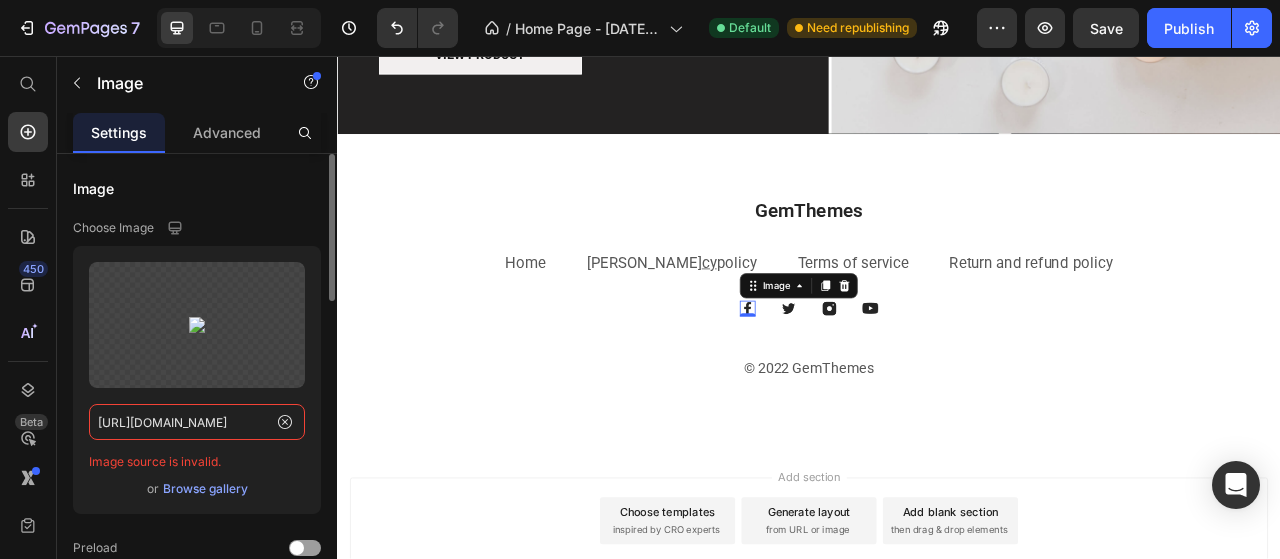 type on "https://www.facebook.com/calyanwaxco/" 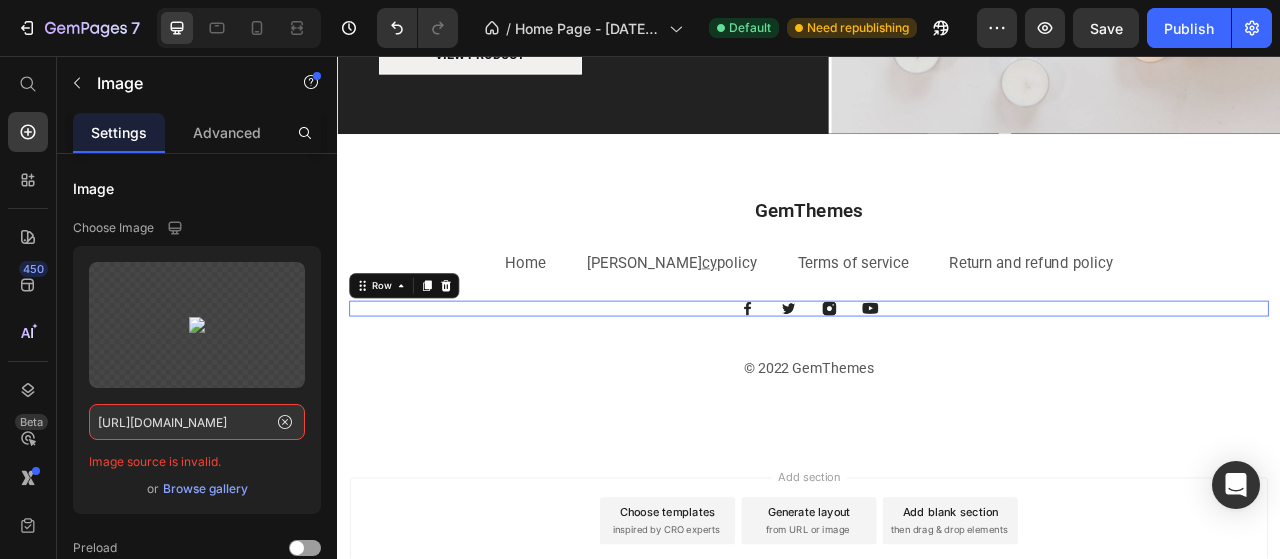 click on "Image Image Image Image Row   0" at bounding box center (937, 378) 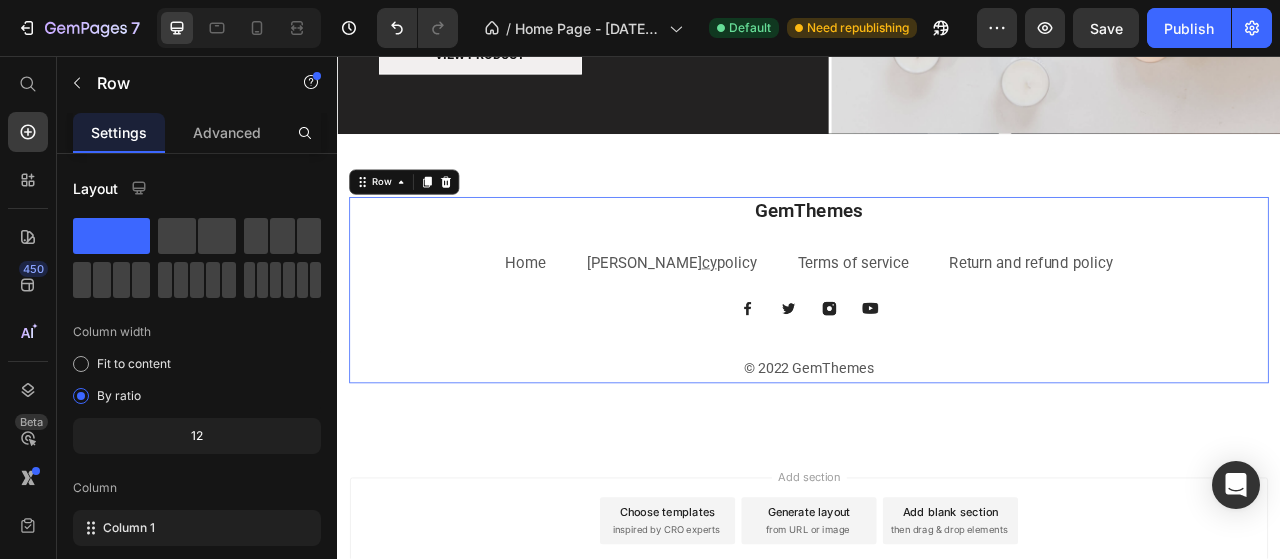 click on "GemThemes Heading Home Text block Priva cy  policy Text block Terms of service Text block Return and refund policy Text block Row Image Image Image Image Row © 2022 GemThemes Text block" at bounding box center (937, 354) 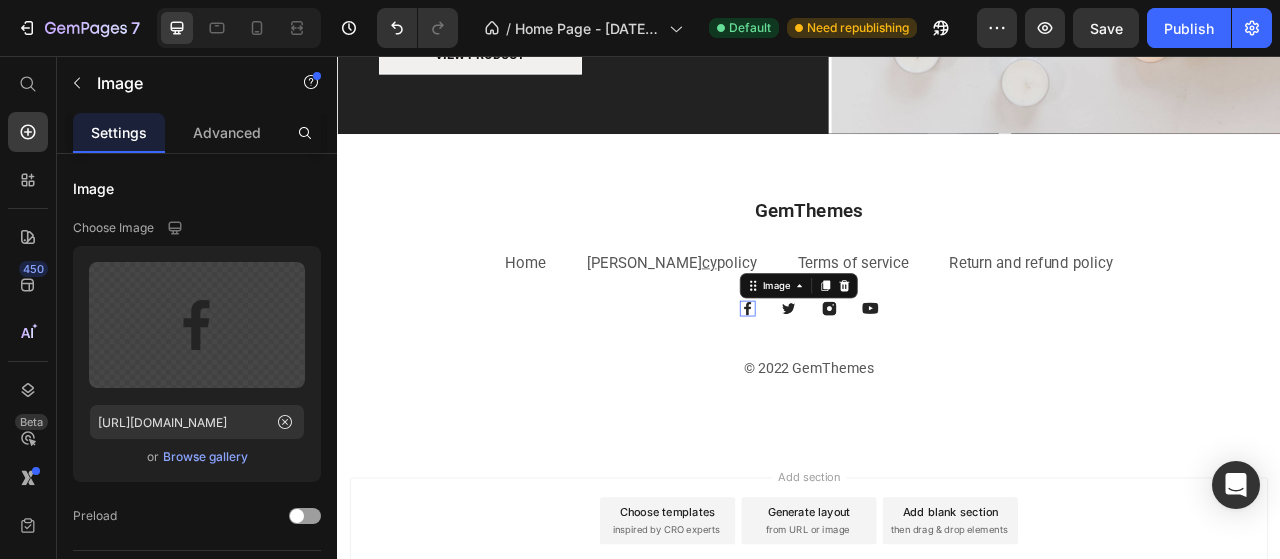 click at bounding box center [859, 378] 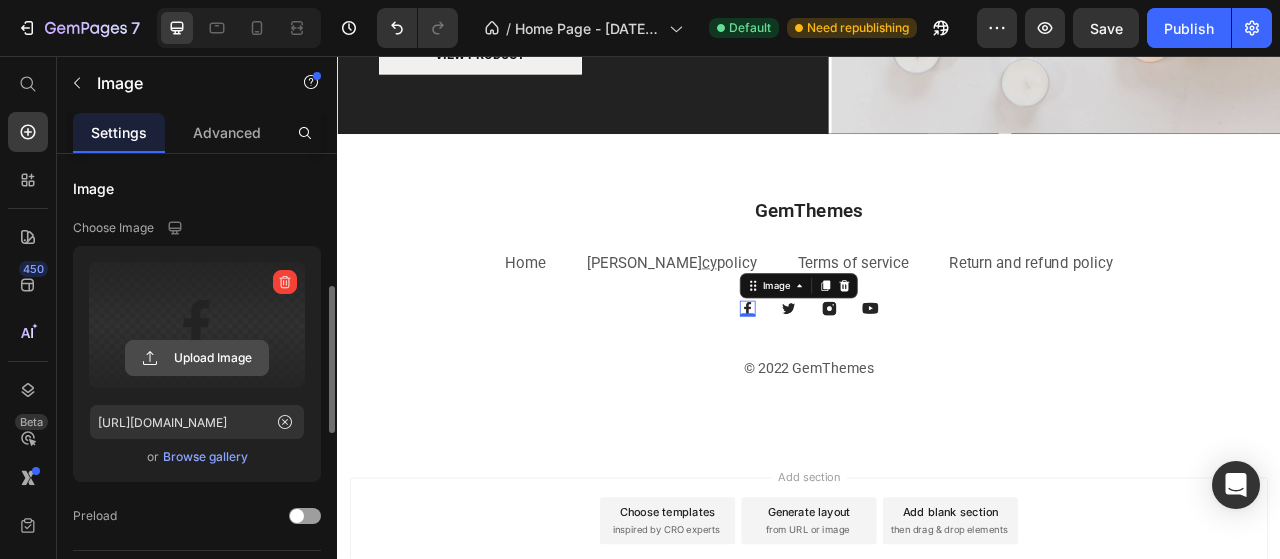 scroll, scrollTop: 200, scrollLeft: 0, axis: vertical 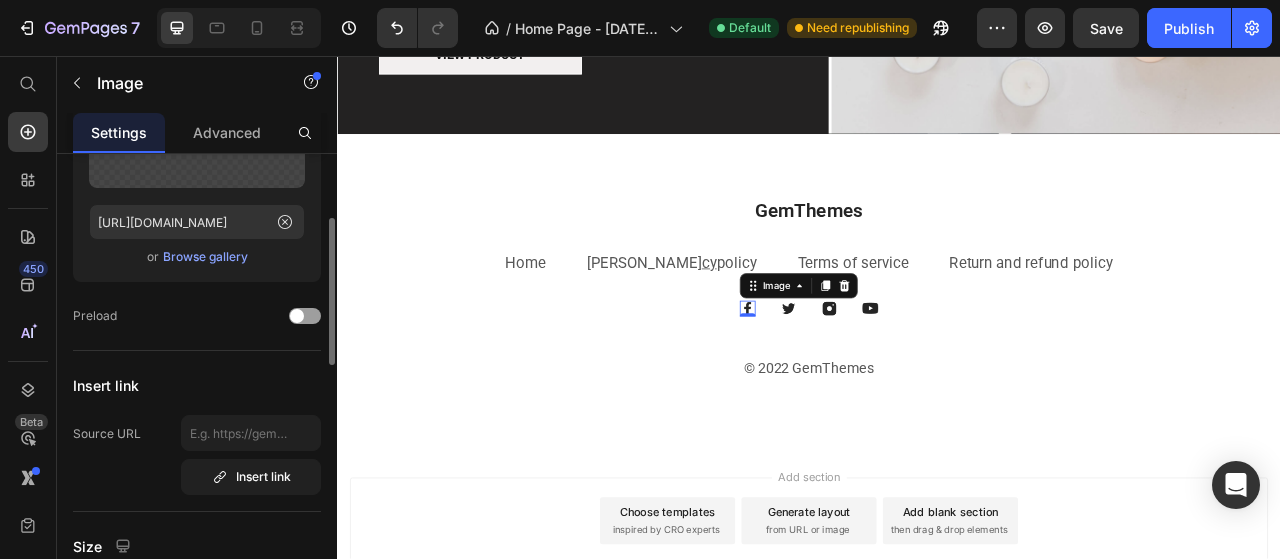 click on "Insert link" at bounding box center (197, 385) 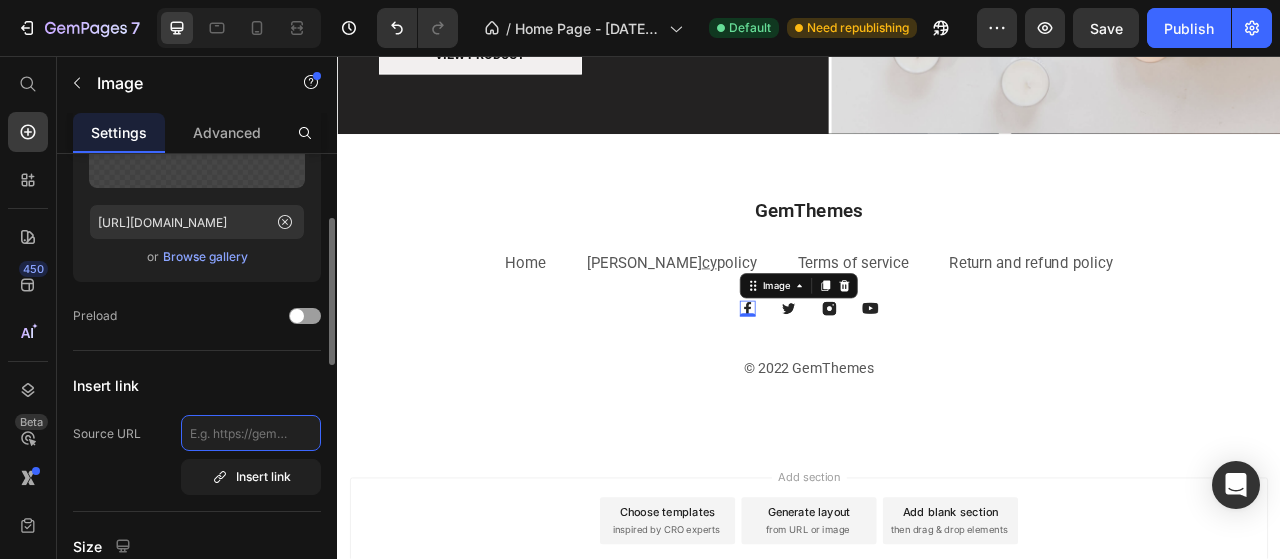 click 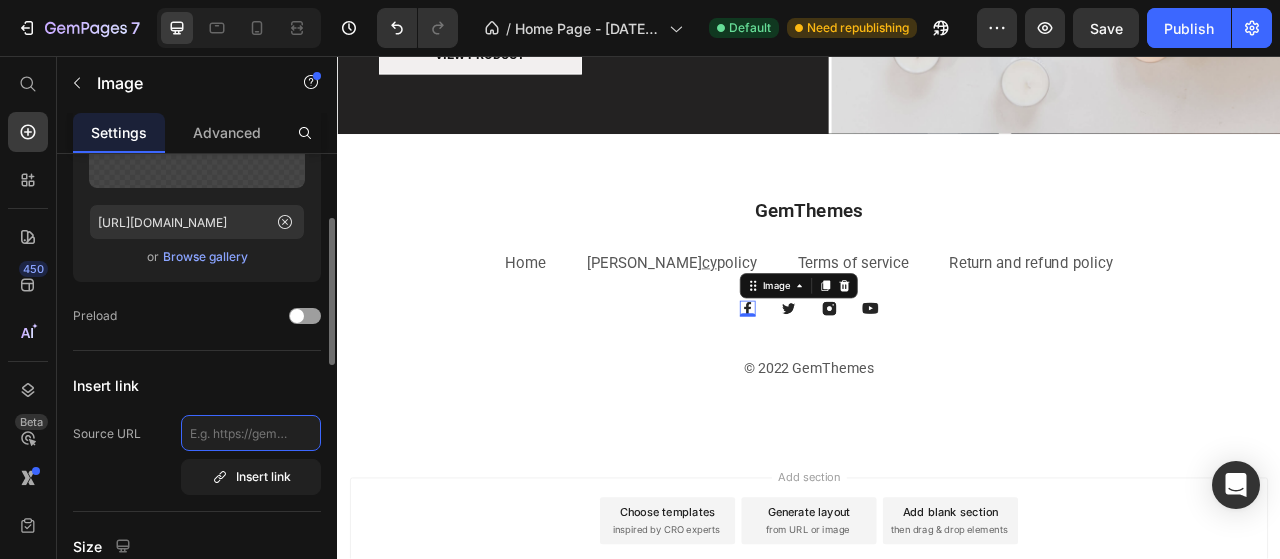 paste on "https://www.facebook.com/calyanwaxco/" 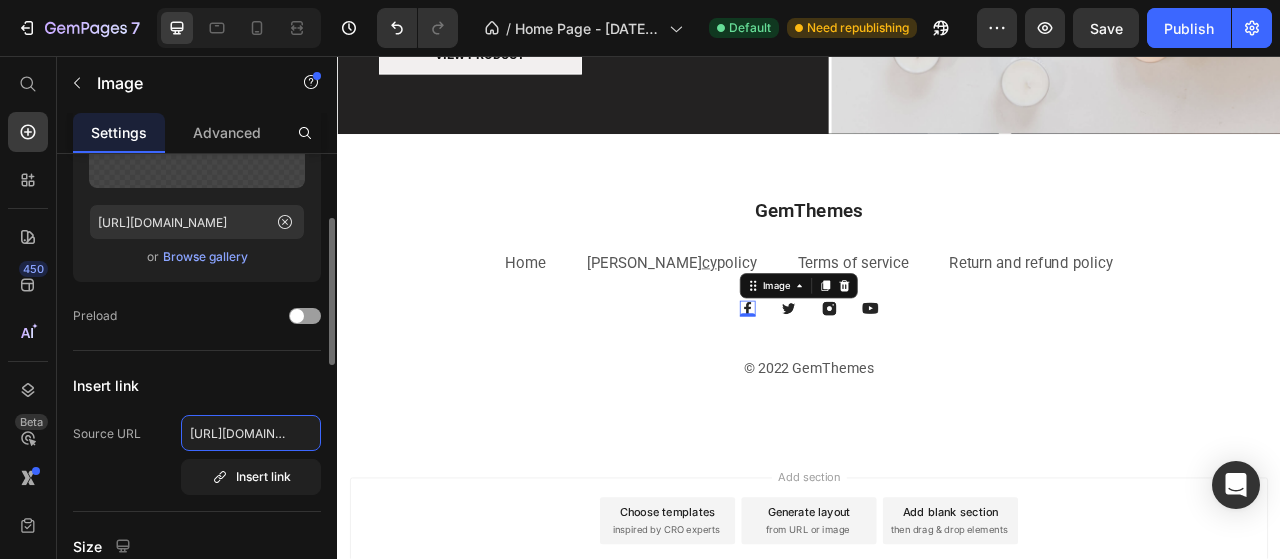 scroll, scrollTop: 0, scrollLeft: 138, axis: horizontal 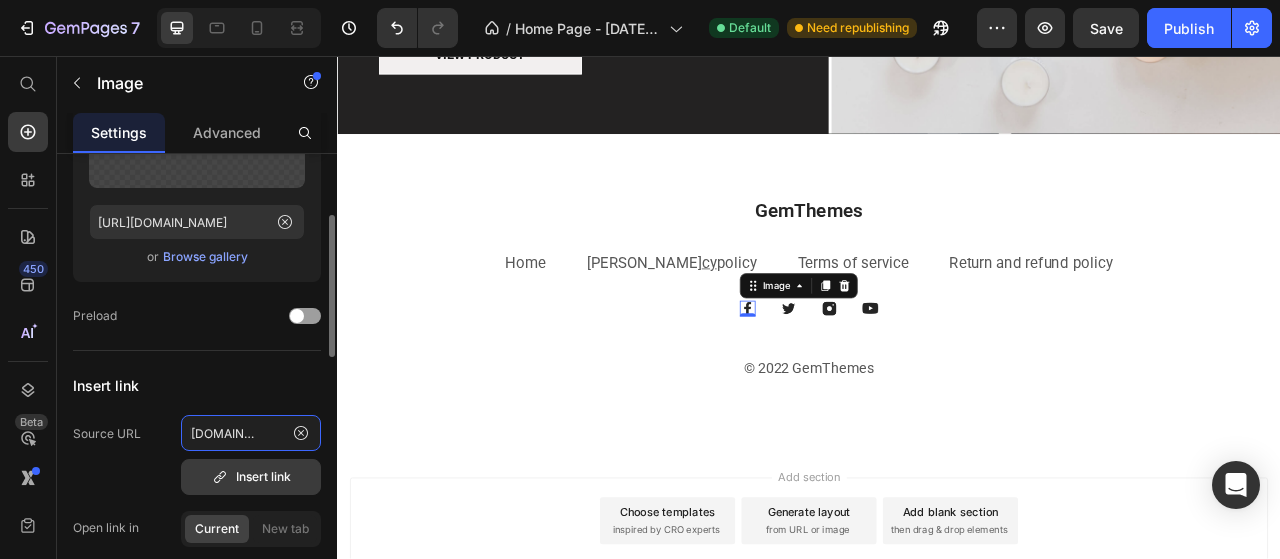 type on "https://www.facebook.com/calyanwaxco/" 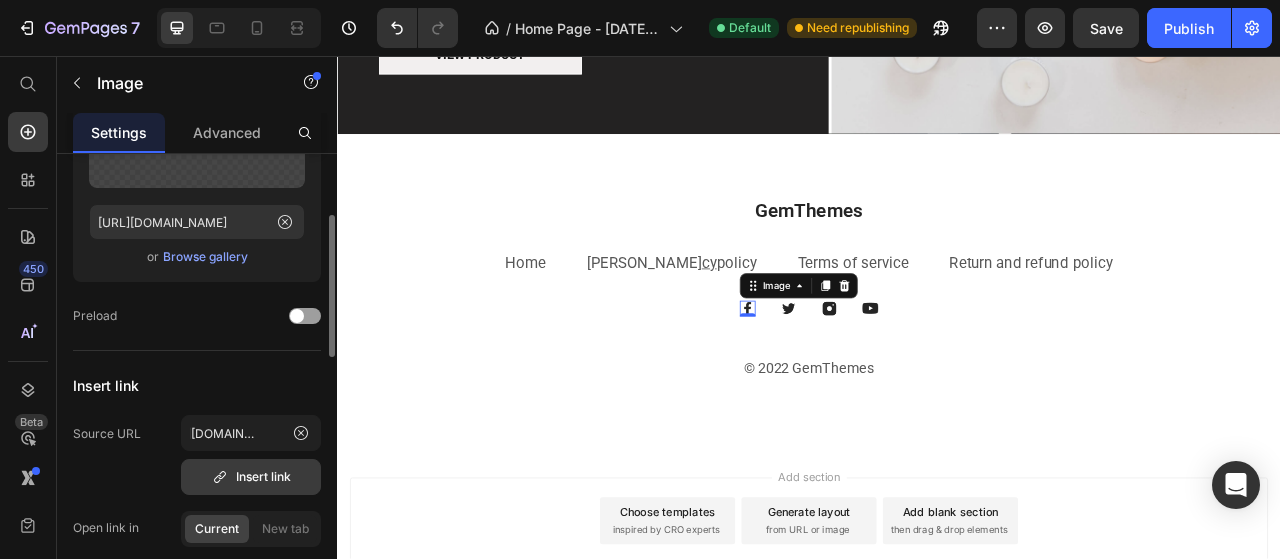 click on "Insert link" at bounding box center [251, 477] 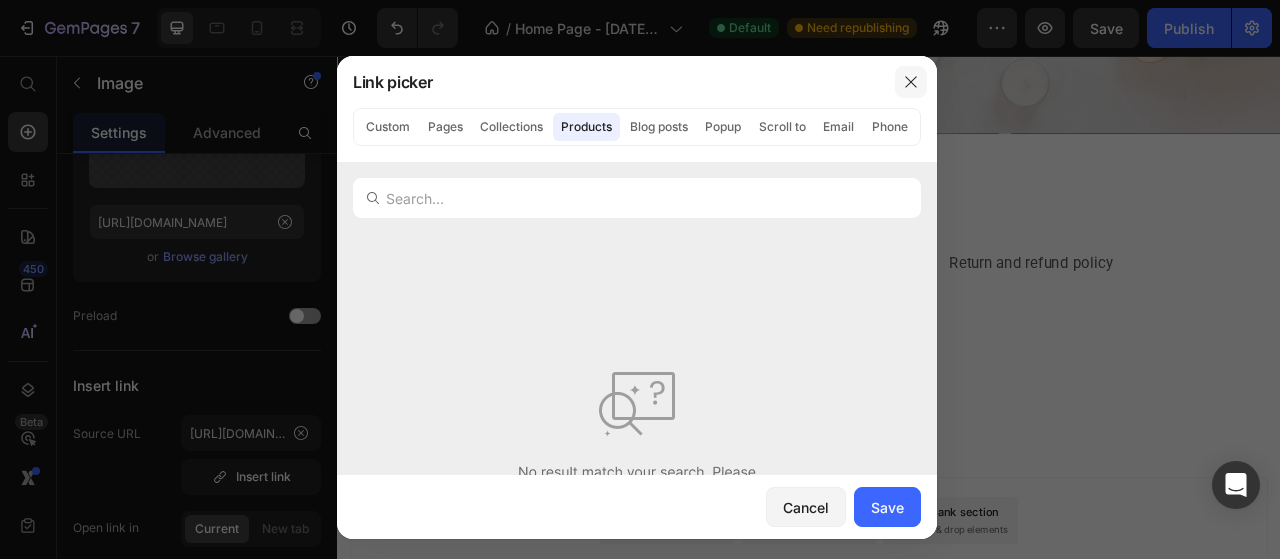 click 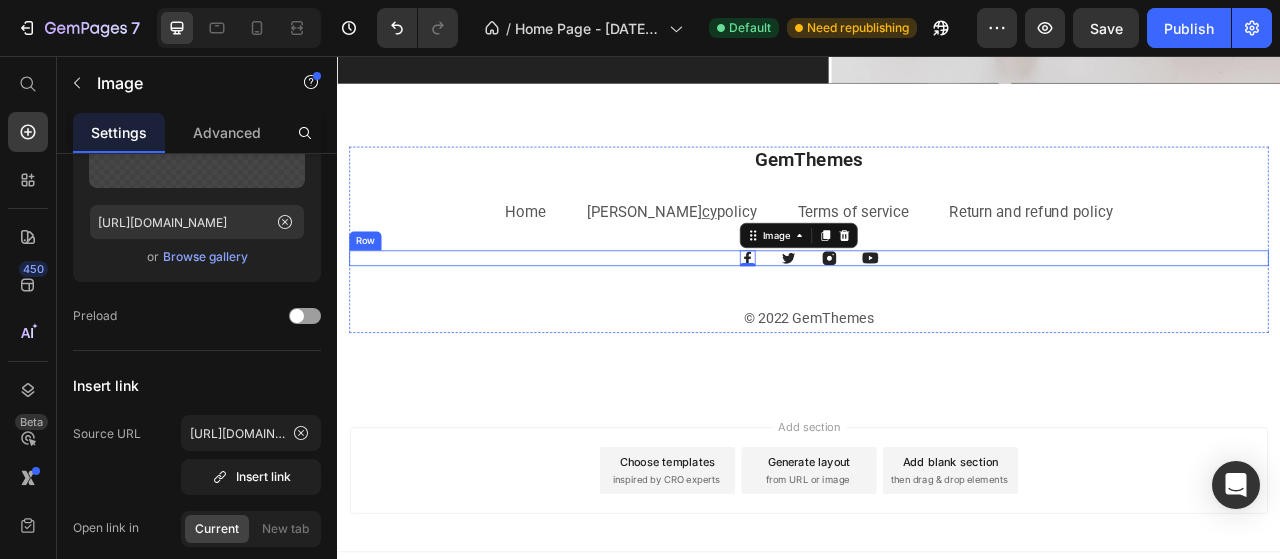 scroll, scrollTop: 3498, scrollLeft: 0, axis: vertical 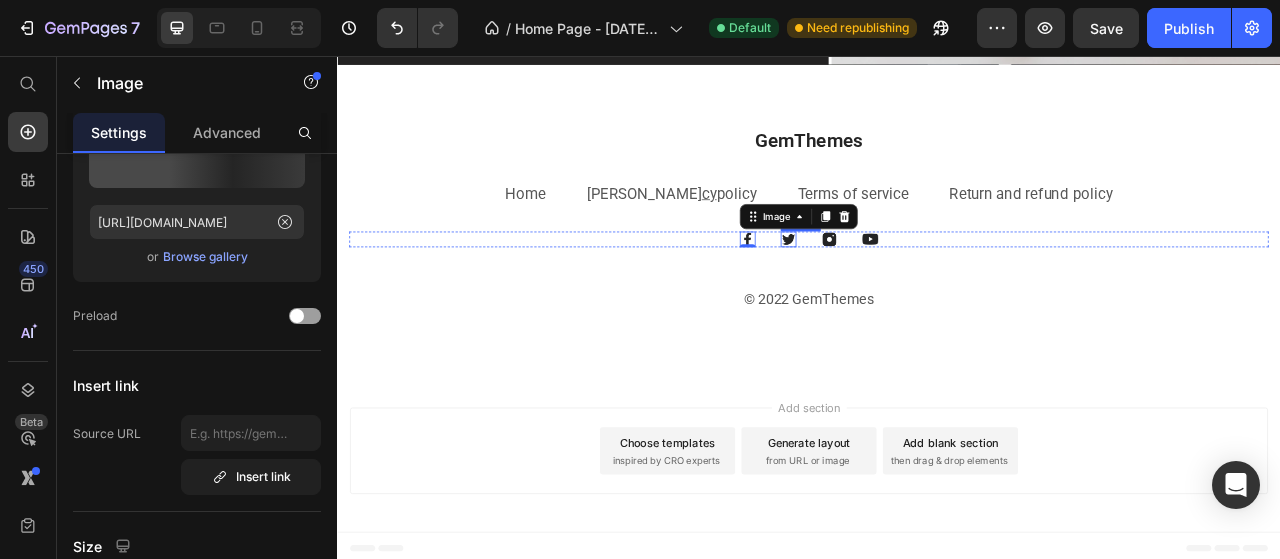 click at bounding box center (911, 290) 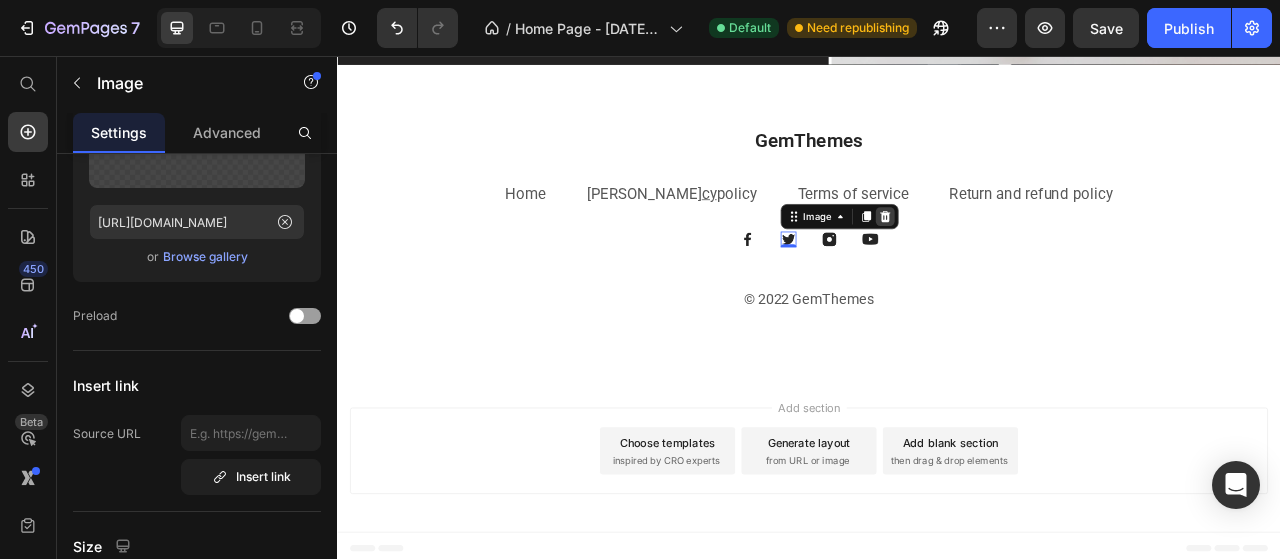 click 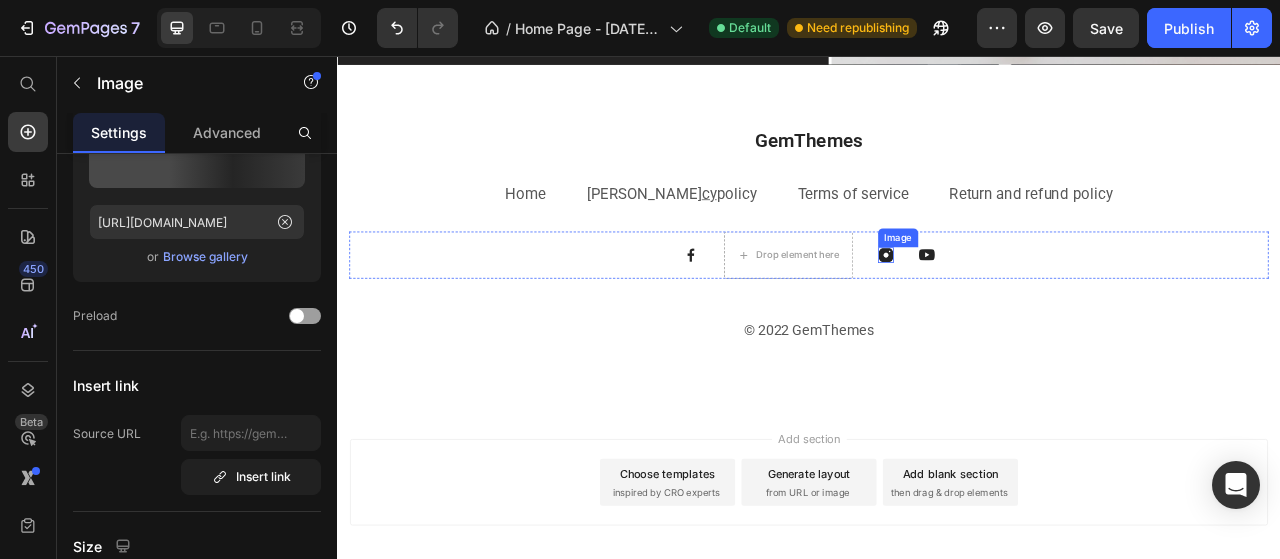 click at bounding box center [1035, 310] 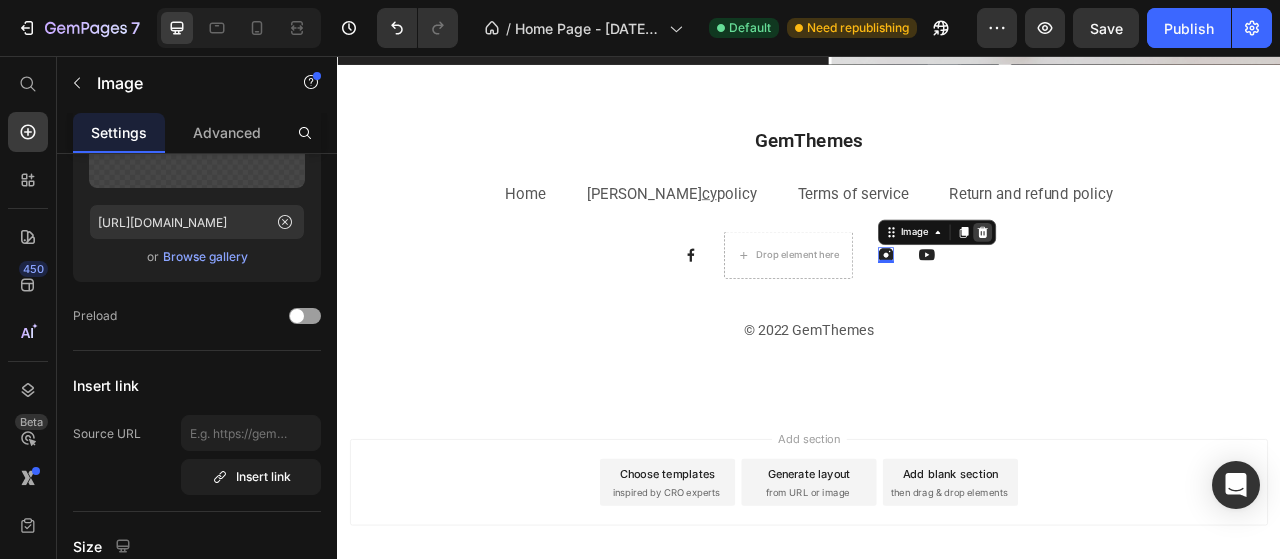 click 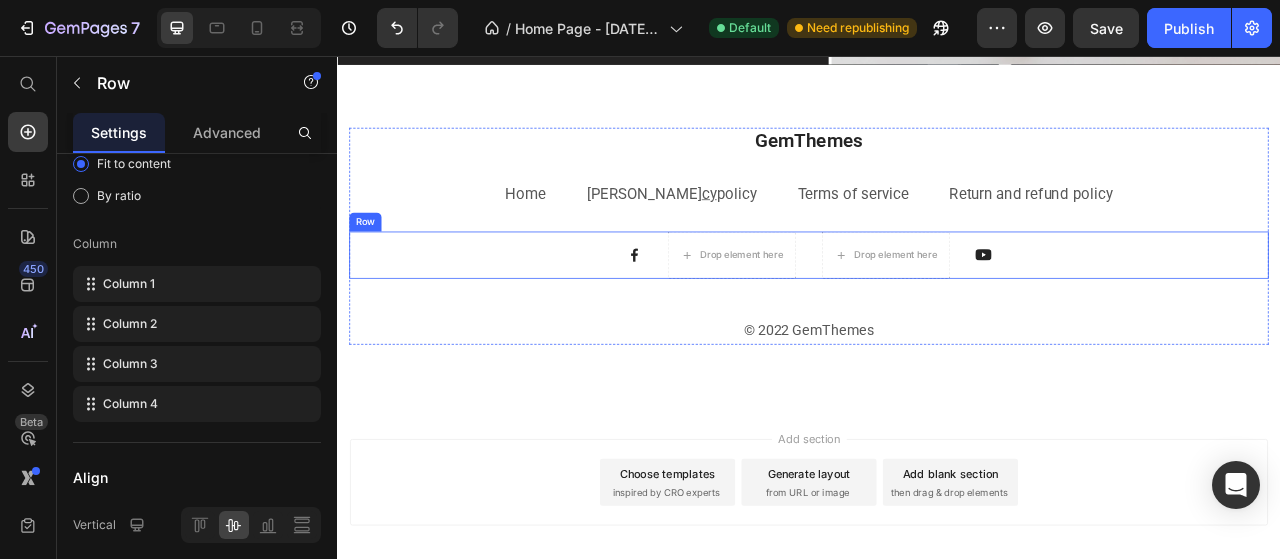 click on "Image
Drop element here
Drop element here Image Row" at bounding box center (937, 310) 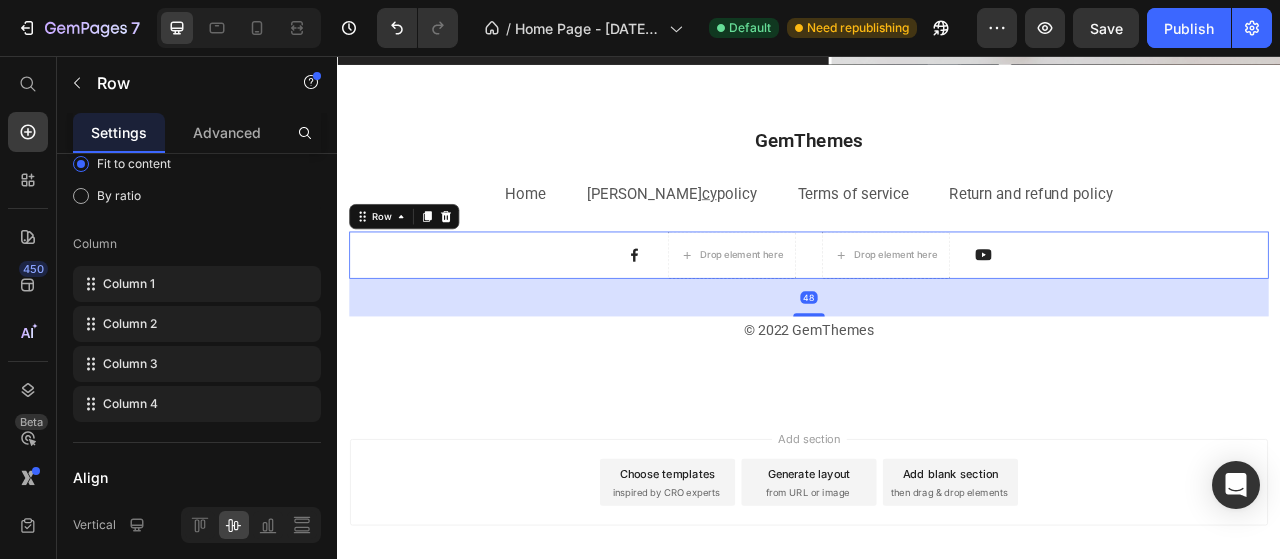 scroll, scrollTop: 0, scrollLeft: 0, axis: both 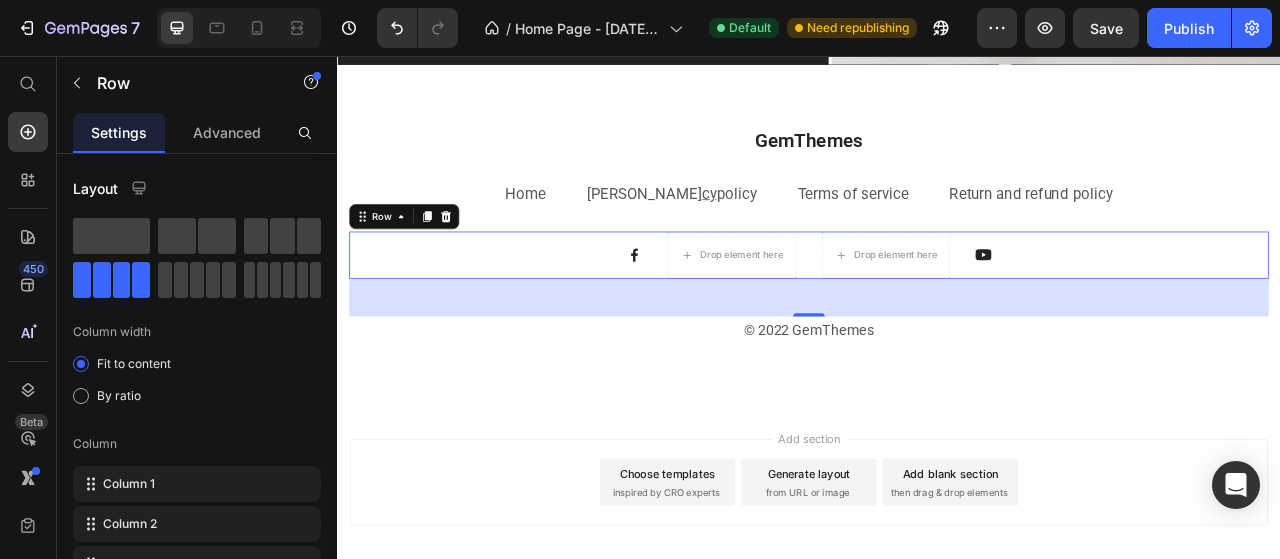 click on "Image" at bounding box center (1159, 310) 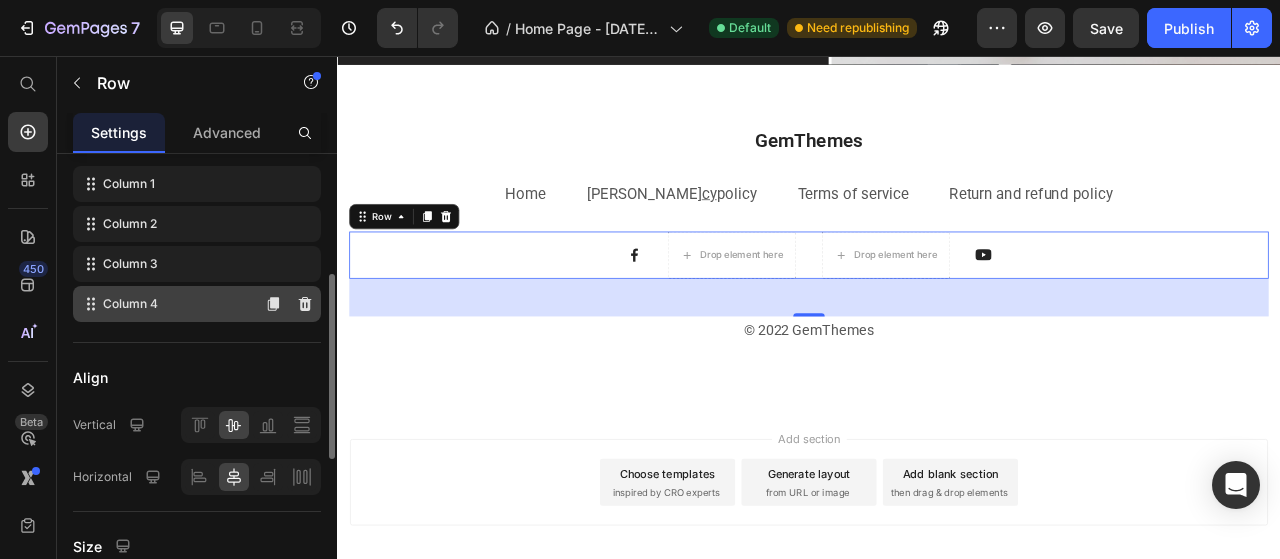 scroll, scrollTop: 200, scrollLeft: 0, axis: vertical 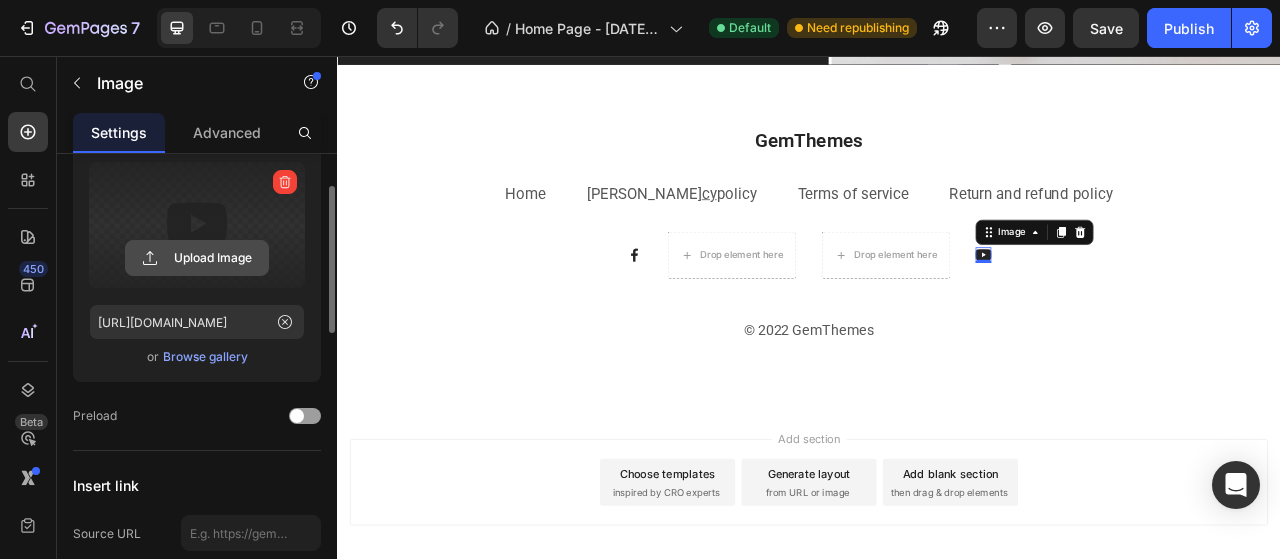 click 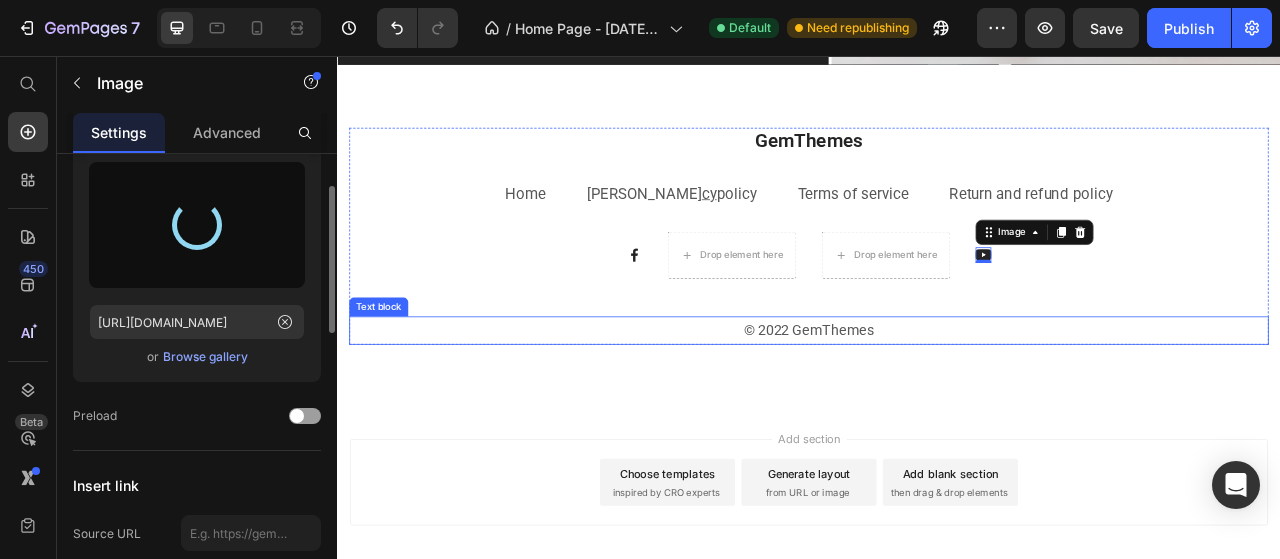 type on "https://cdn.shopify.com/s/files/1/0644/5465/6118/files/gempages_573961120042189870-11e703e8-a48f-4aa3-911b-bffb6c9b2752.jpg" 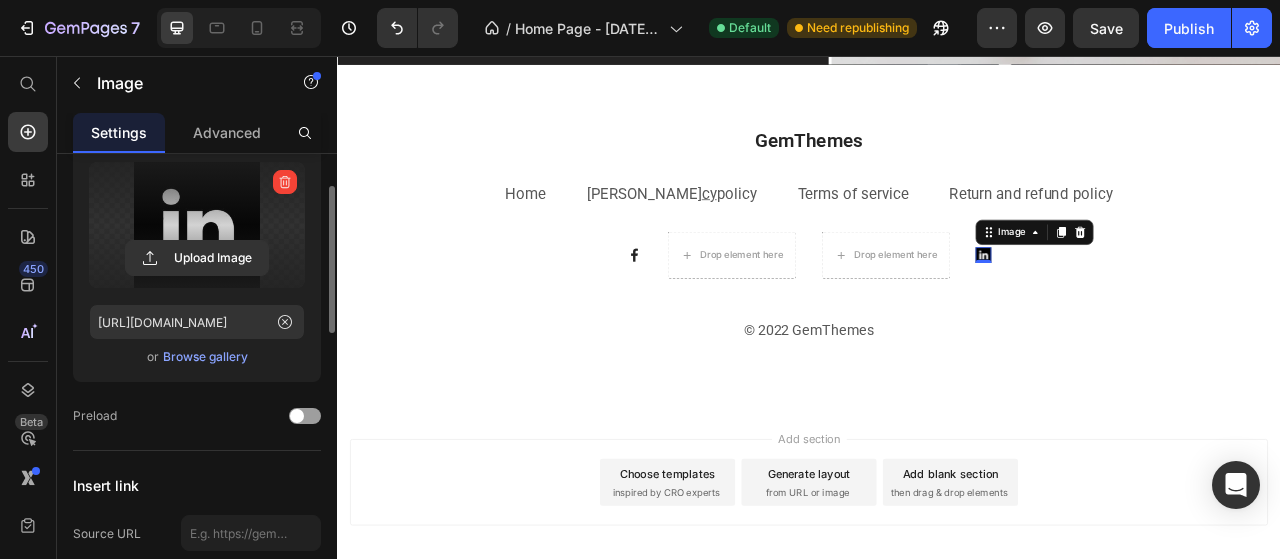 scroll, scrollTop: 200, scrollLeft: 0, axis: vertical 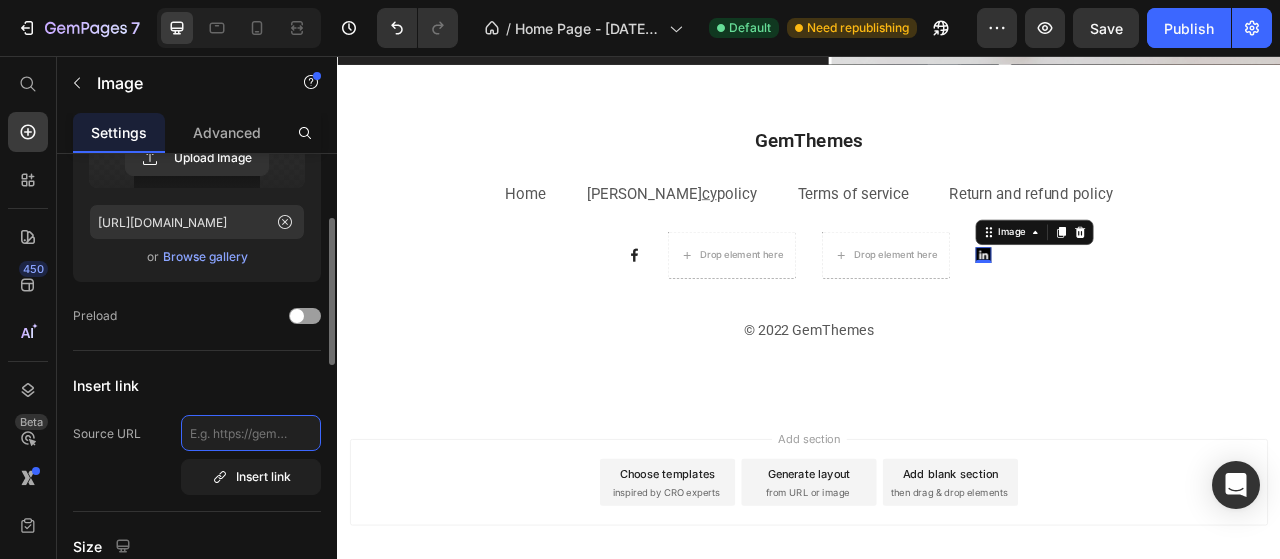 click 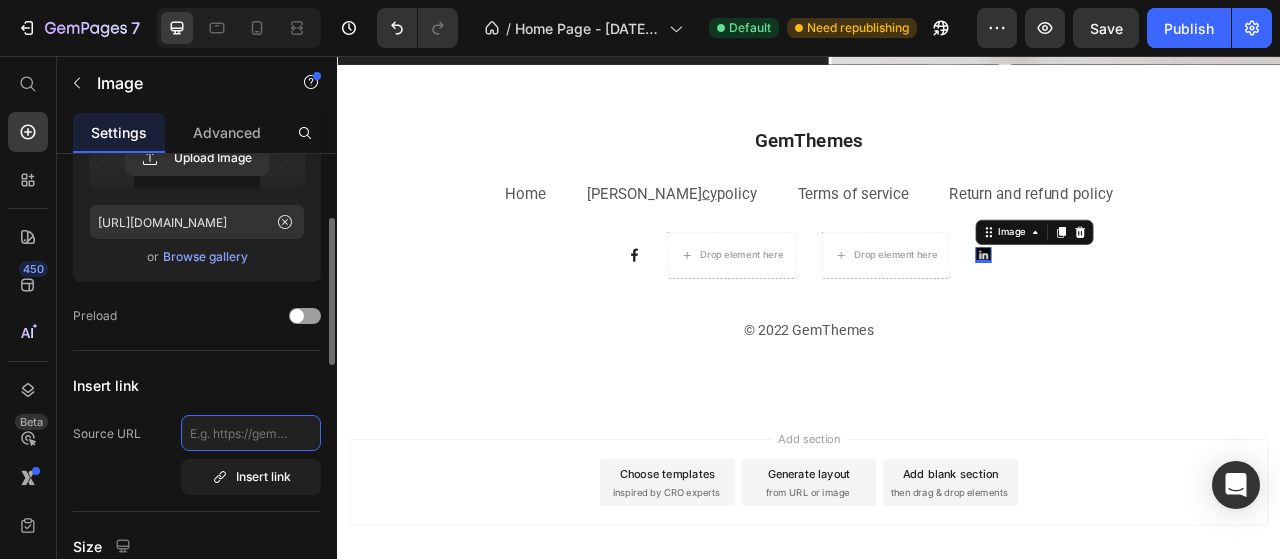 paste on "https://www.linkedin.com/company/calyan-wax-co" 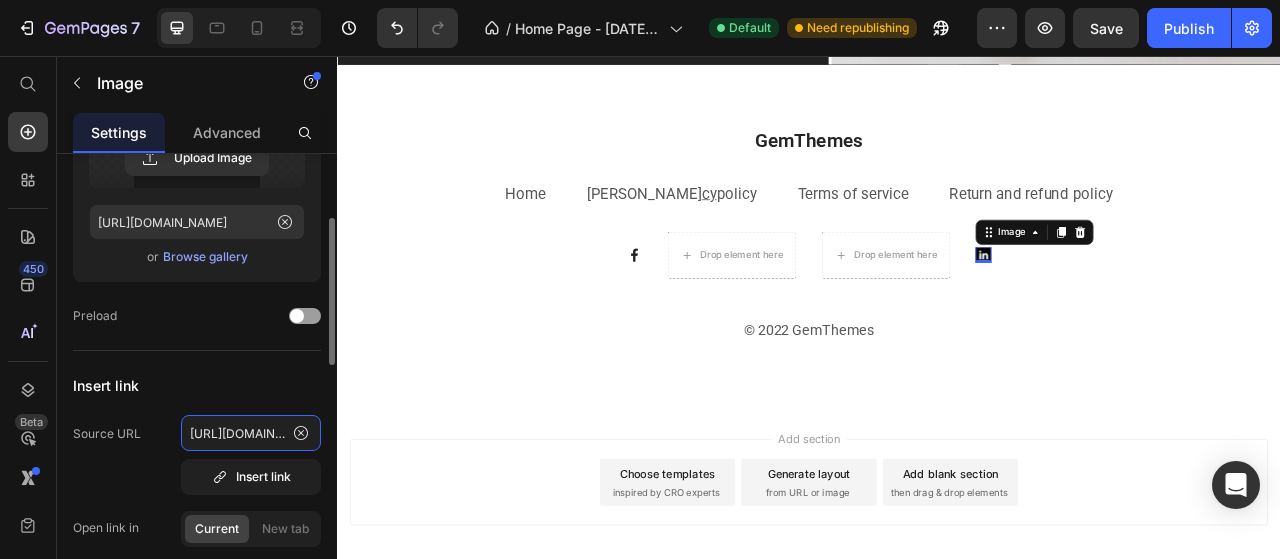 scroll, scrollTop: 0, scrollLeft: 191, axis: horizontal 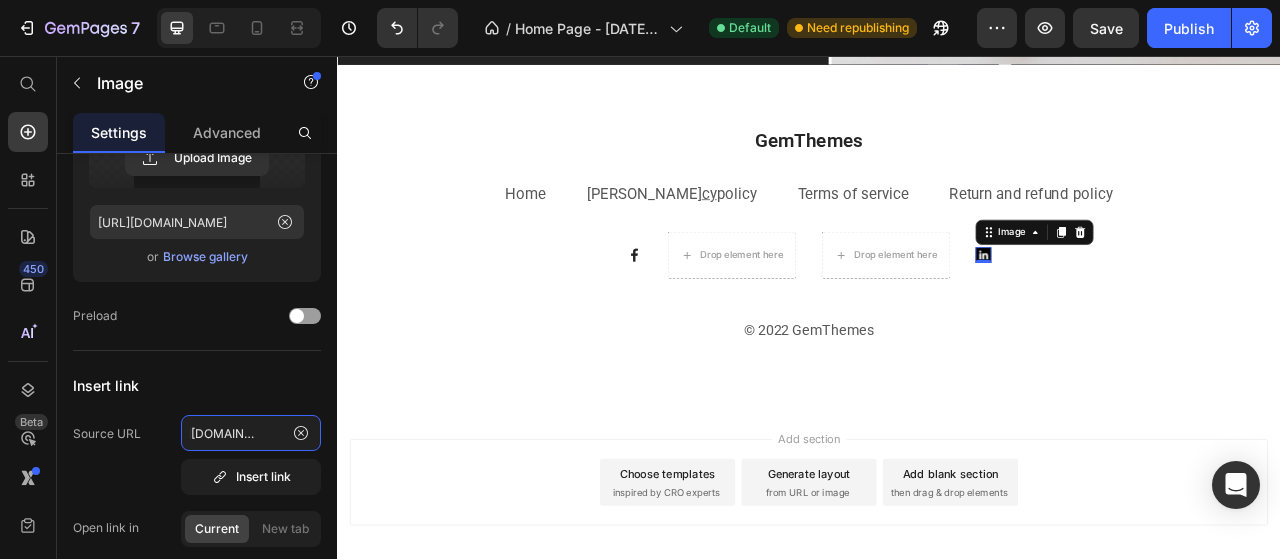 type on "https://www.linkedin.com/company/calyan-wax-co" 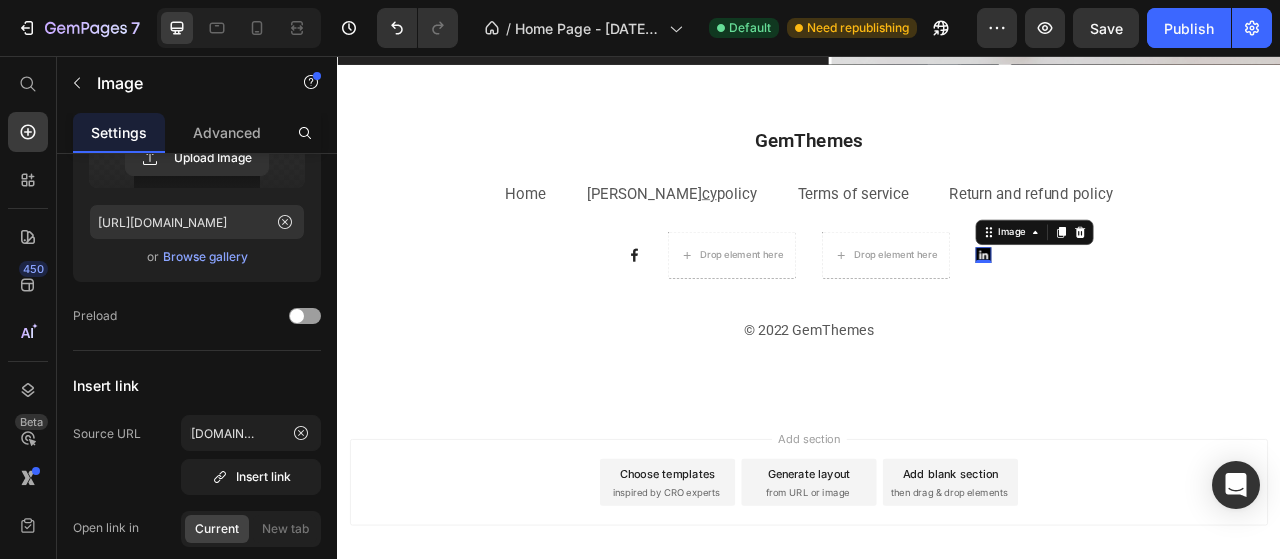 scroll, scrollTop: 0, scrollLeft: 0, axis: both 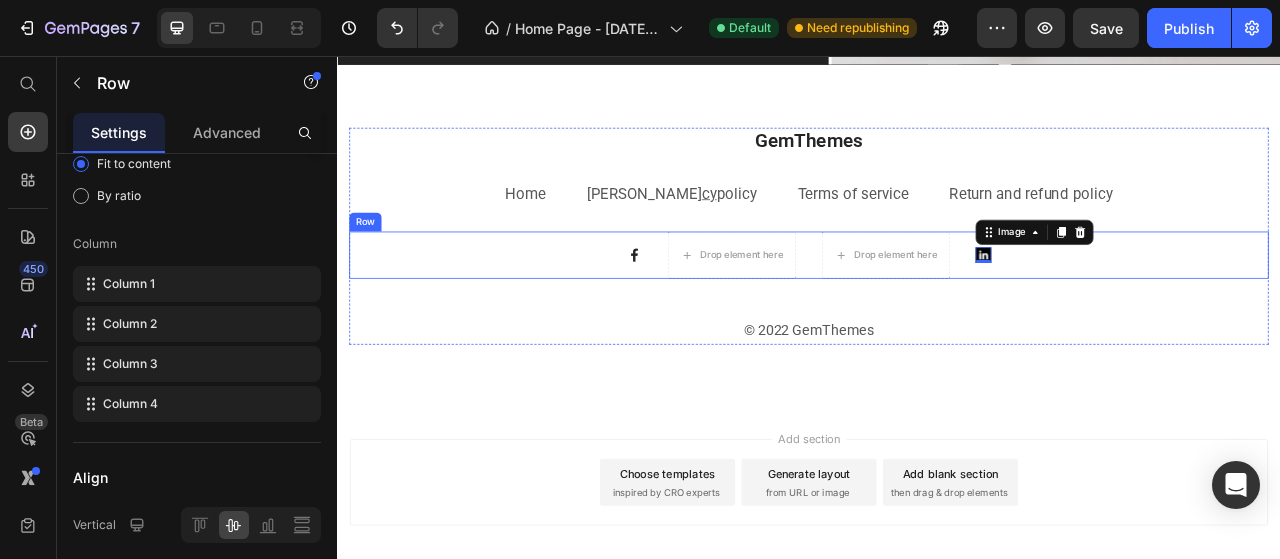 click on "Image
Drop element here
Drop element here Image   0 Row" at bounding box center (937, 310) 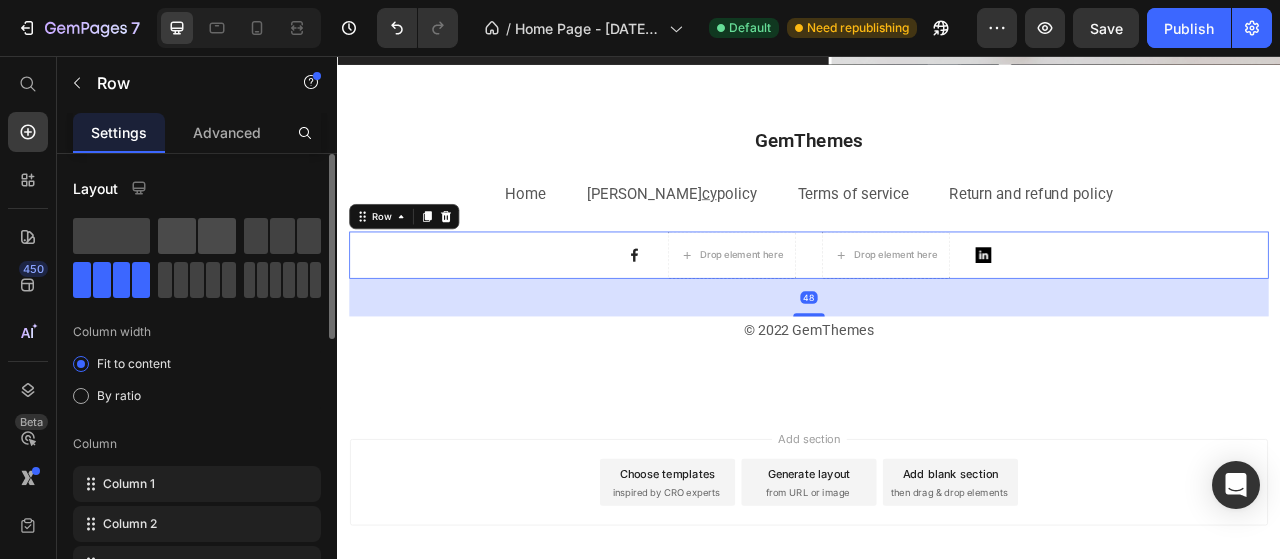 click 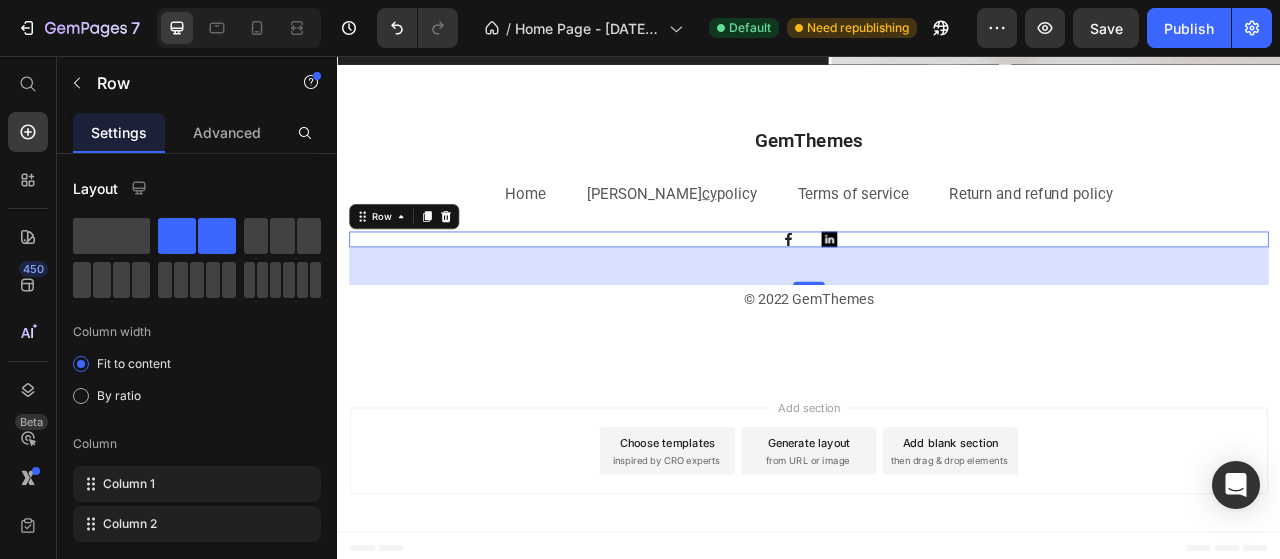 click on "48" at bounding box center (937, 324) 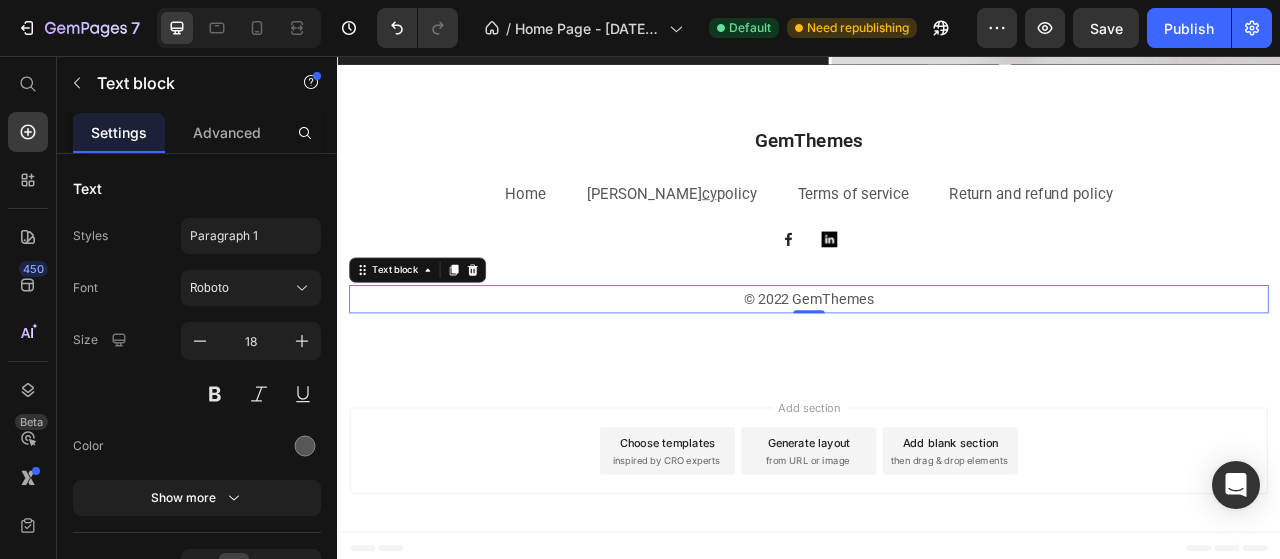 click on "© 2022 GemThemes" at bounding box center [937, 366] 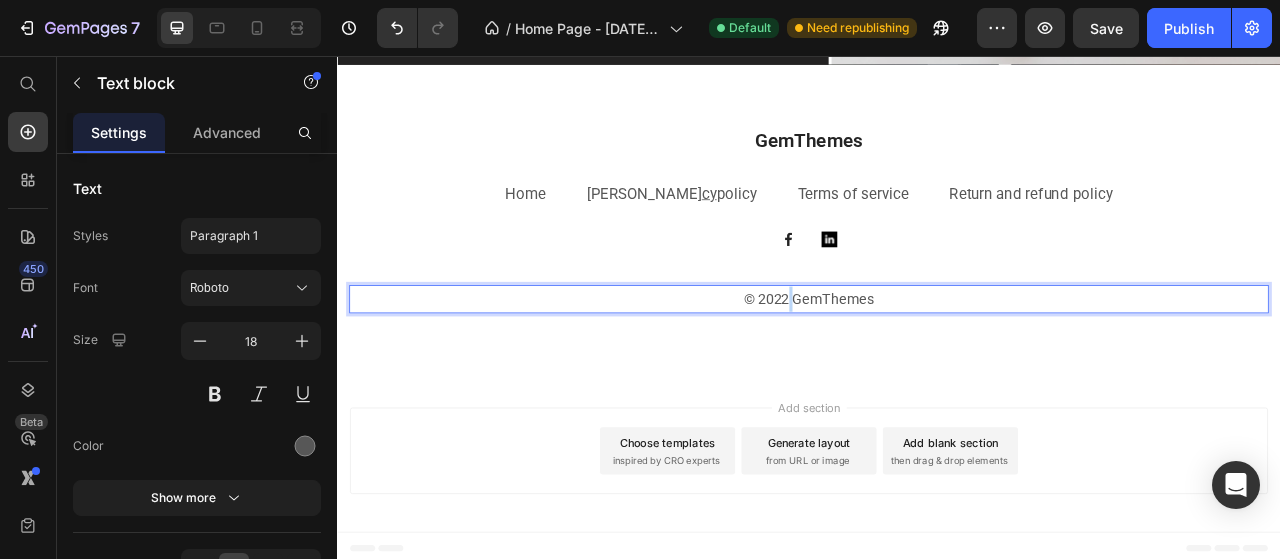 click on "© 2022 GemThemes" at bounding box center (937, 366) 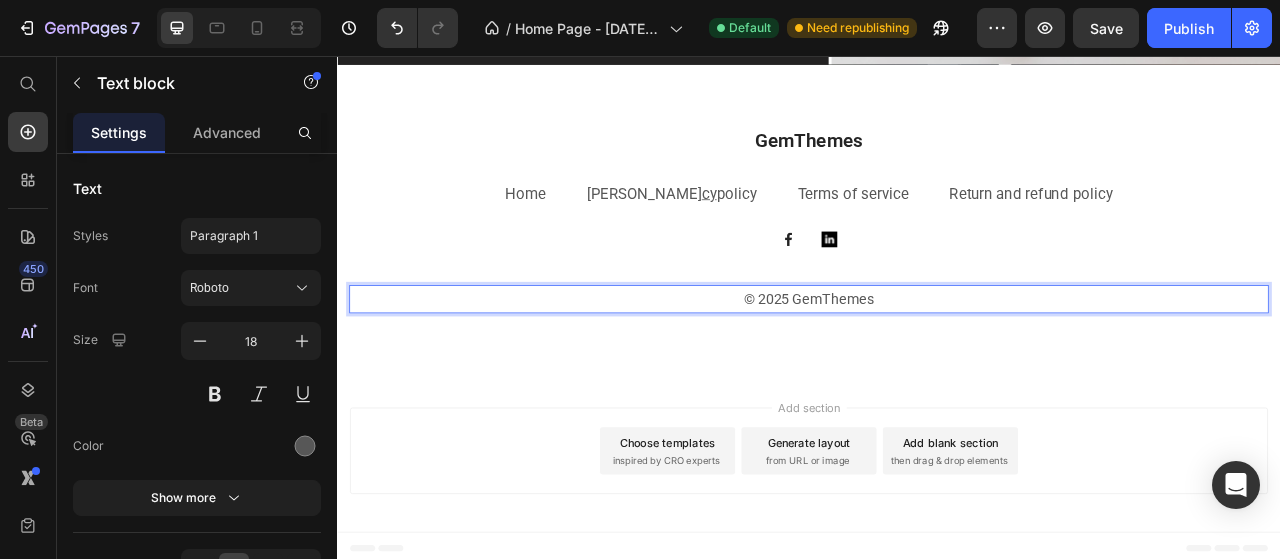 click on "© 2025 GemThemes" at bounding box center (937, 366) 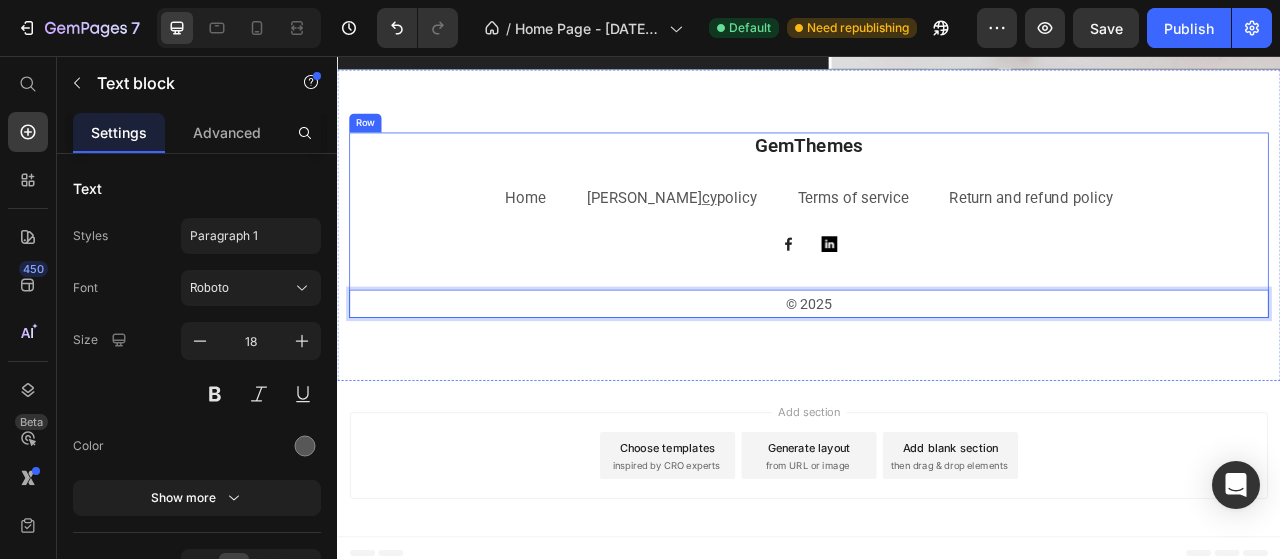 scroll, scrollTop: 3398, scrollLeft: 0, axis: vertical 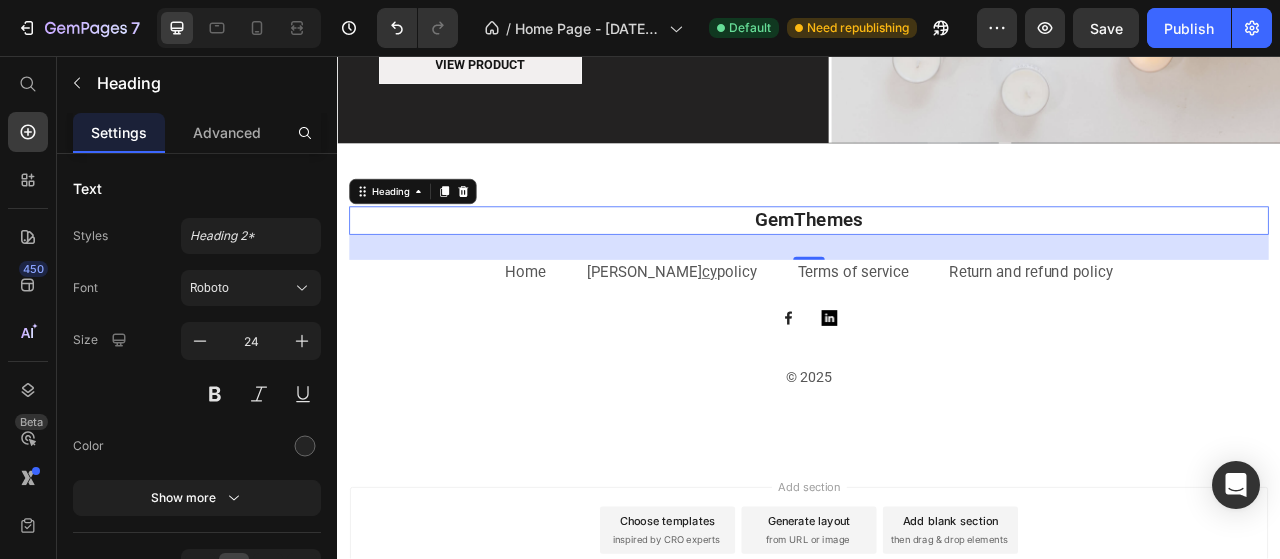 click on "GemThemes" at bounding box center (937, 265) 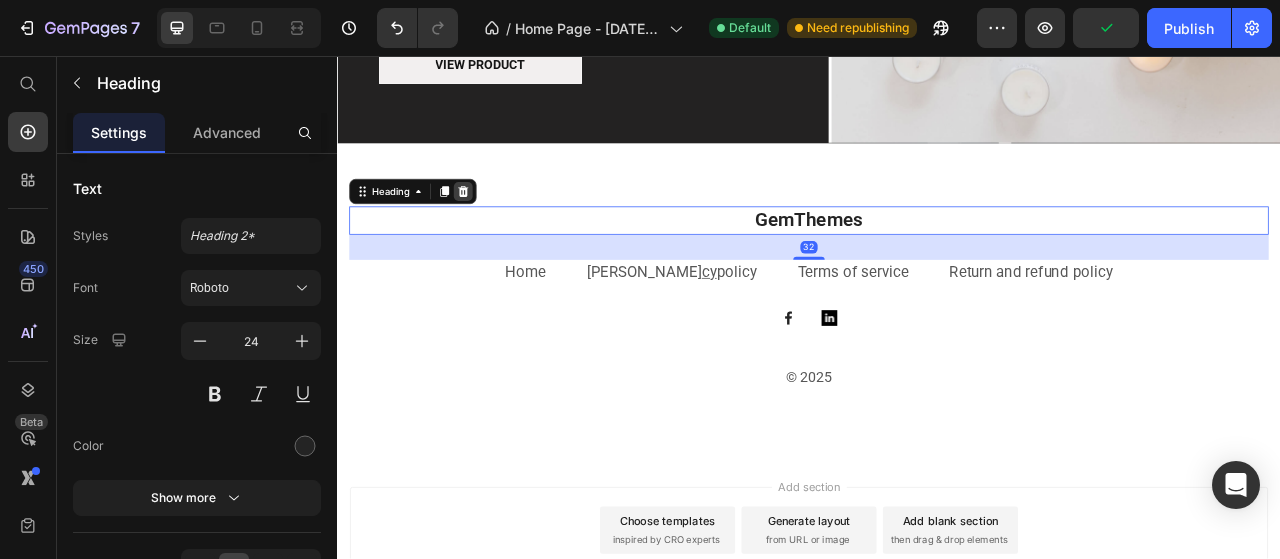 click 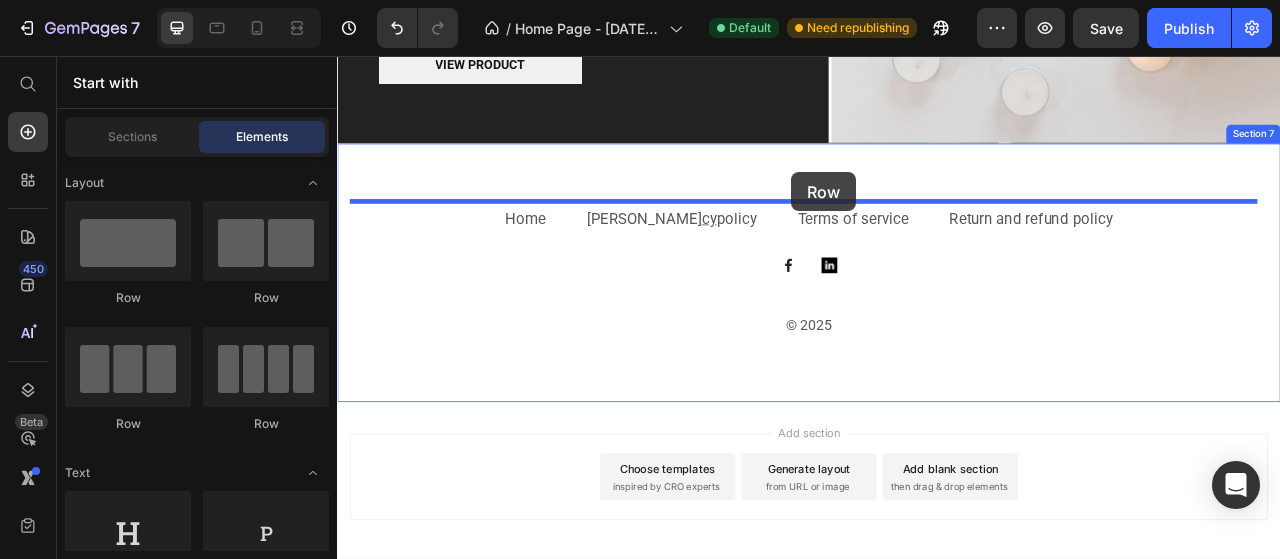 drag, startPoint x: 475, startPoint y: 427, endPoint x: 915, endPoint y: 204, distance: 493.2839 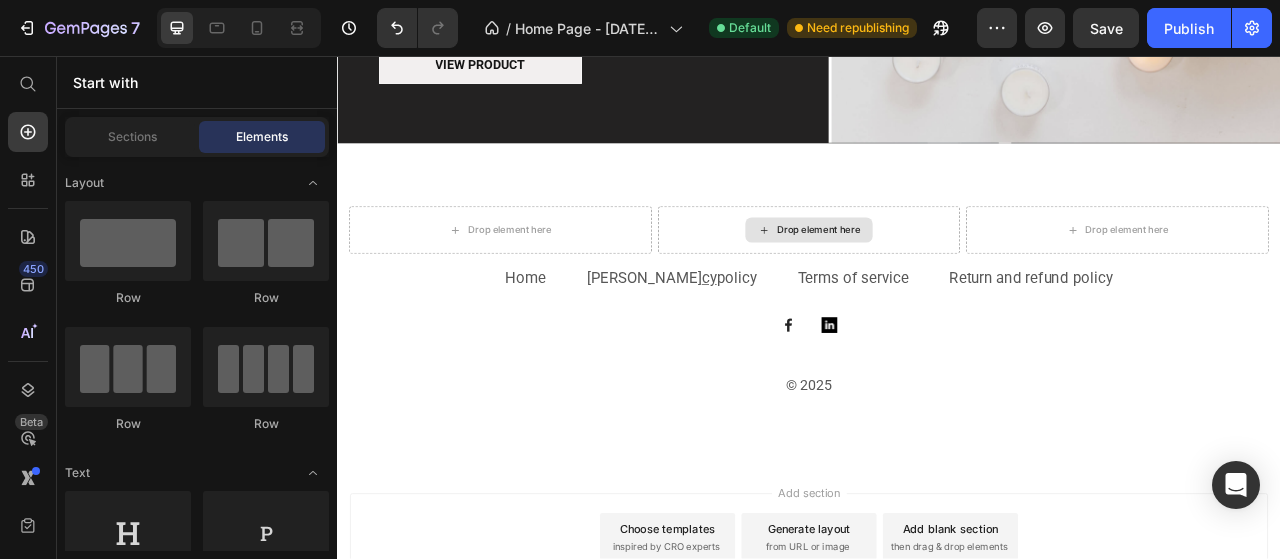 click on "Drop element here" at bounding box center [949, 278] 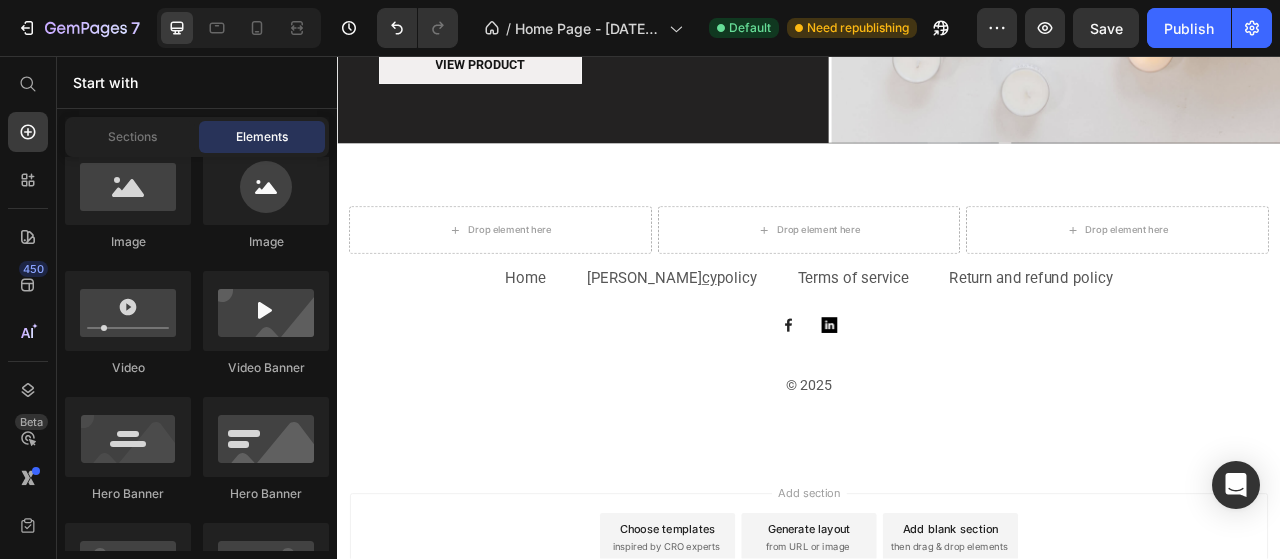 scroll, scrollTop: 700, scrollLeft: 0, axis: vertical 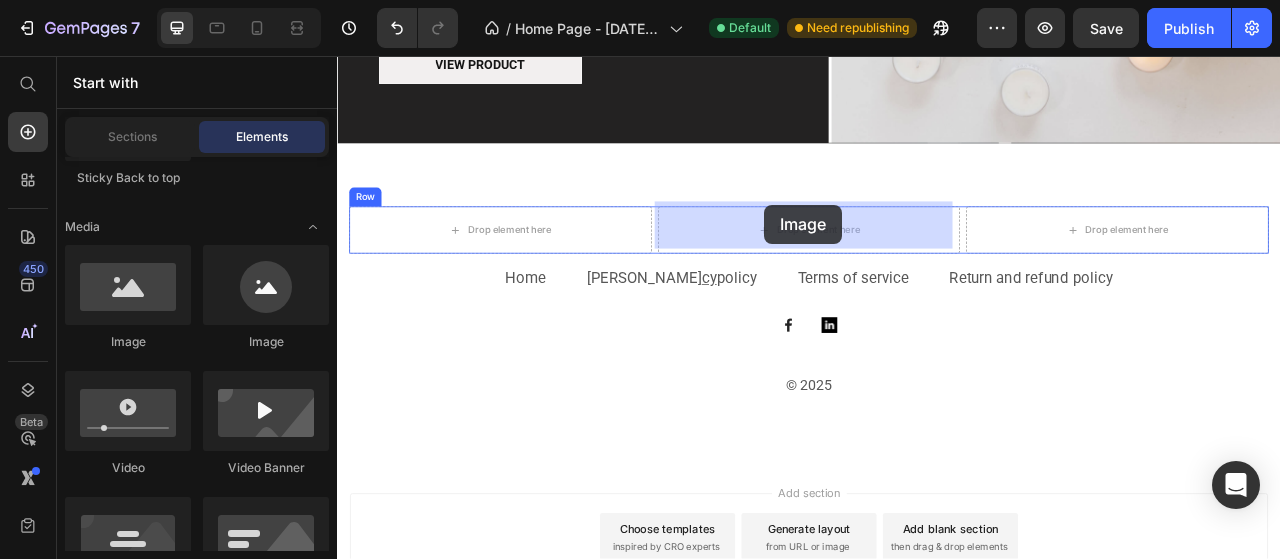 drag, startPoint x: 489, startPoint y: 347, endPoint x: 880, endPoint y: 246, distance: 403.83414 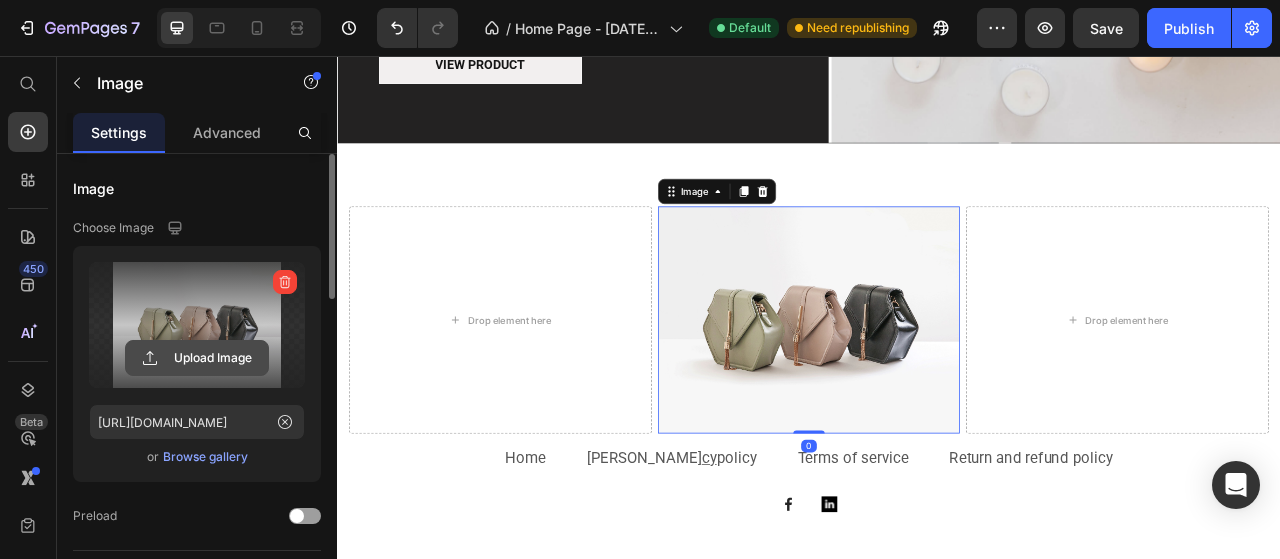 click 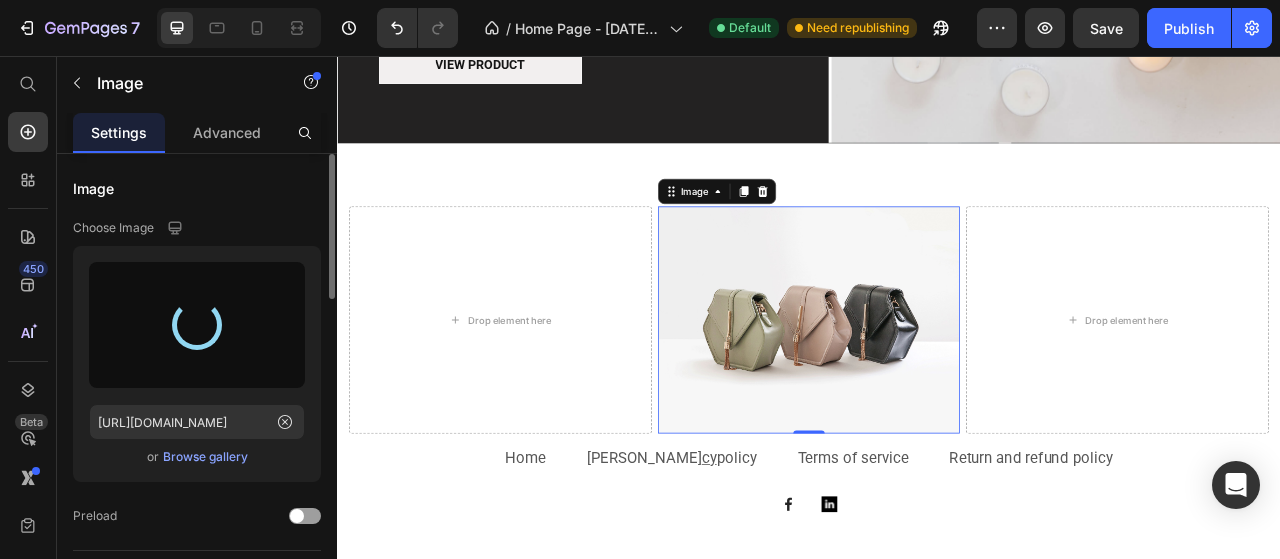 type on "https://cdn.shopify.com/s/files/1/0644/5465/6118/files/gempages_573961120042189870-3cdc7a54-b2d9-49d2-994d-7f627d456ab6.jpg" 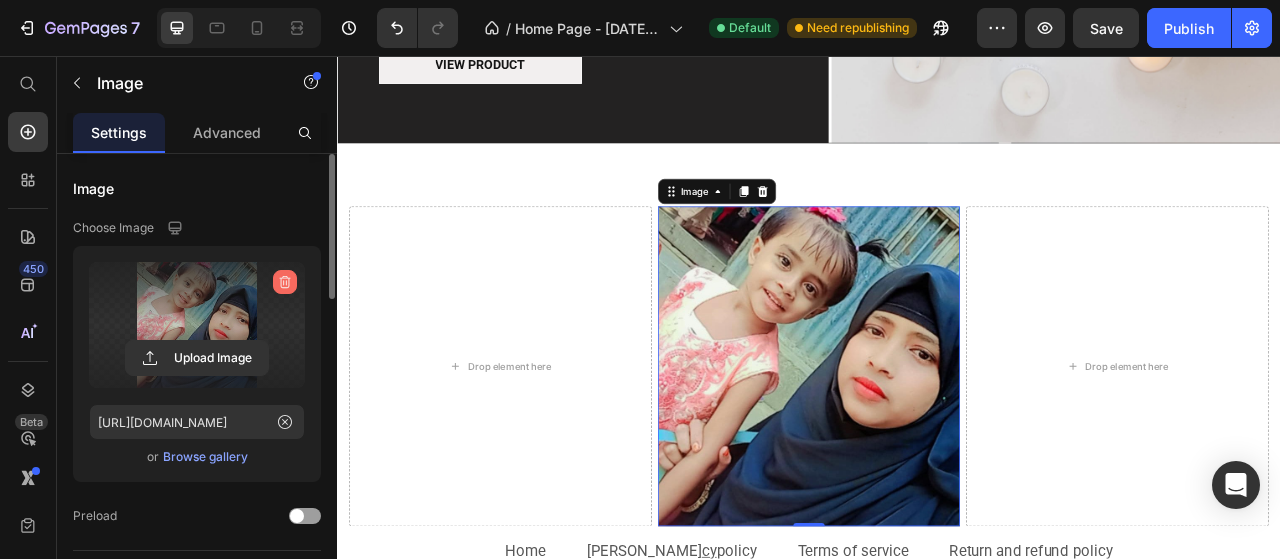 click 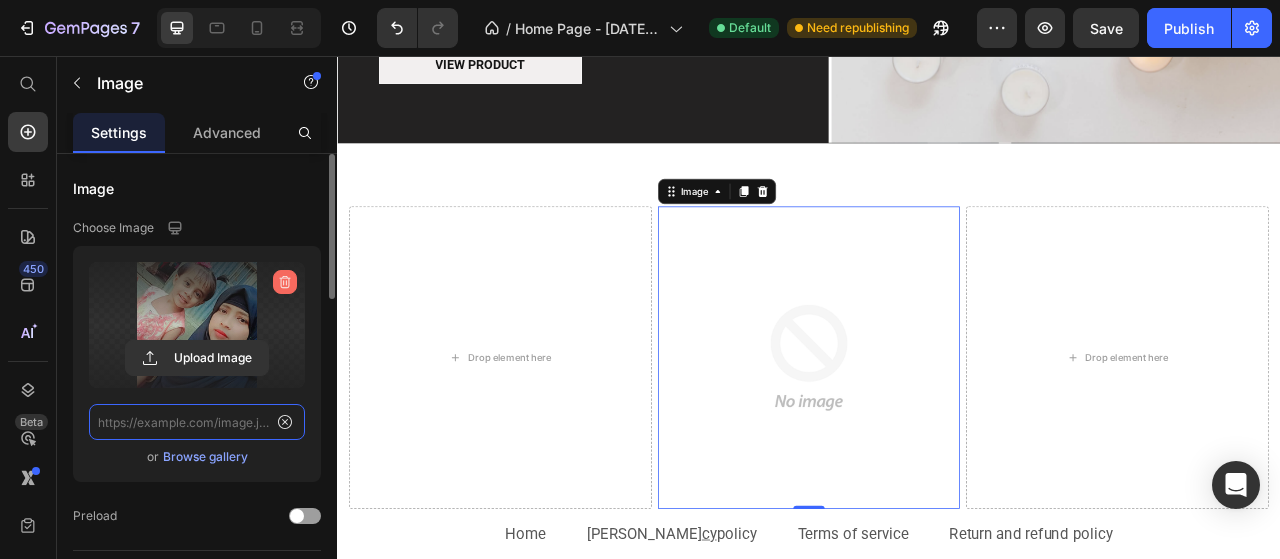 scroll, scrollTop: 0, scrollLeft: 0, axis: both 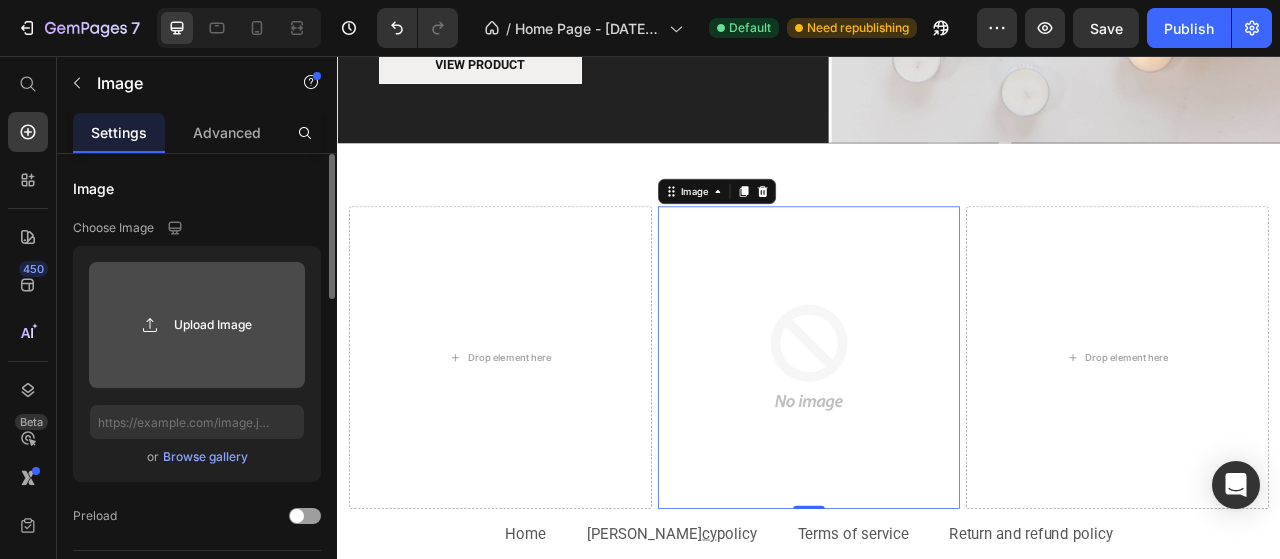 click 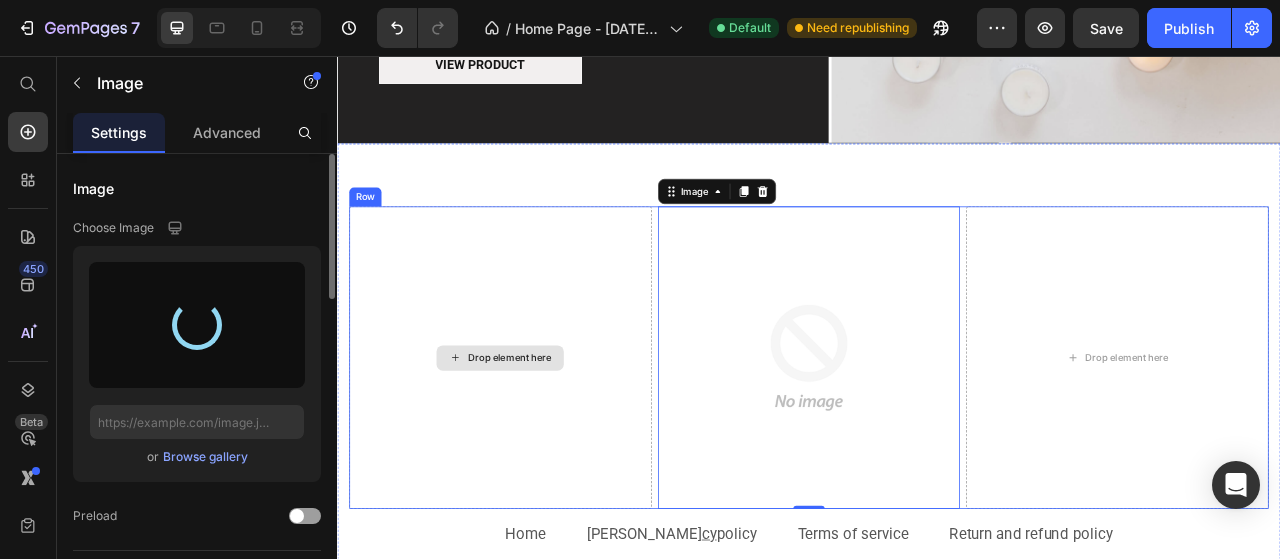 type on "https://cdn.shopify.com/s/files/1/0644/5465/6118/files/gempages_573961120042189870-725ba038-eb06-4d52-9500-c6156300c07a.png" 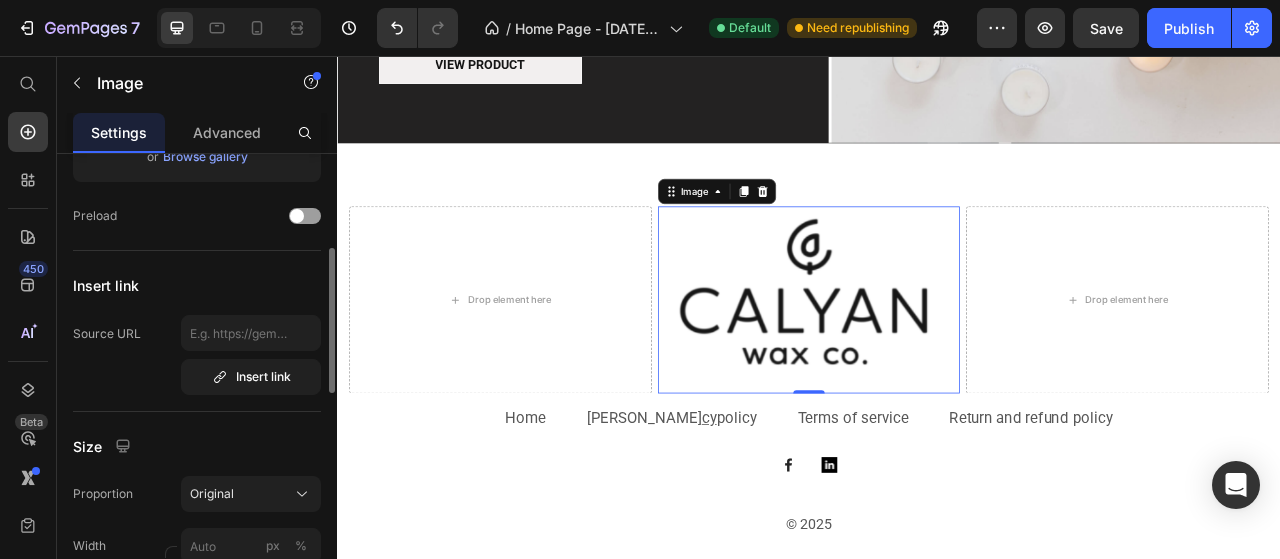 scroll, scrollTop: 500, scrollLeft: 0, axis: vertical 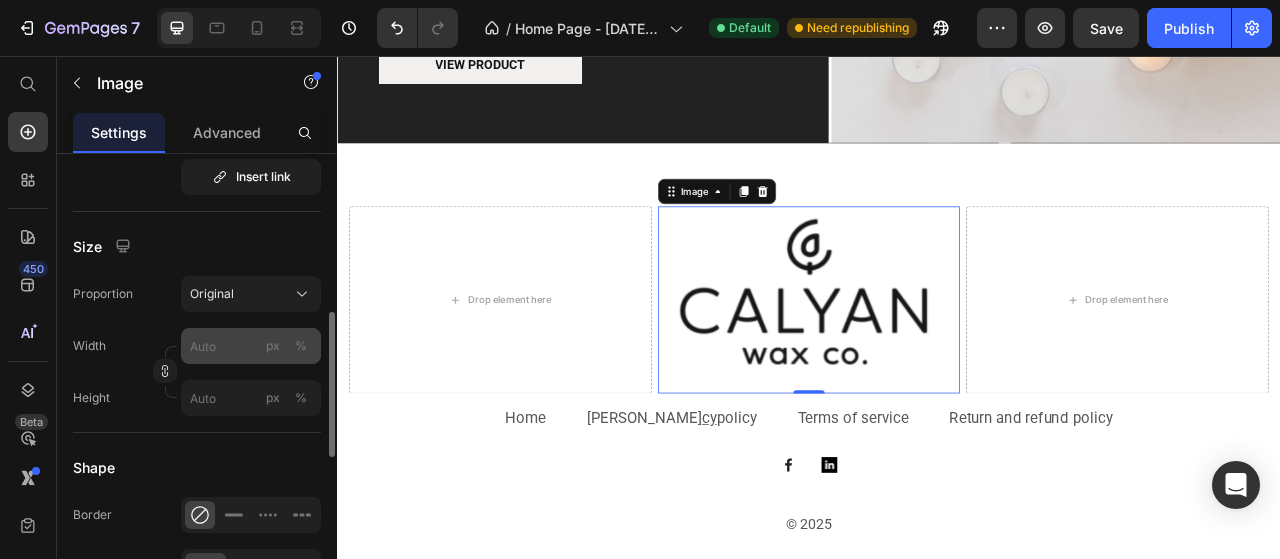 click on "%" at bounding box center [301, 346] 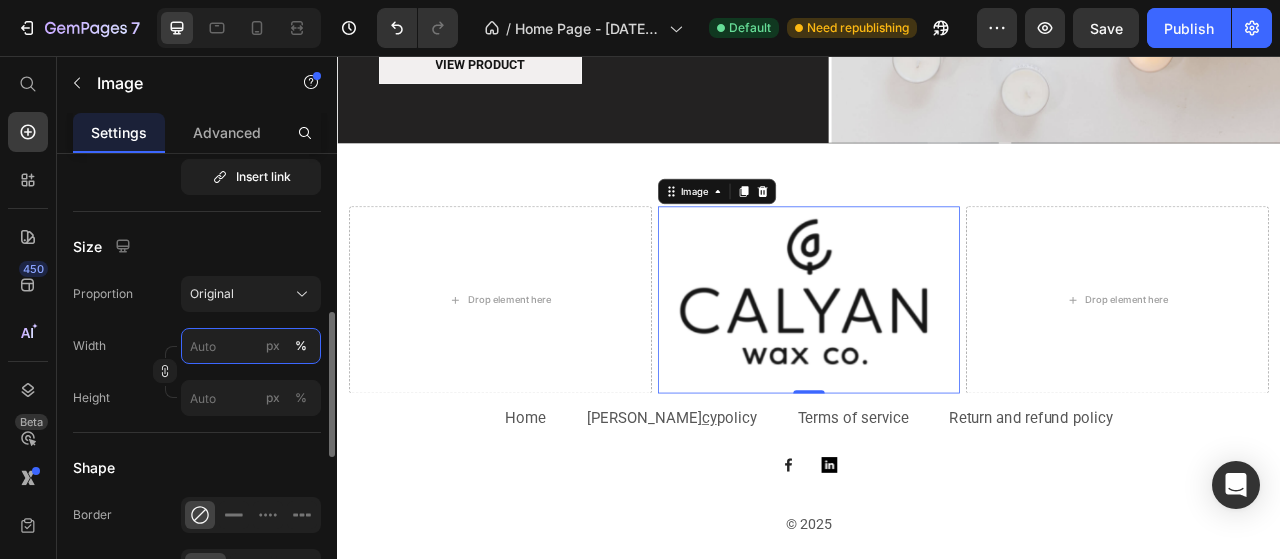 click on "px %" at bounding box center [251, 346] 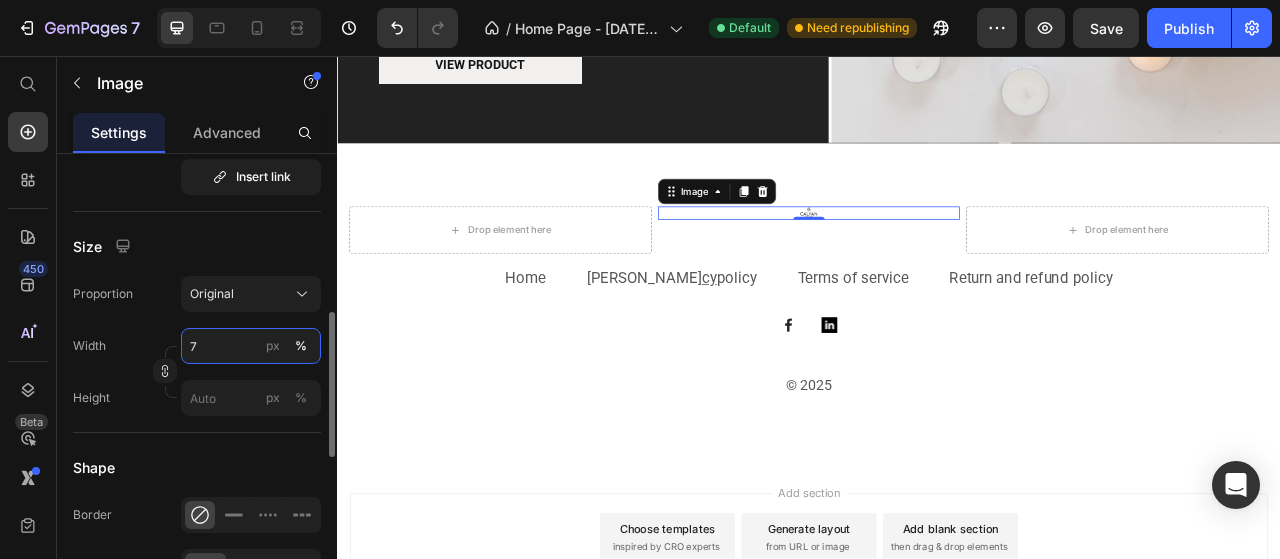 type on "70" 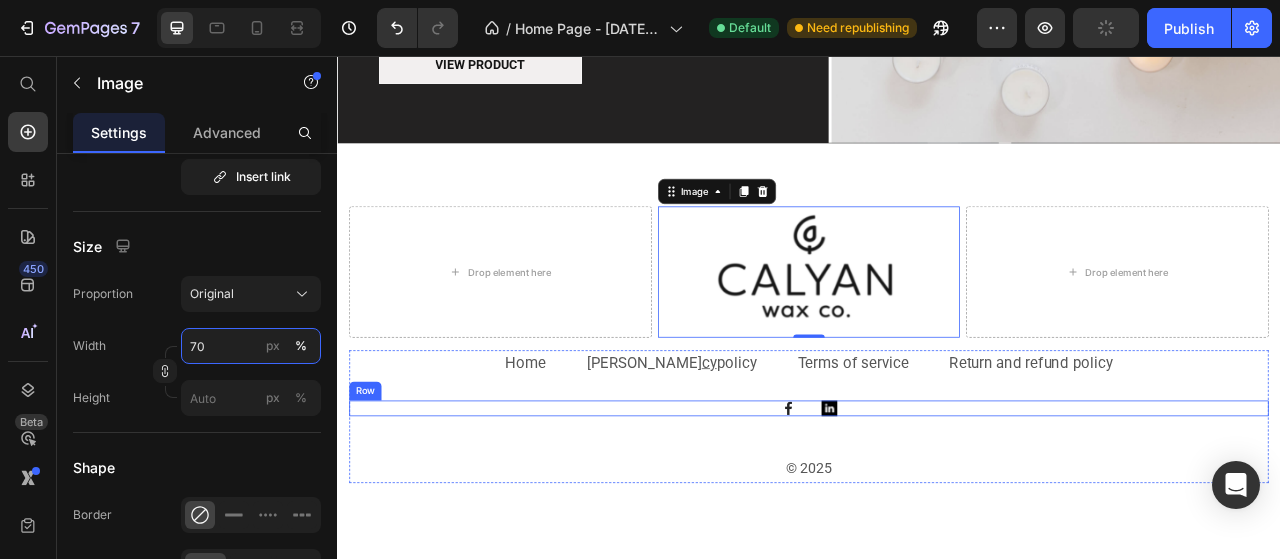 scroll, scrollTop: 3498, scrollLeft: 0, axis: vertical 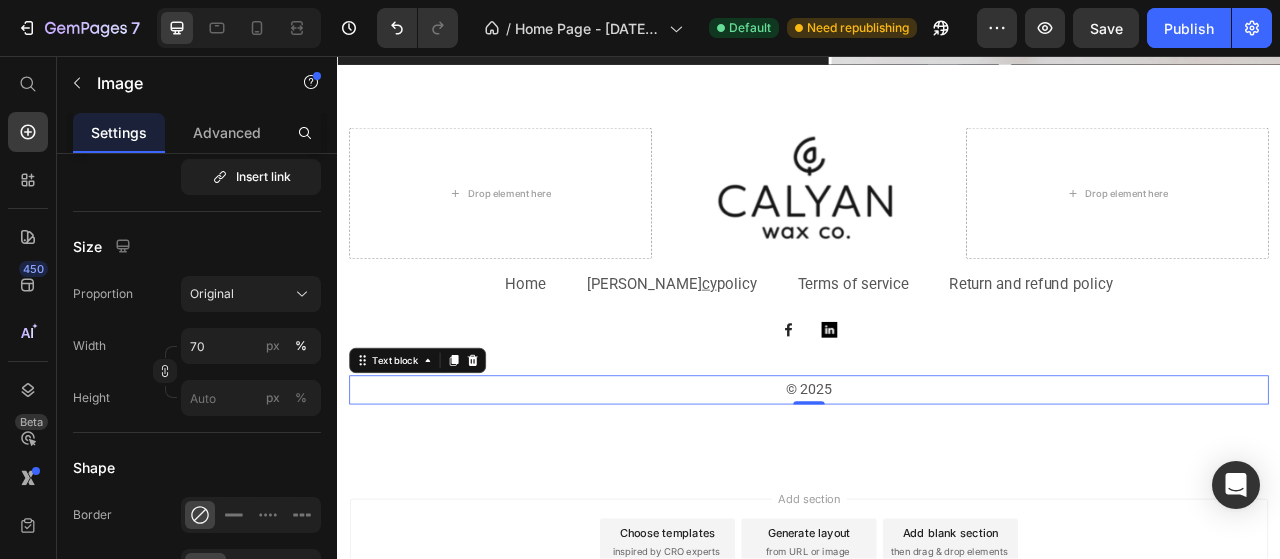 click on "© 2025" at bounding box center (937, 481) 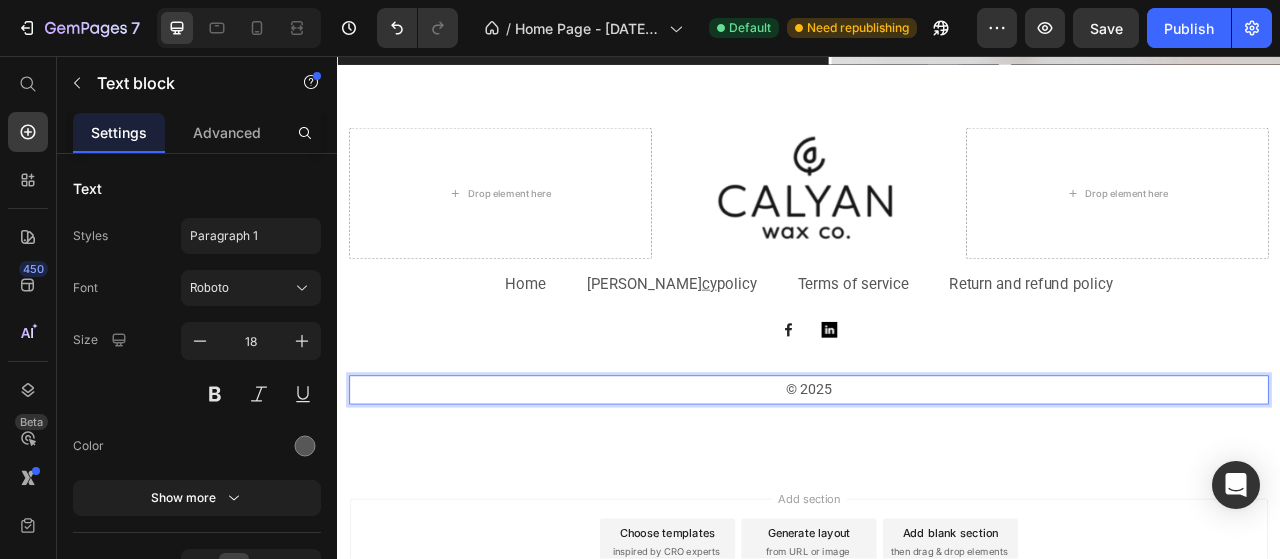 click on "© 2025" at bounding box center [937, 481] 